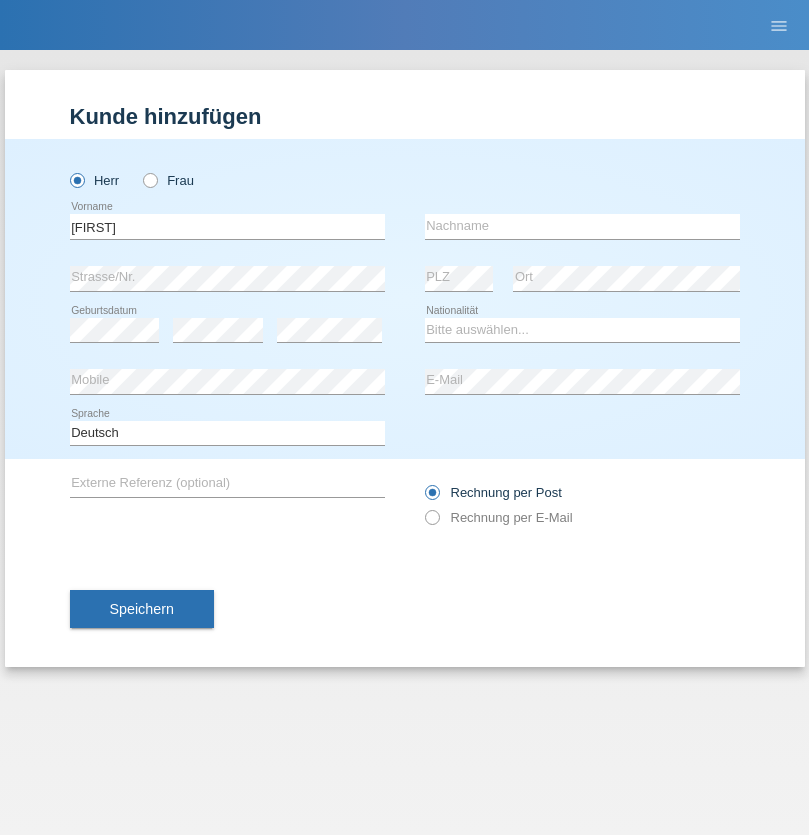 scroll, scrollTop: 0, scrollLeft: 0, axis: both 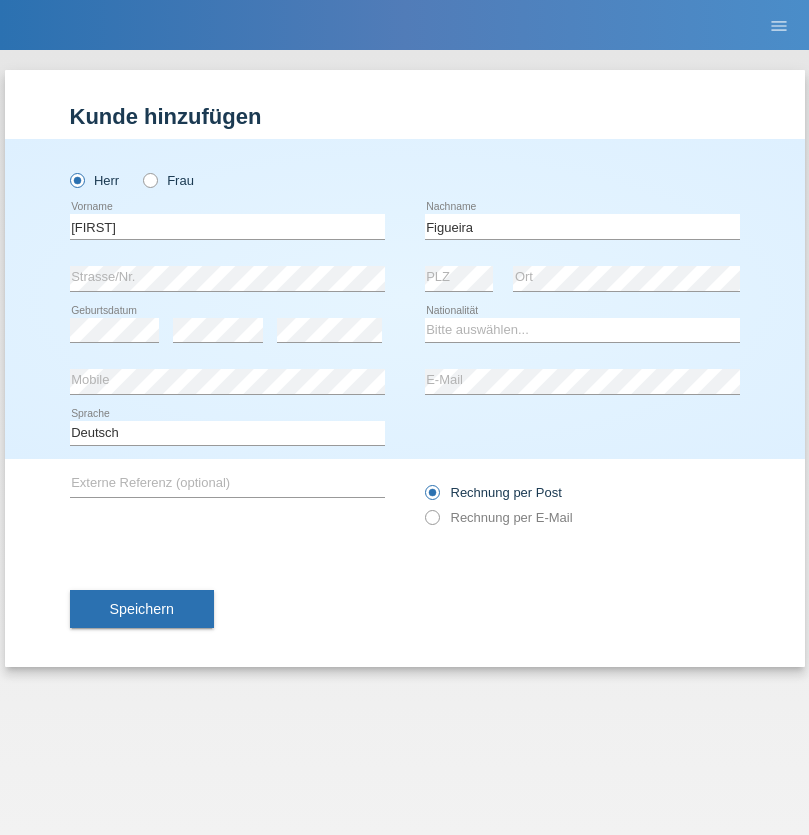 type on "Figueira" 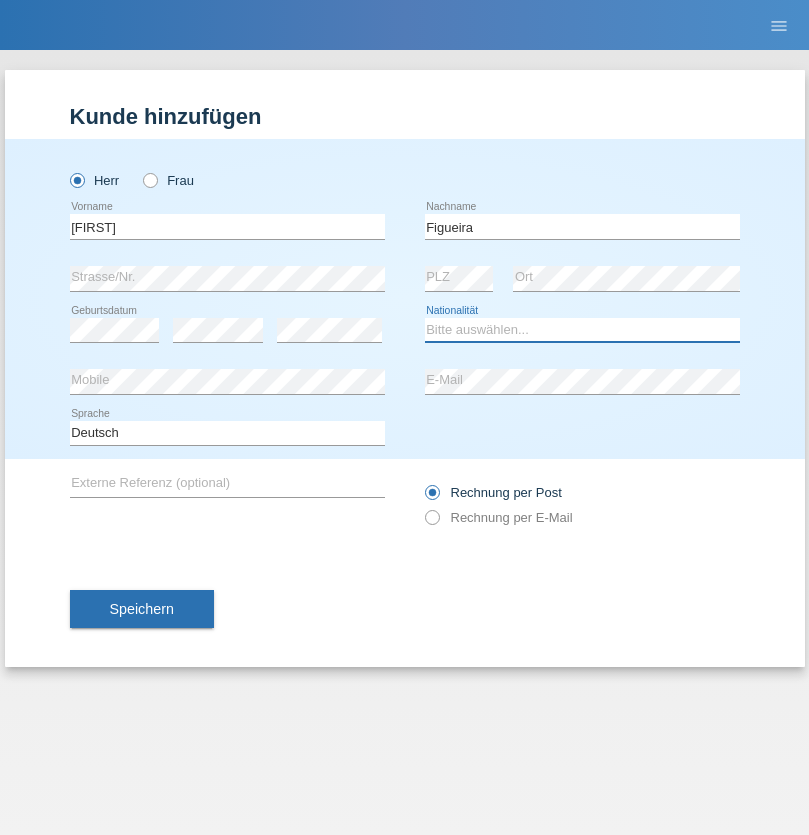 select on "PT" 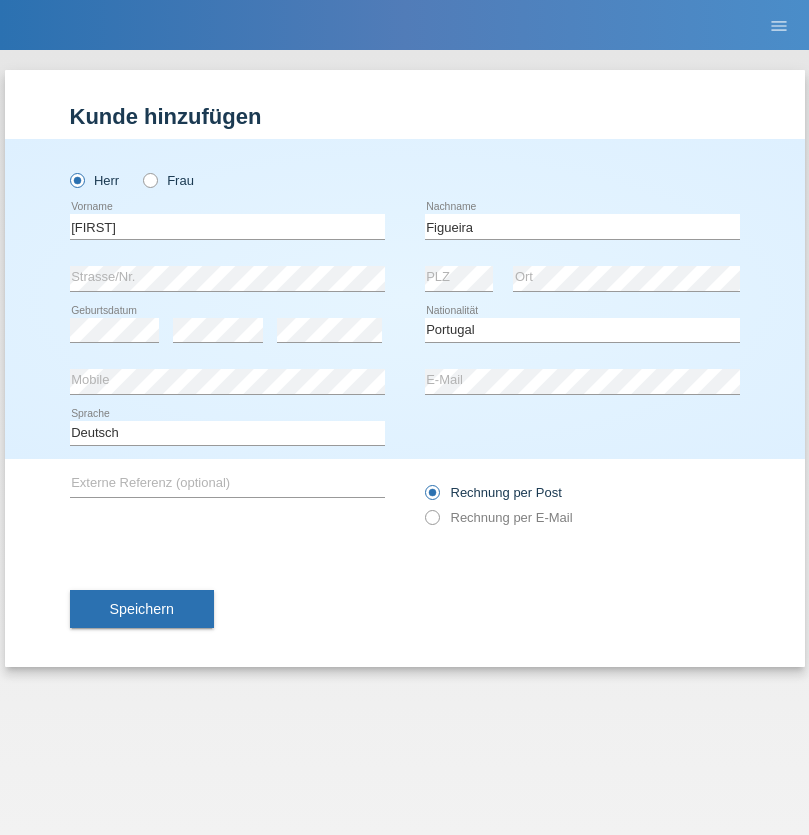 select on "C" 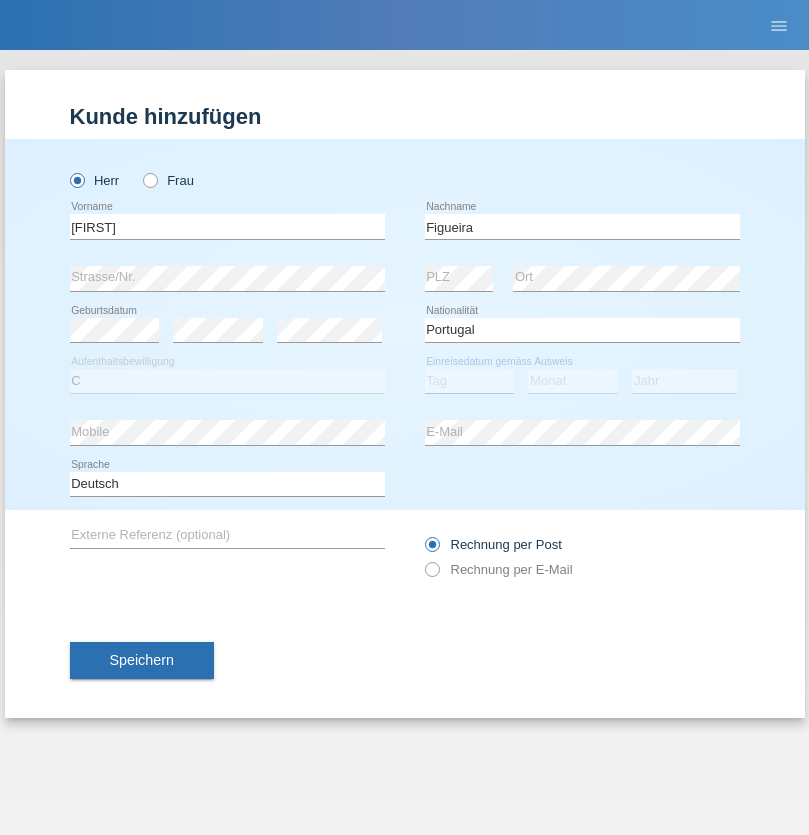 select on "04" 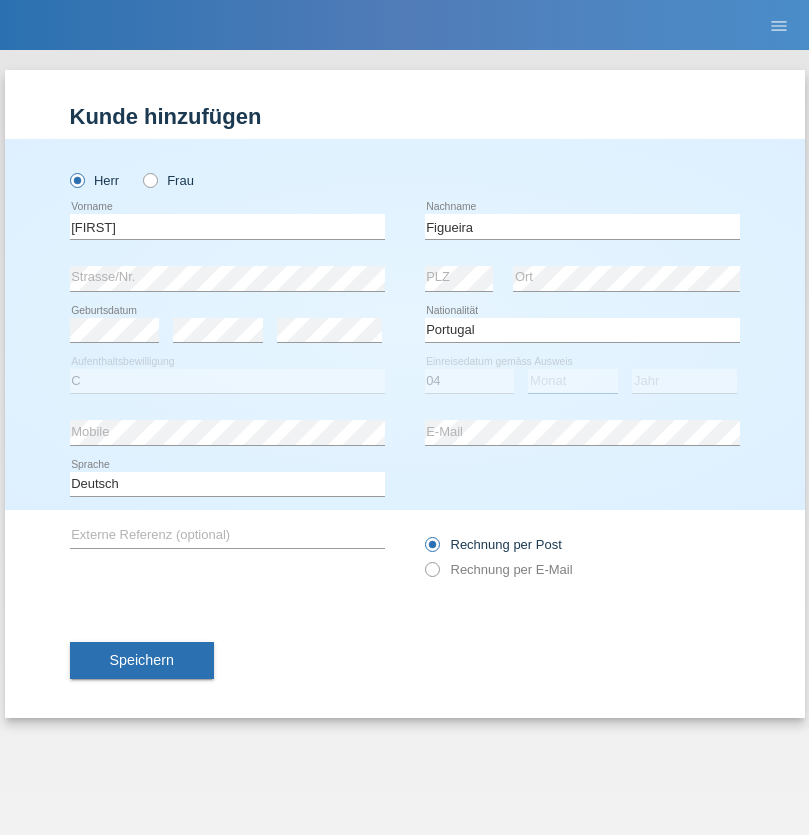 select on "02" 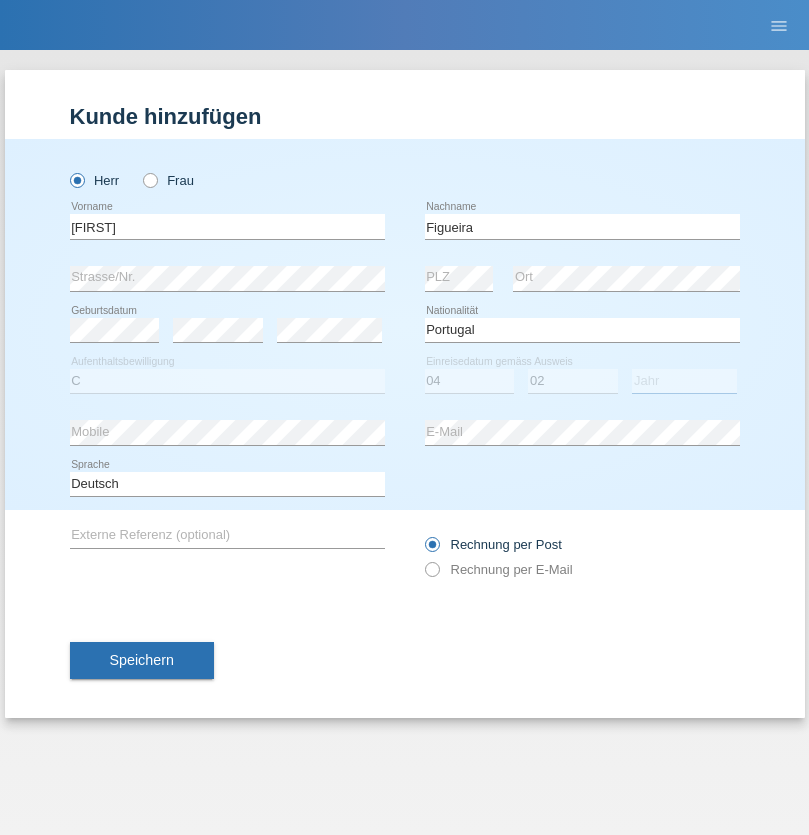 select on "2012" 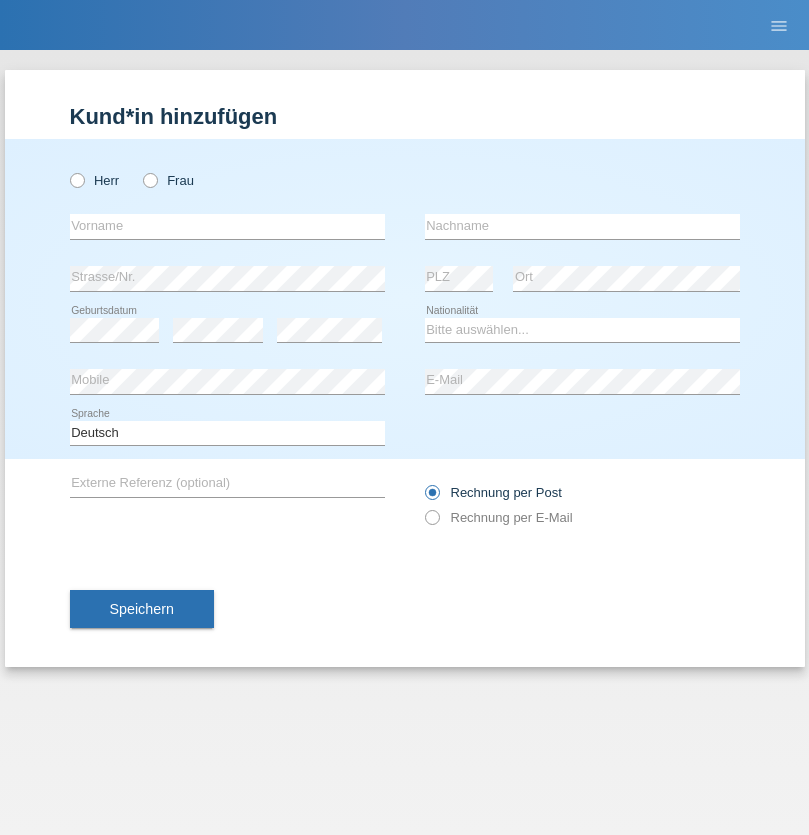 scroll, scrollTop: 0, scrollLeft: 0, axis: both 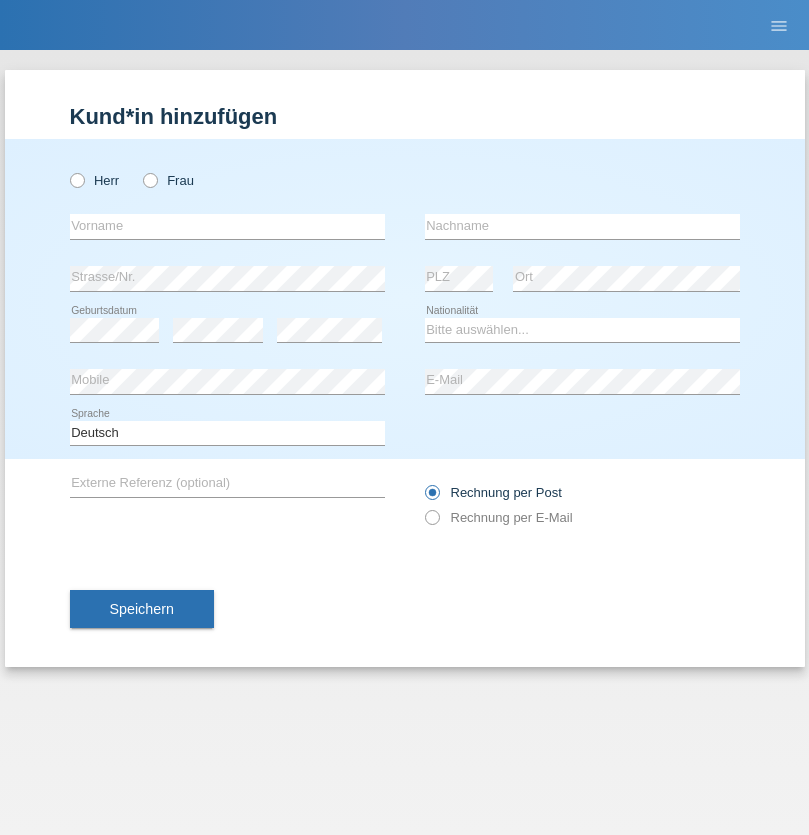 radio on "true" 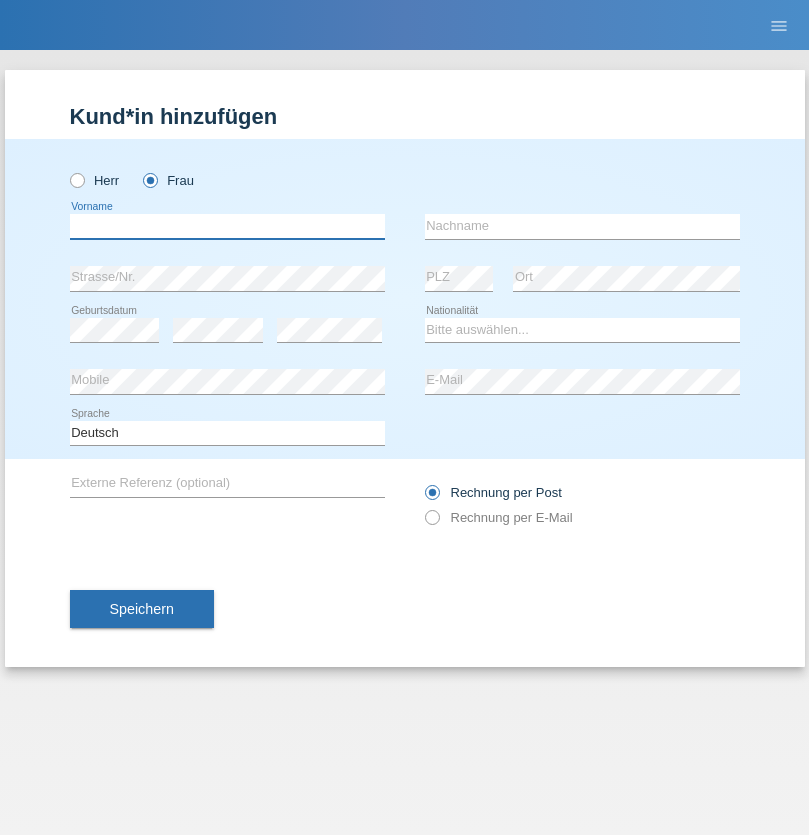 click at bounding box center [227, 226] 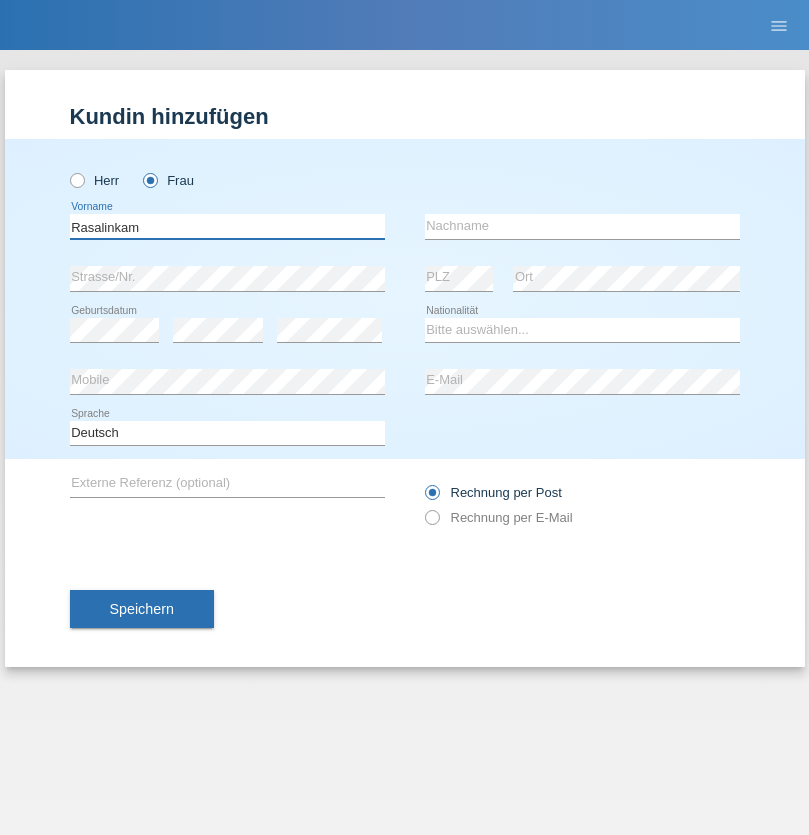 type on "Rasalinkam" 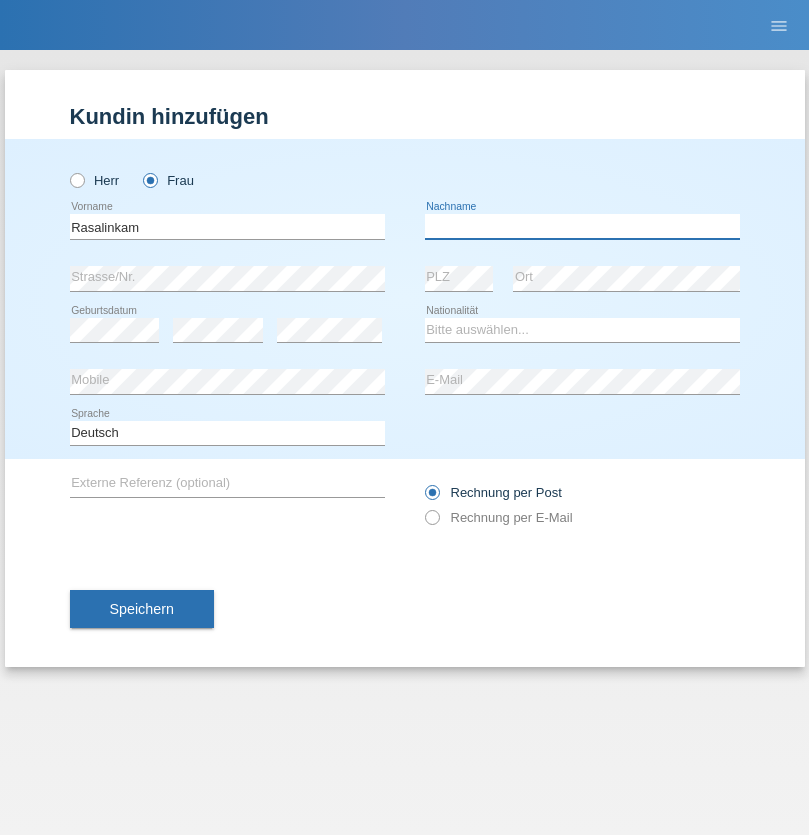 click at bounding box center (582, 226) 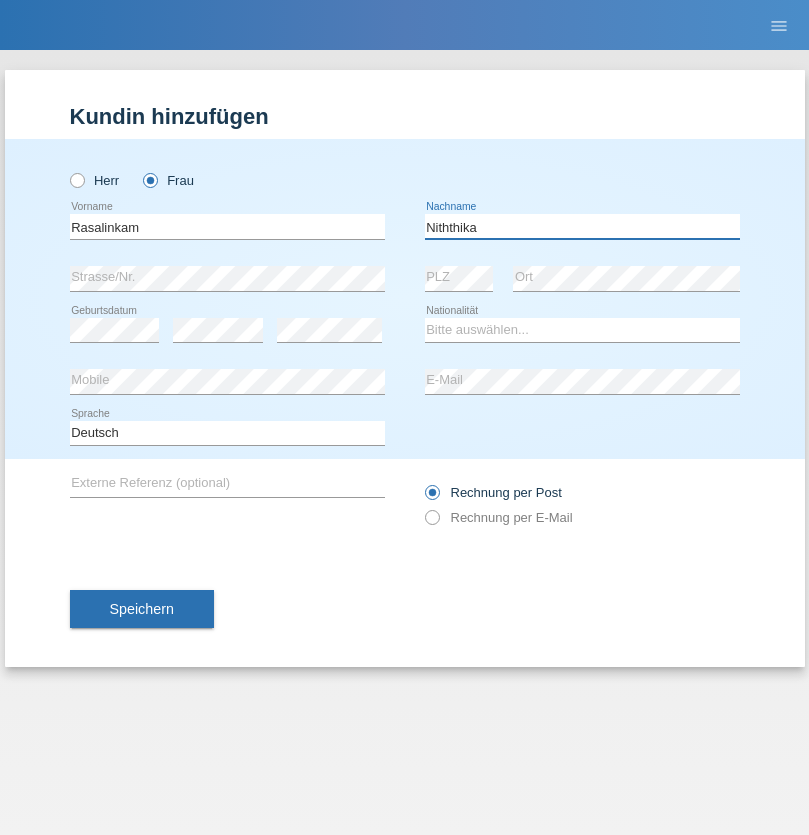 type on "Niththika" 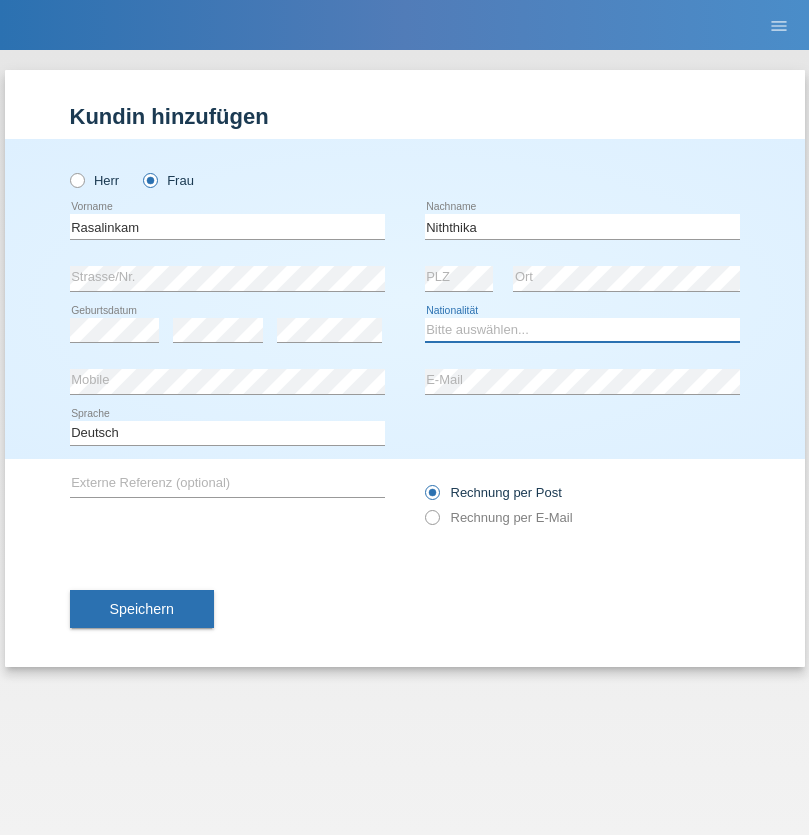 select on "LK" 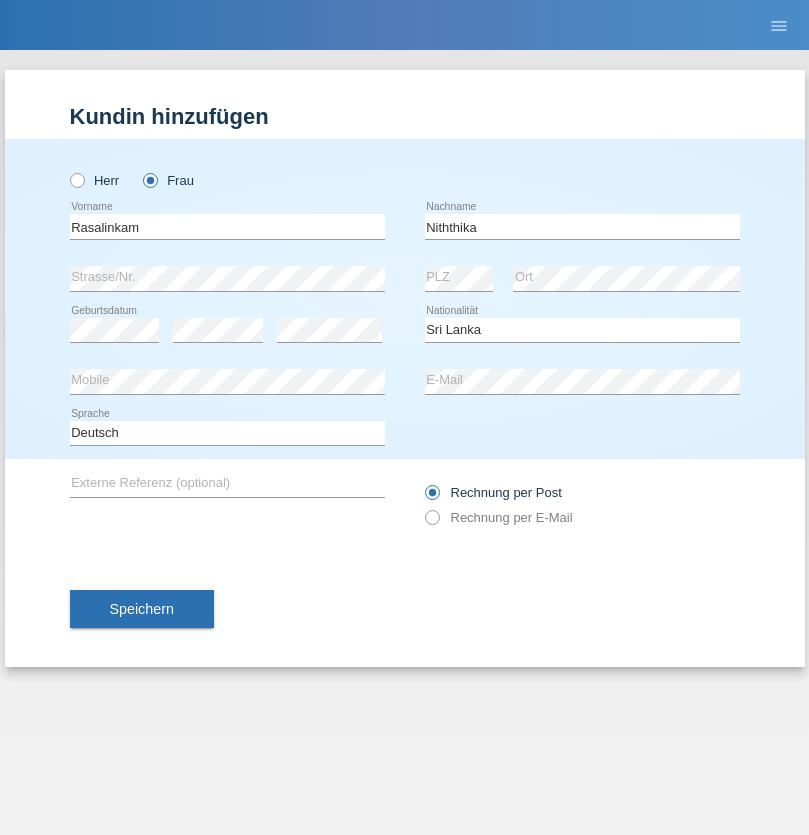 select on "C" 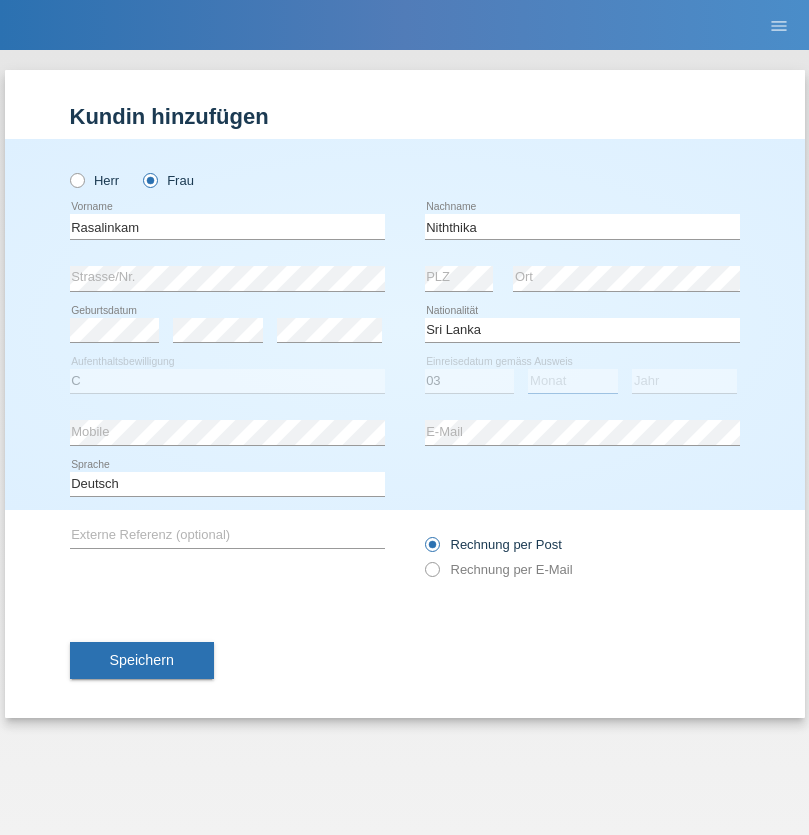 select on "08" 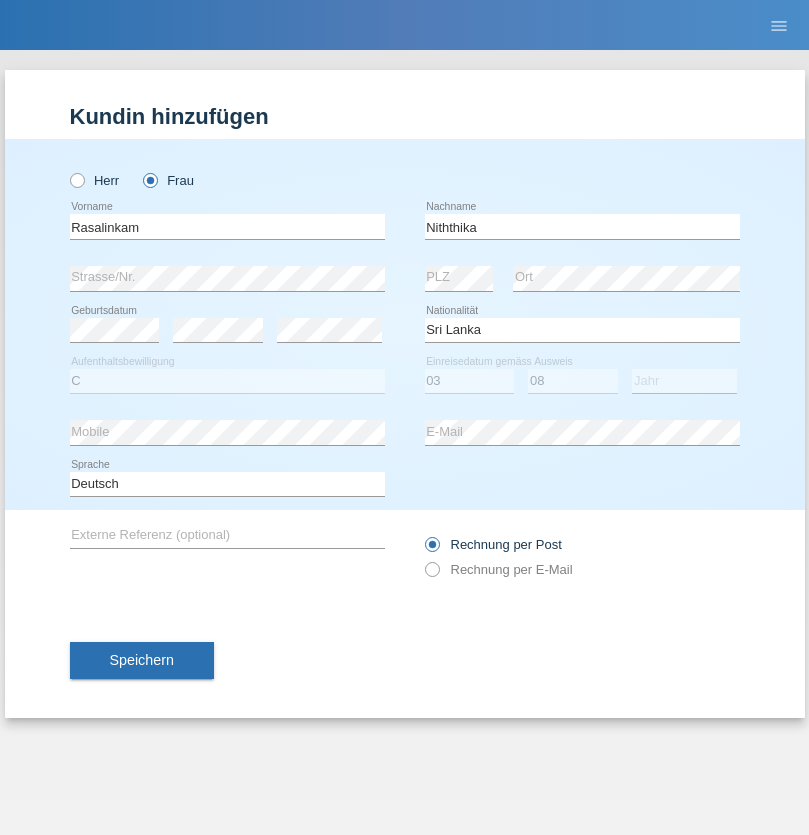 select on "2021" 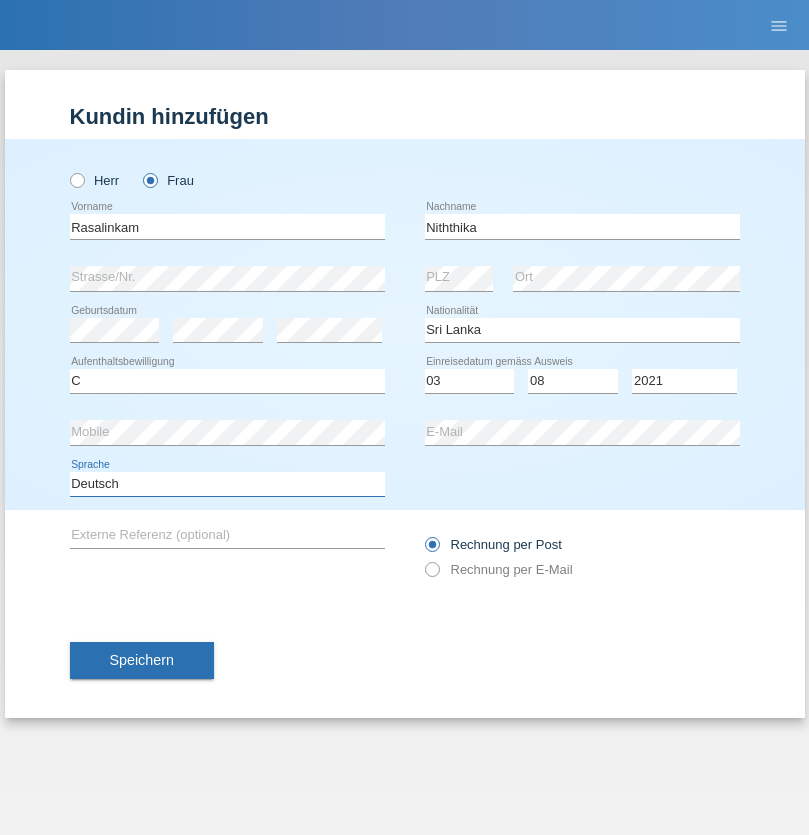 select on "en" 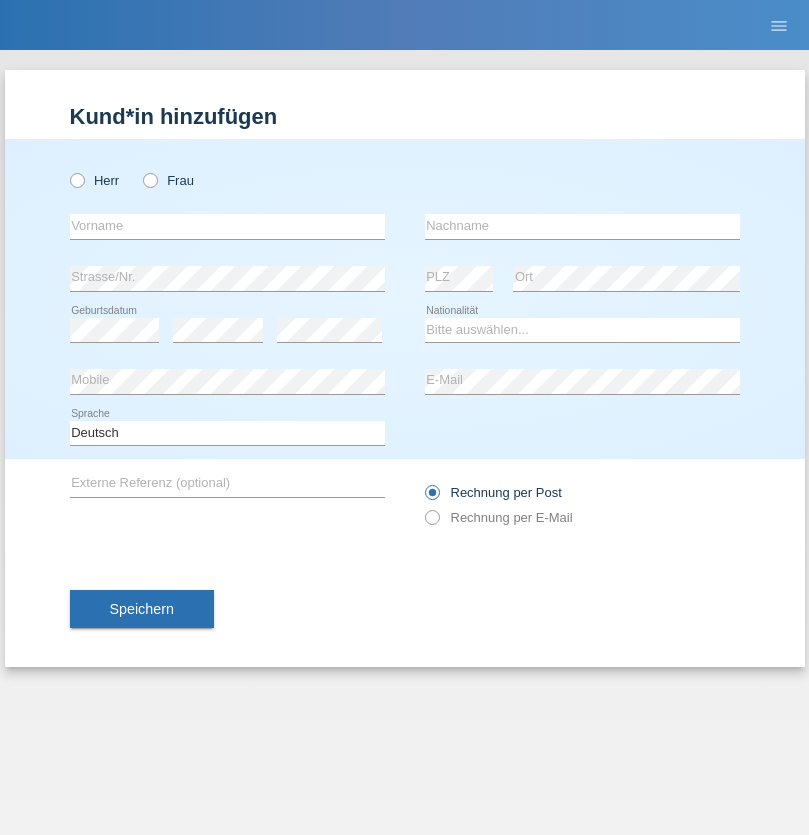 scroll, scrollTop: 0, scrollLeft: 0, axis: both 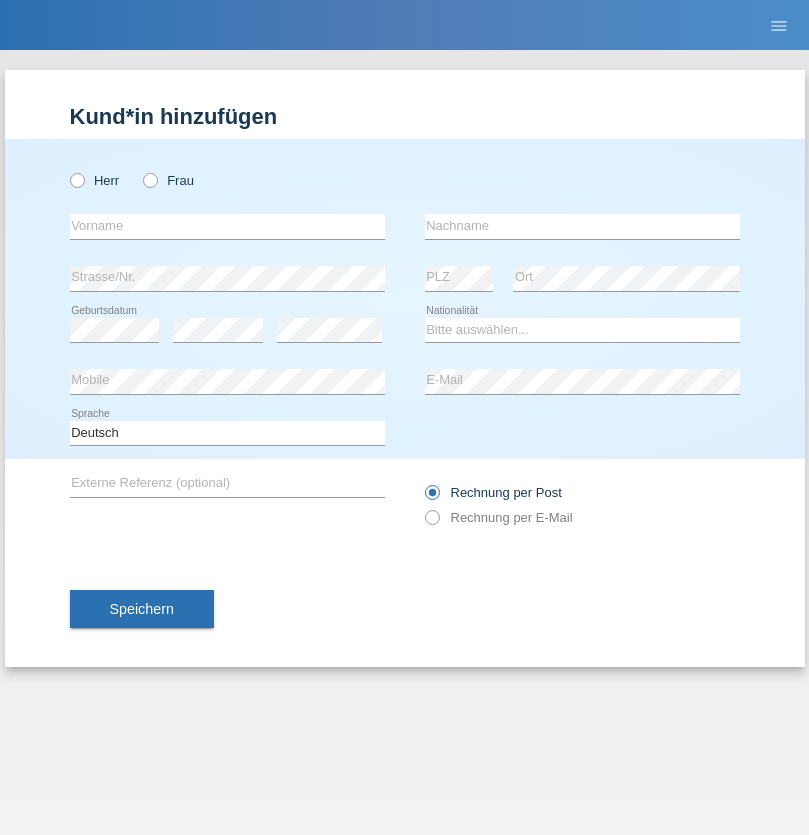 radio on "true" 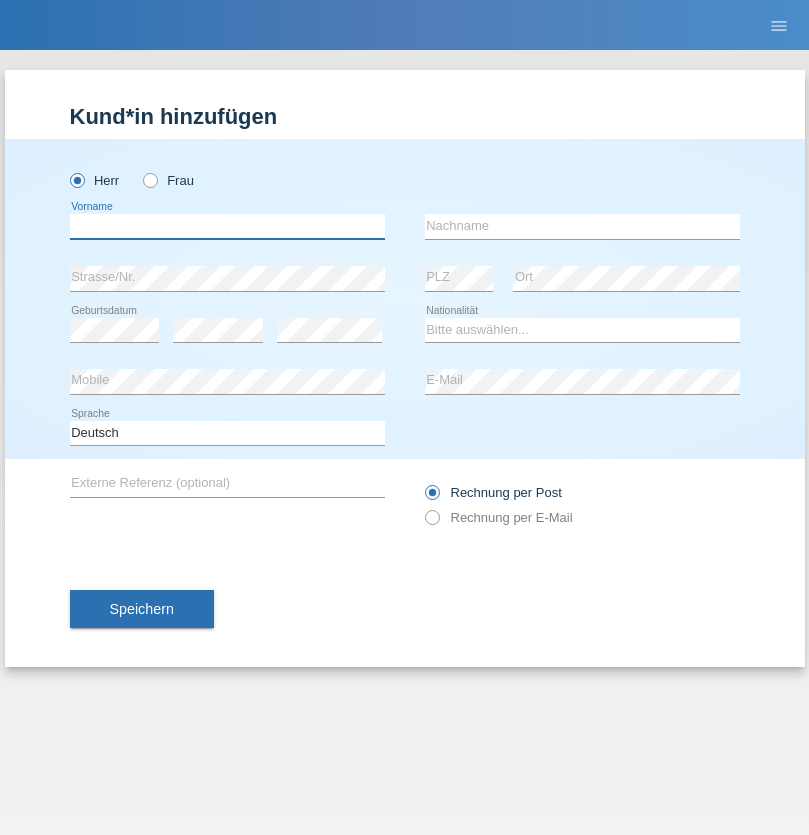 click at bounding box center [227, 226] 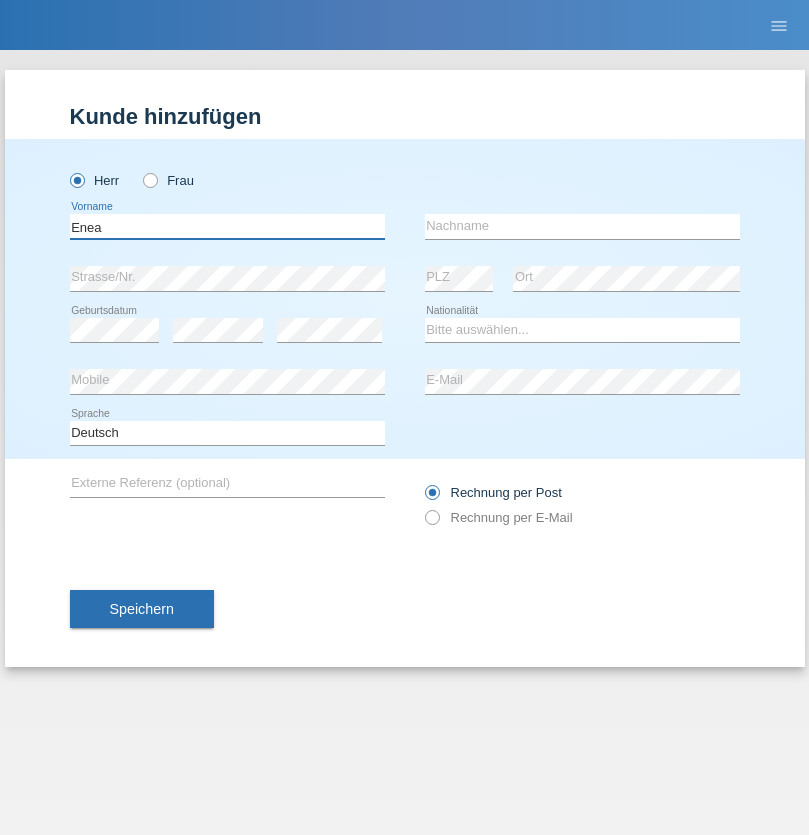 type on "Enea" 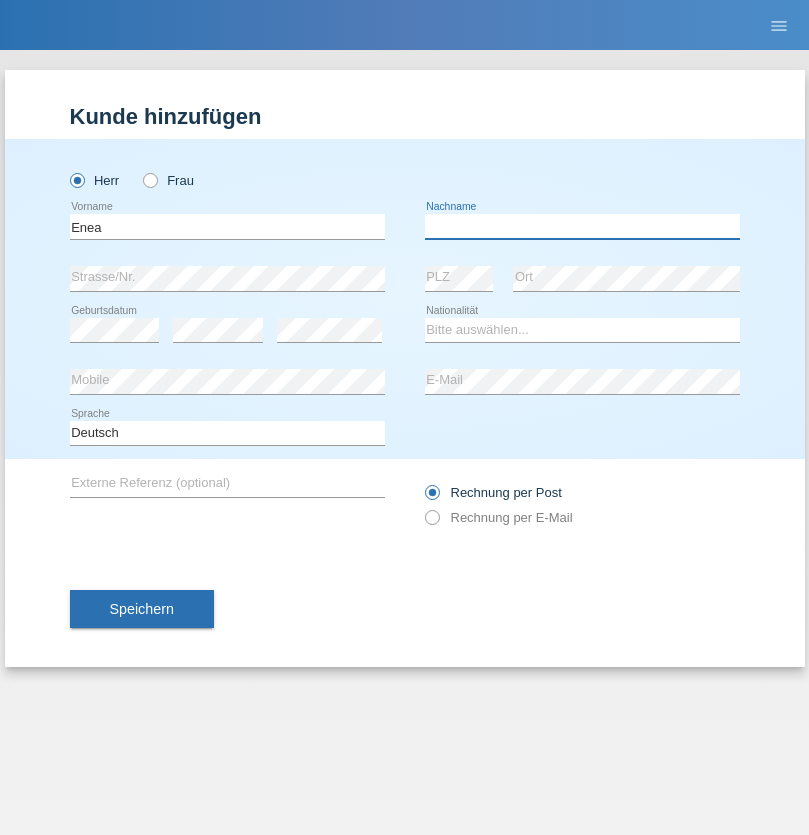 click at bounding box center [582, 226] 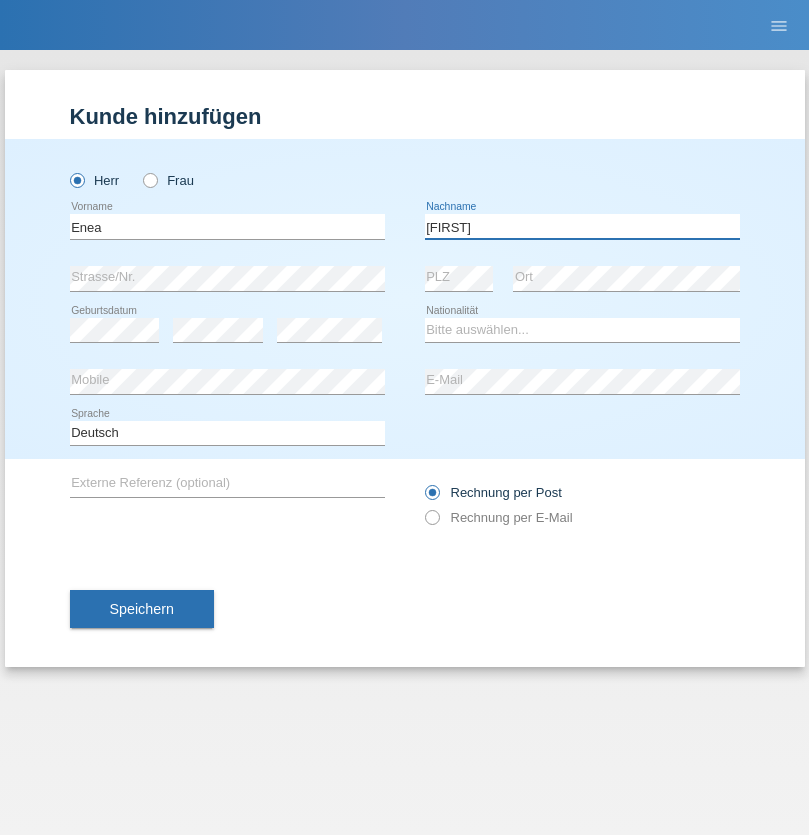 type on "Andrei" 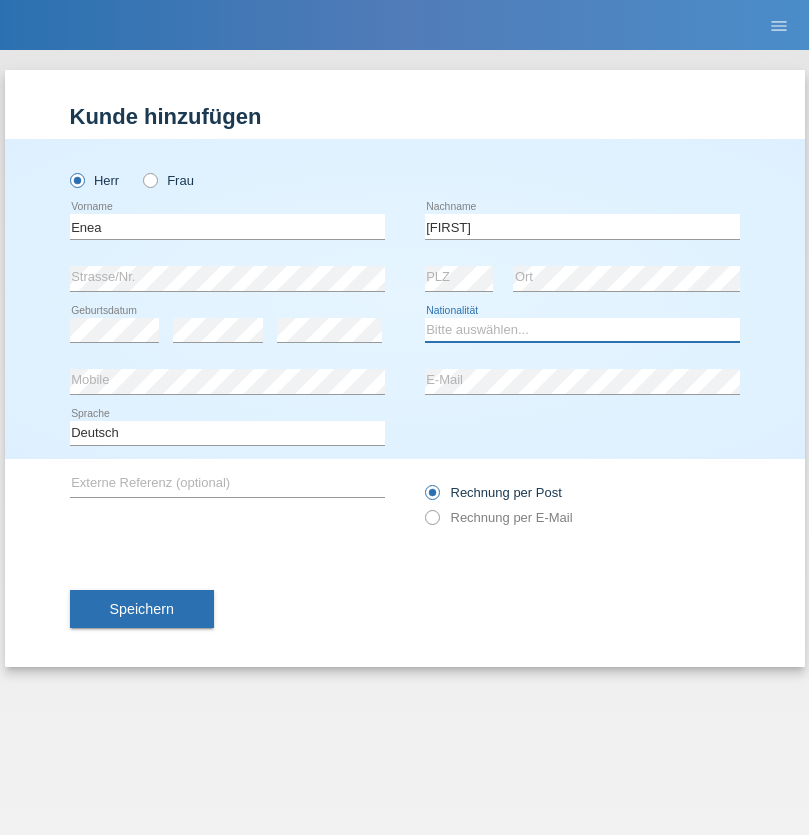 select on "OM" 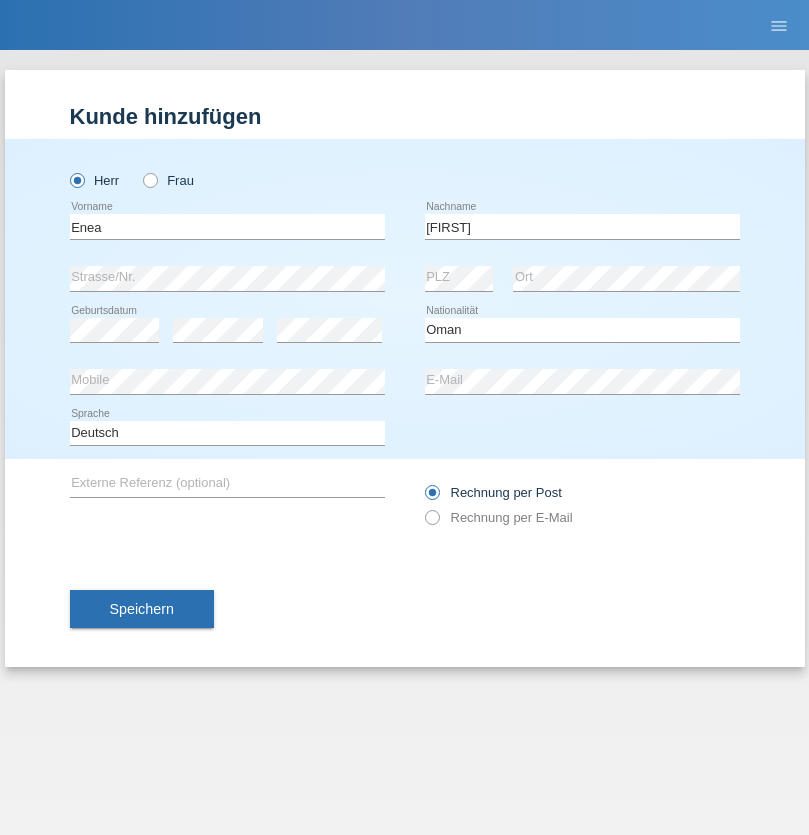 select on "C" 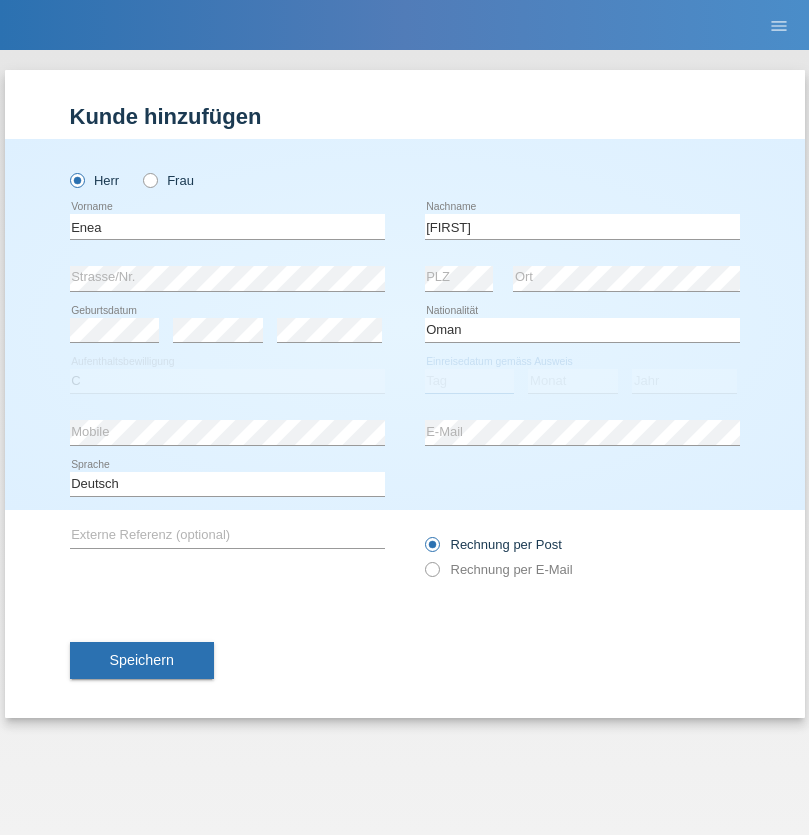 select on "17" 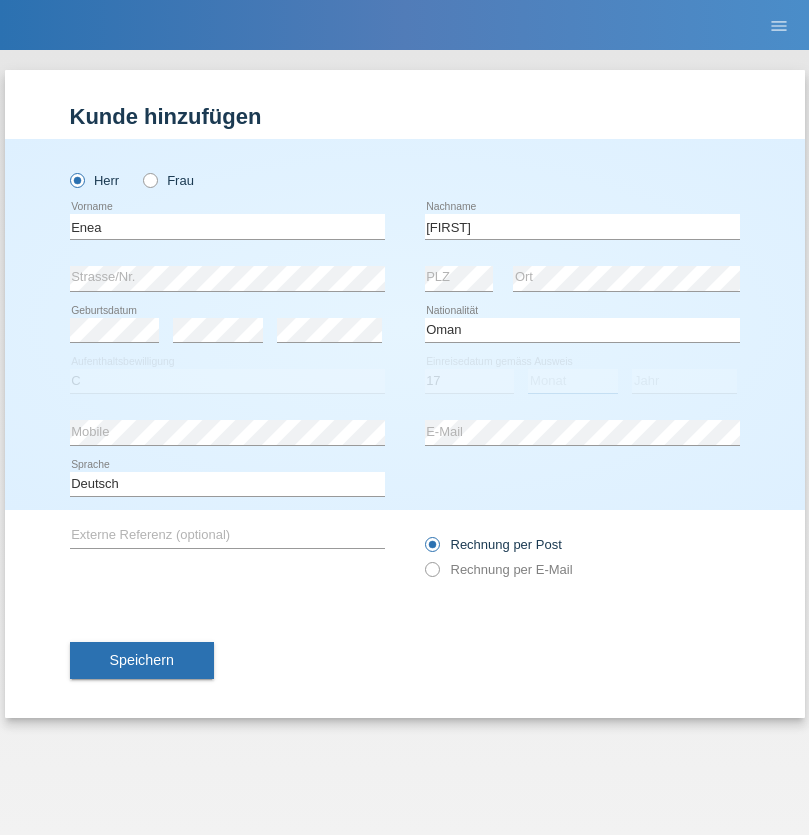select on "06" 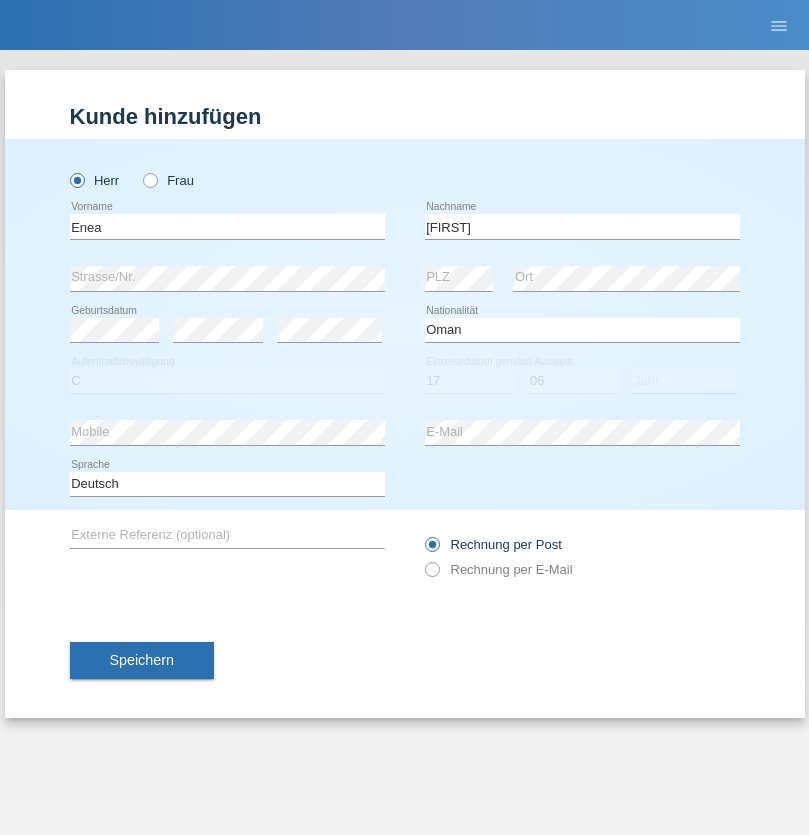 select on "2021" 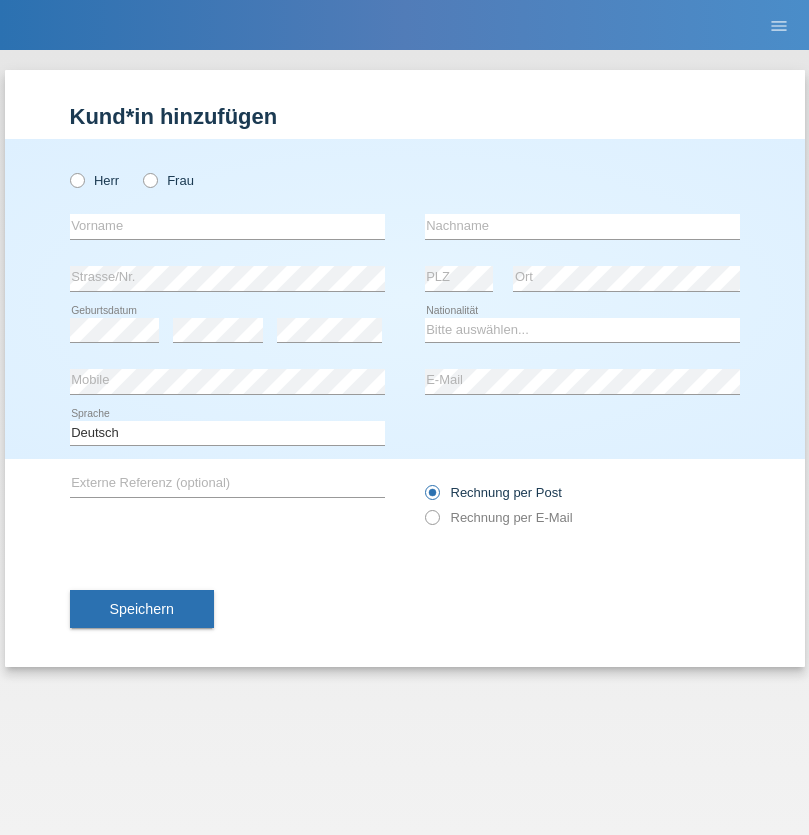 scroll, scrollTop: 0, scrollLeft: 0, axis: both 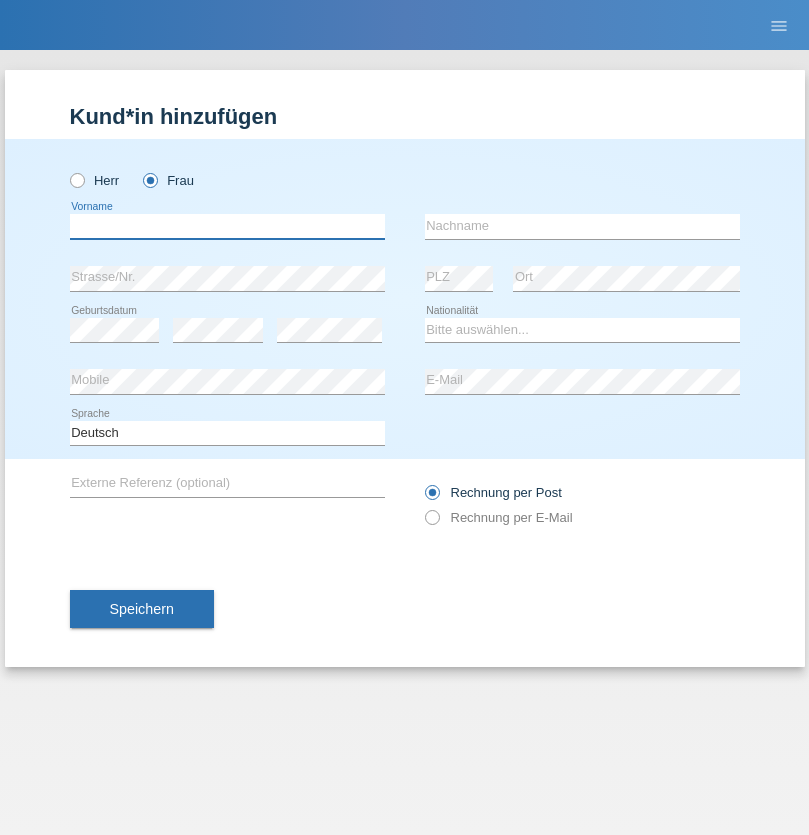 click at bounding box center (227, 226) 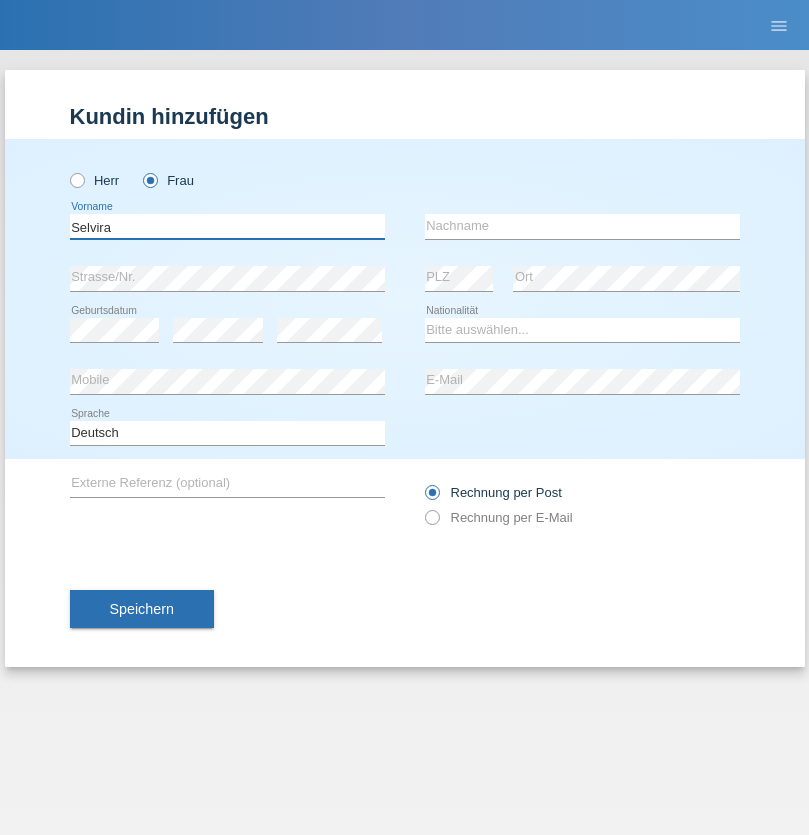 type on "Selvira" 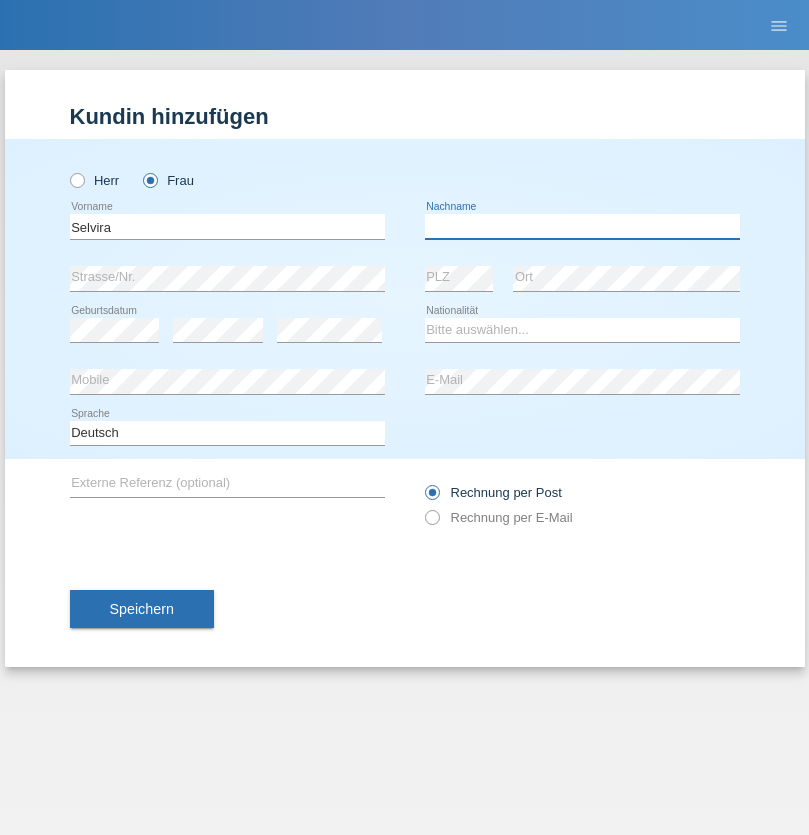 click at bounding box center (582, 226) 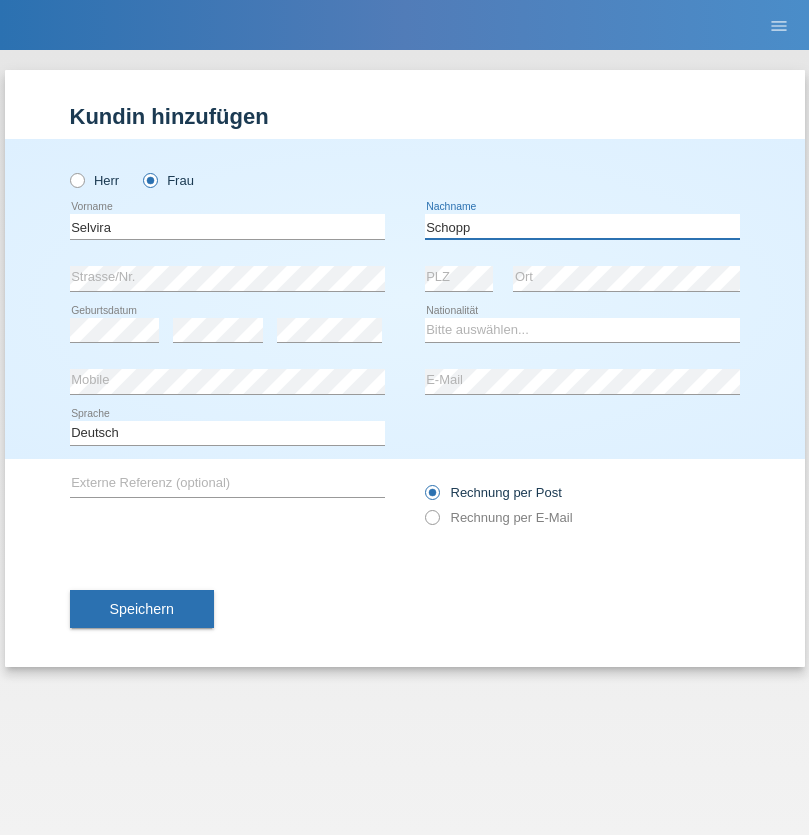 type on "Schopp" 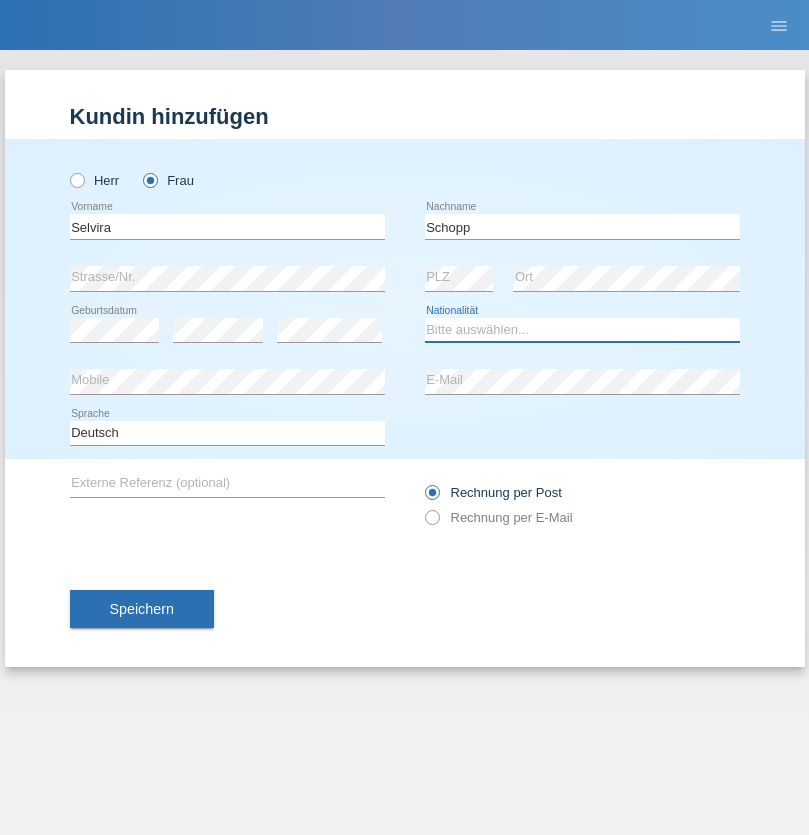 select on "CH" 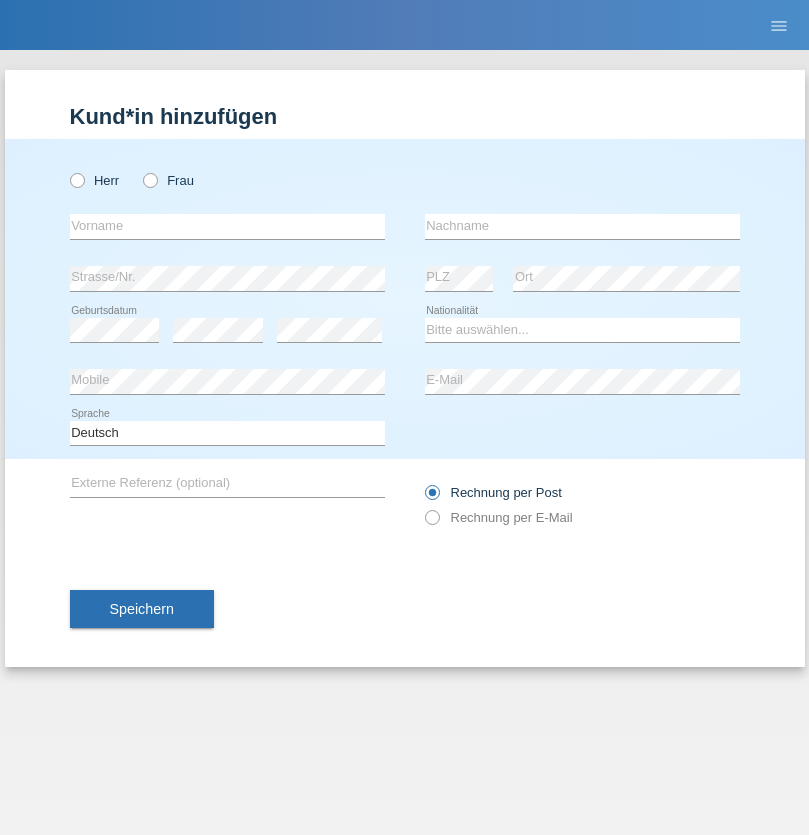 scroll, scrollTop: 0, scrollLeft: 0, axis: both 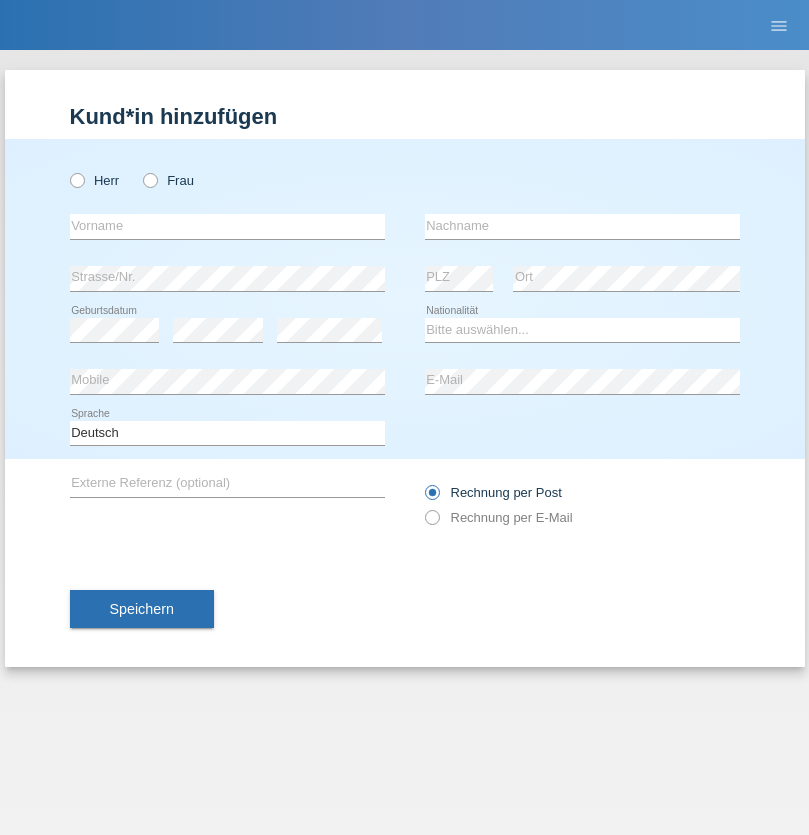 radio on "true" 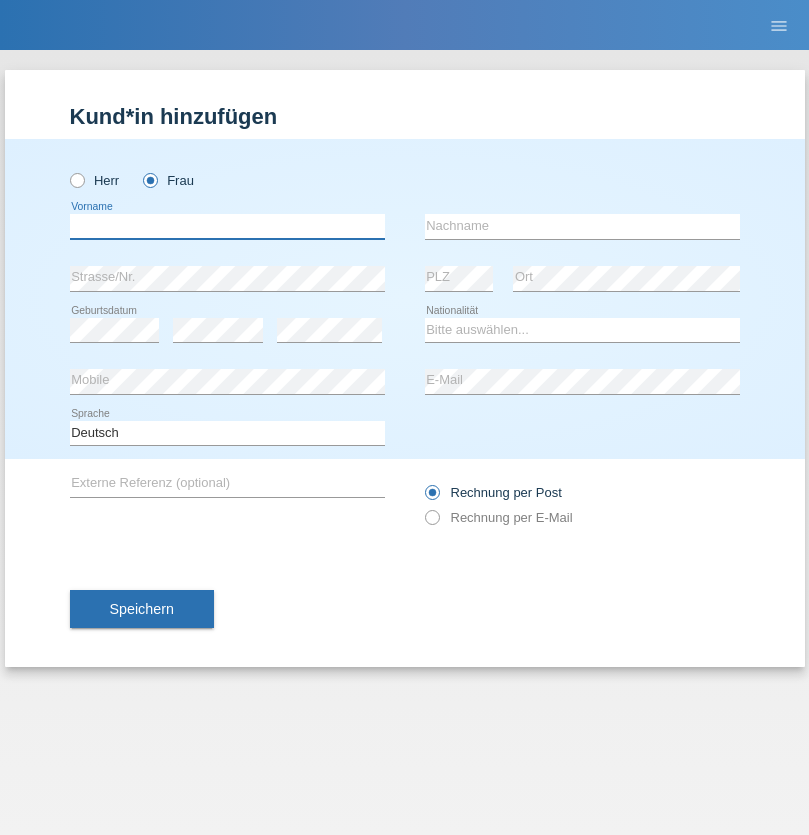 click at bounding box center (227, 226) 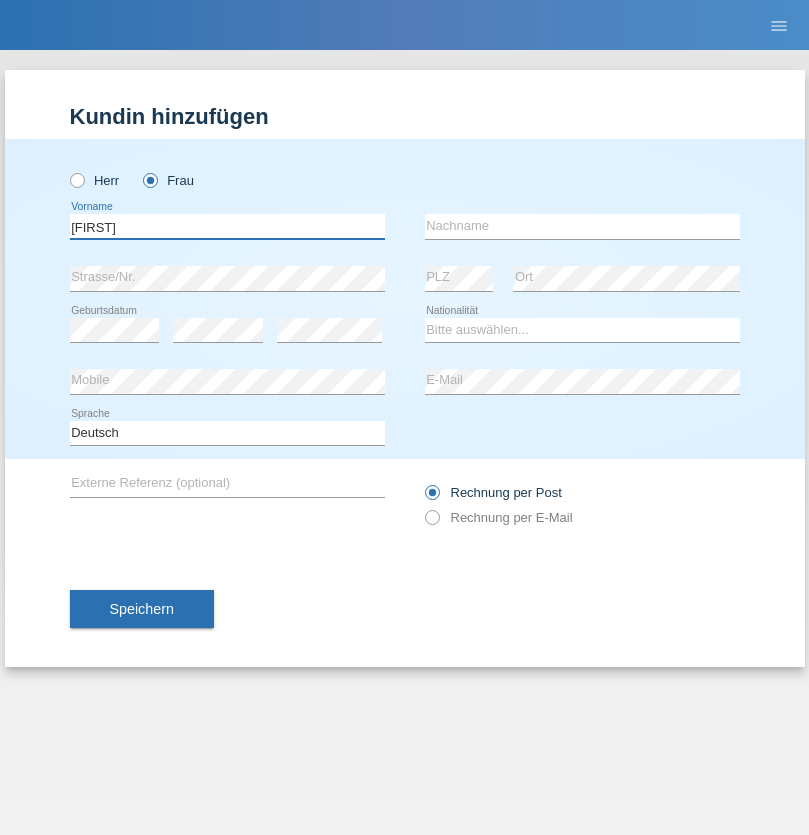 type on "MICHAELA" 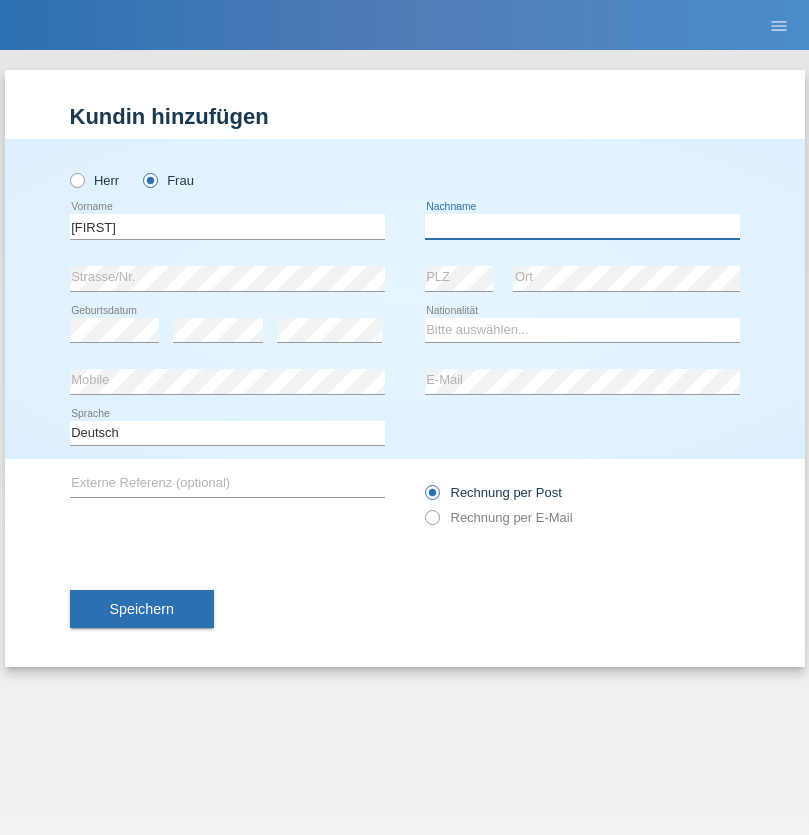 click at bounding box center [582, 226] 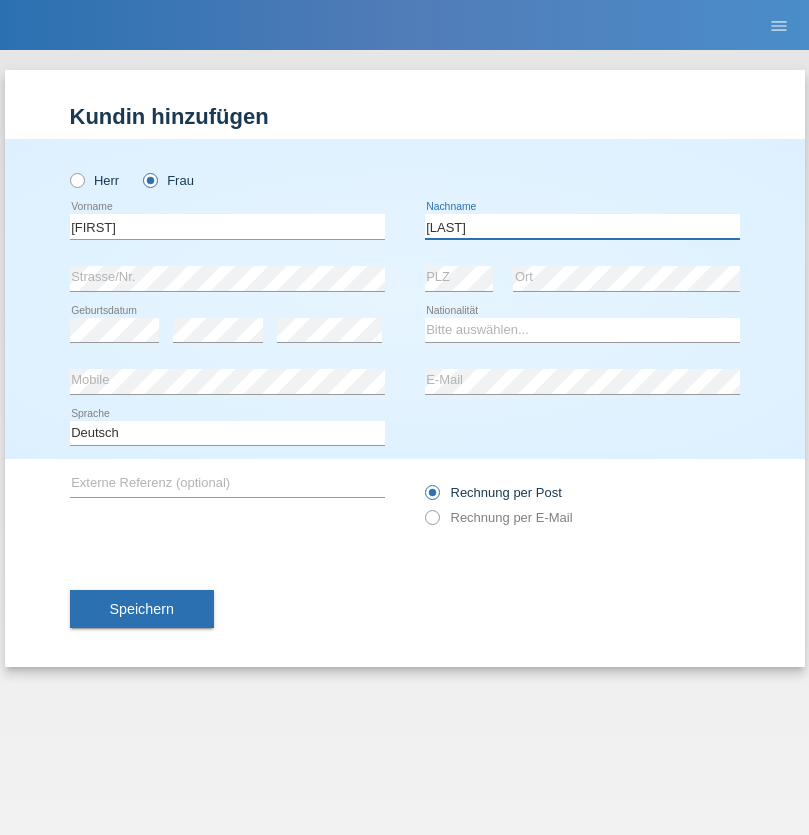 type on "BERNATOVA" 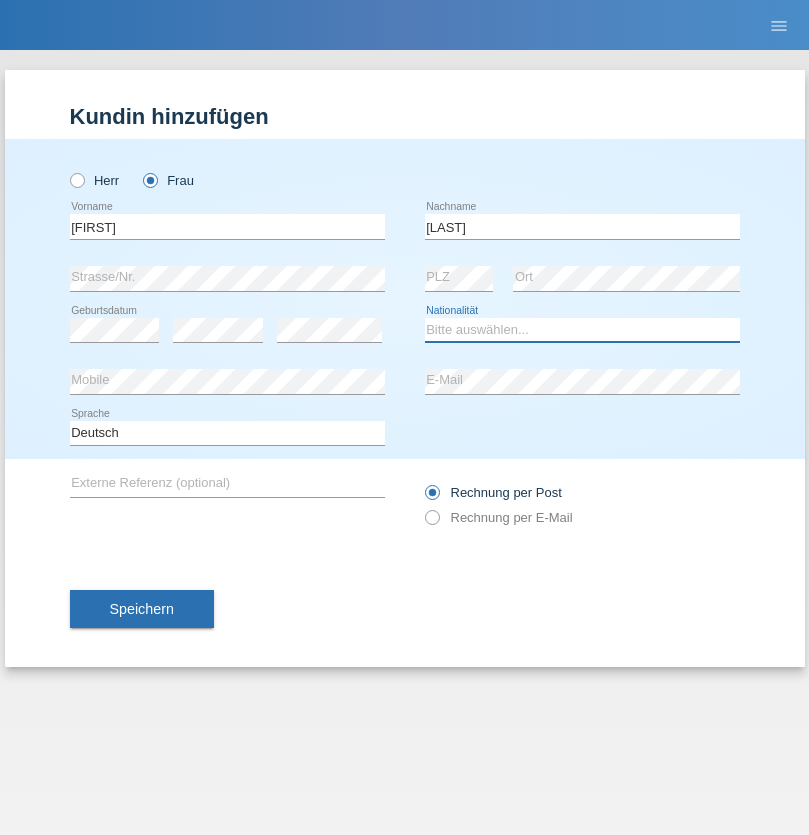 select on "SK" 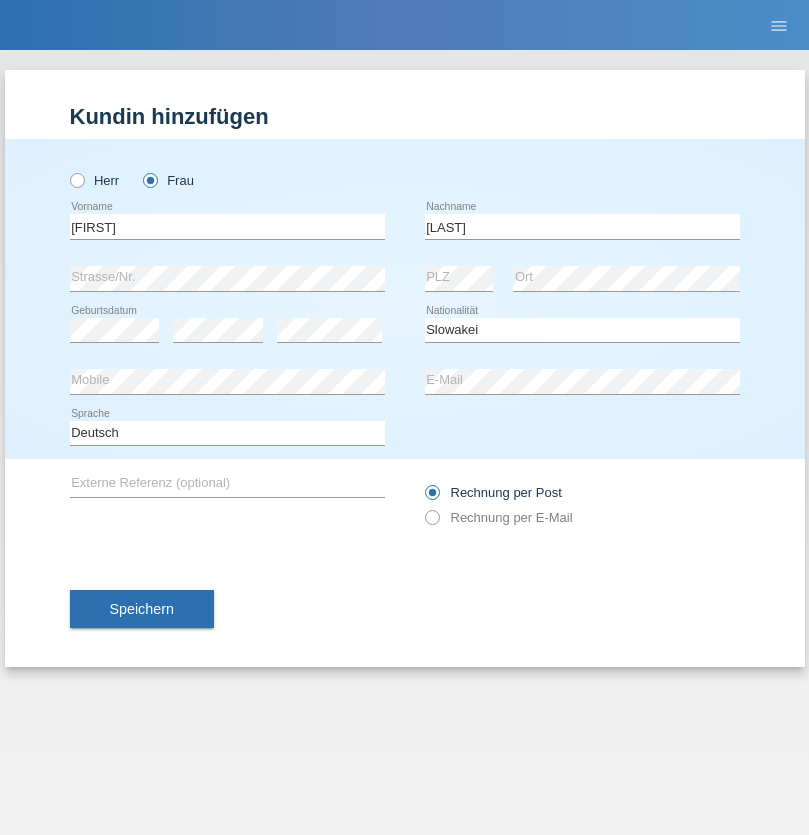 select on "C" 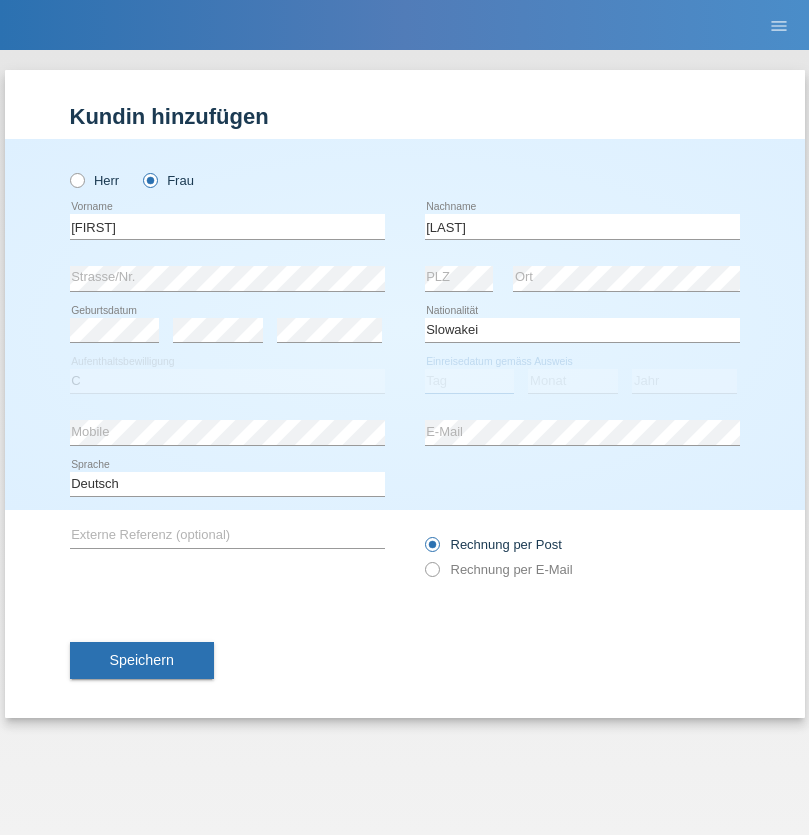 select on "05" 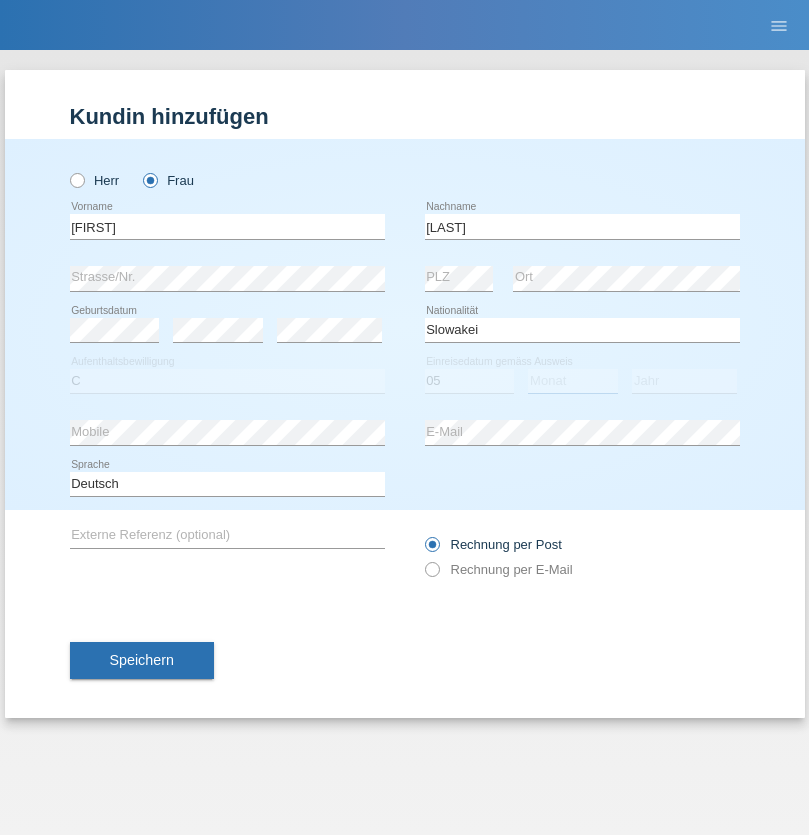 select on "04" 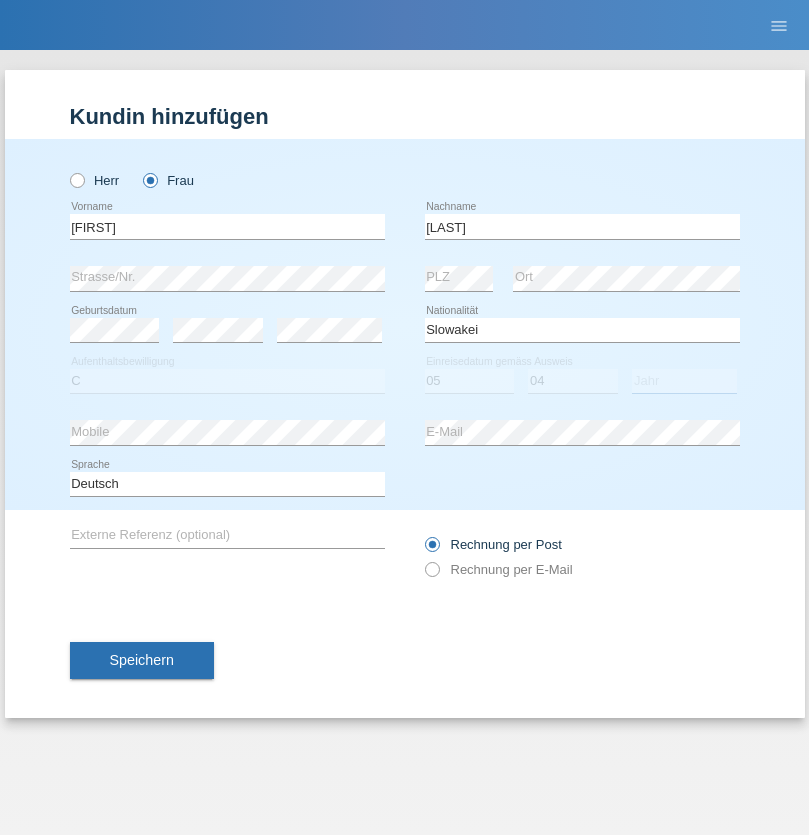 select on "2014" 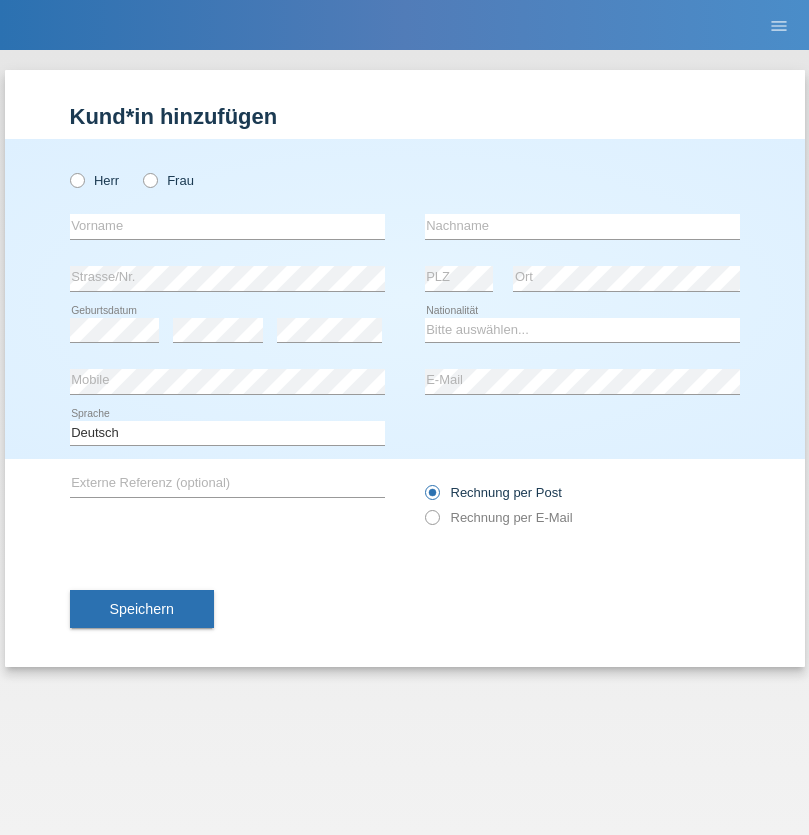 scroll, scrollTop: 0, scrollLeft: 0, axis: both 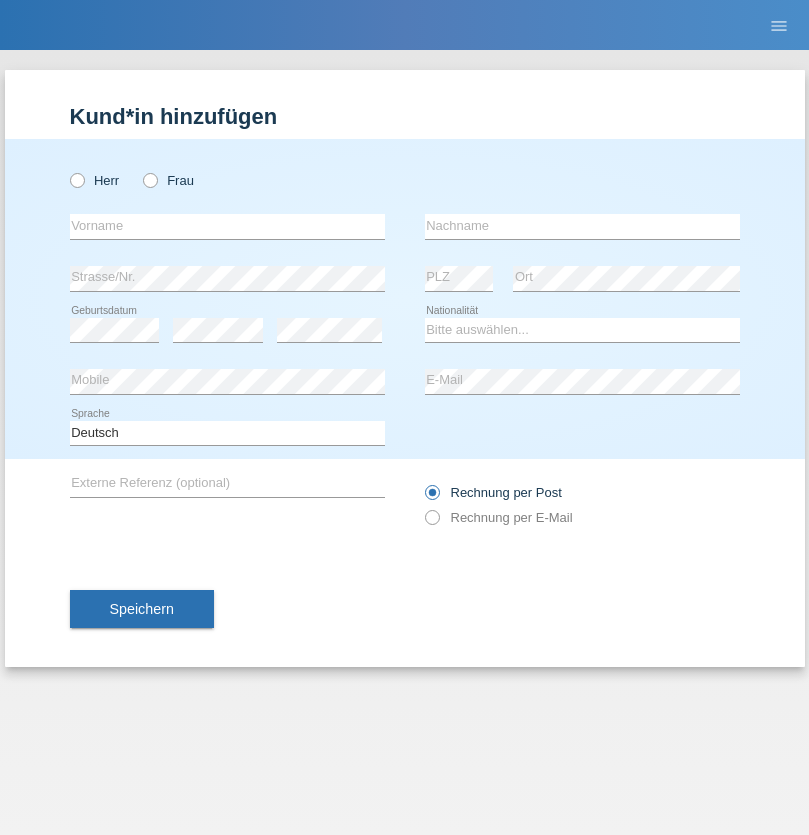 radio on "true" 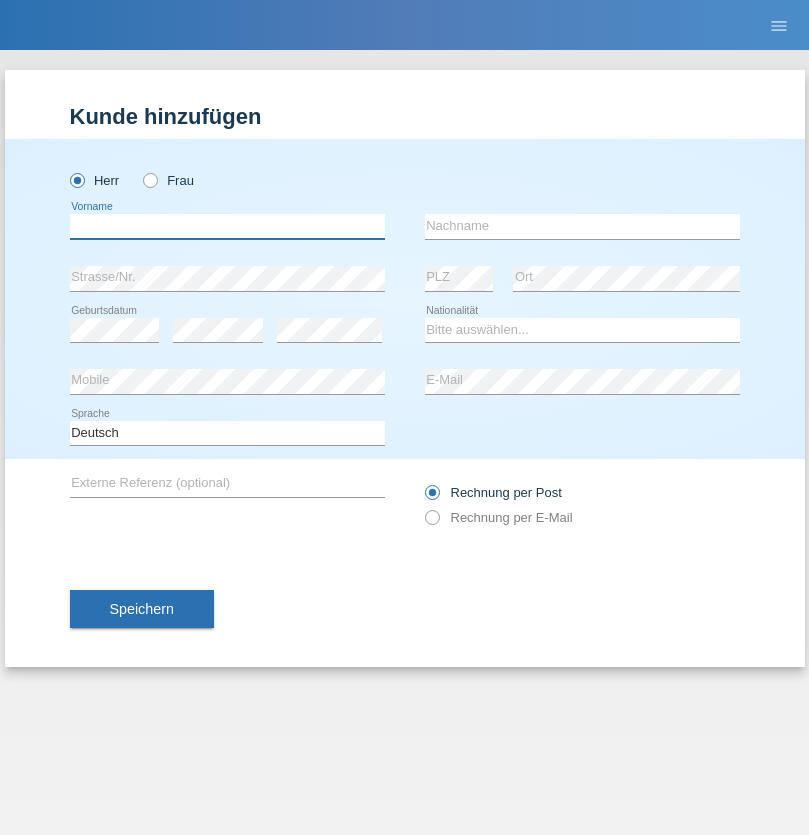 click at bounding box center [227, 226] 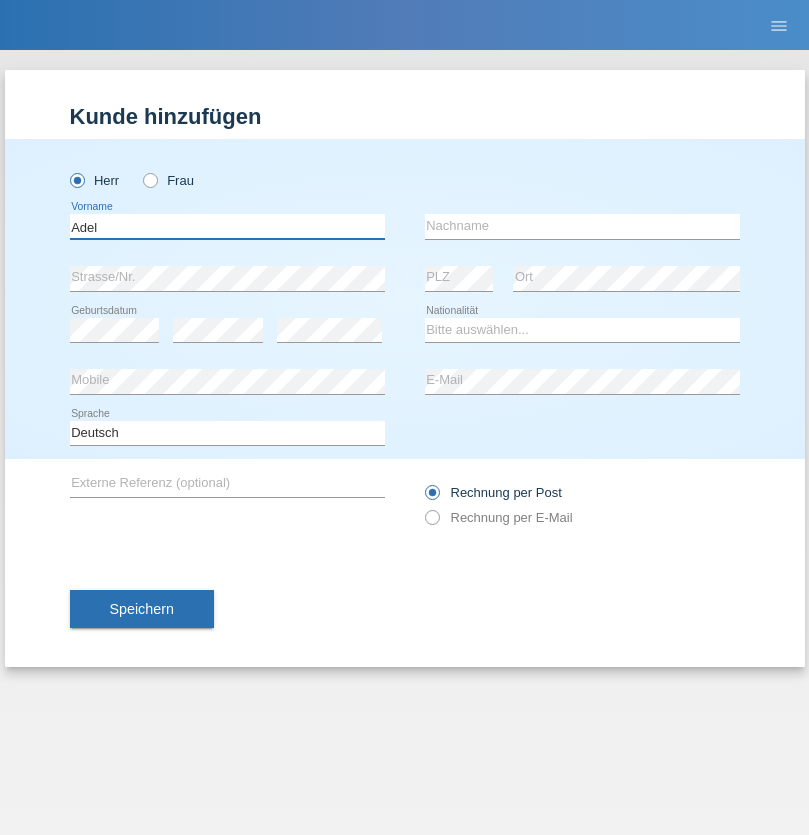 type on "Adel" 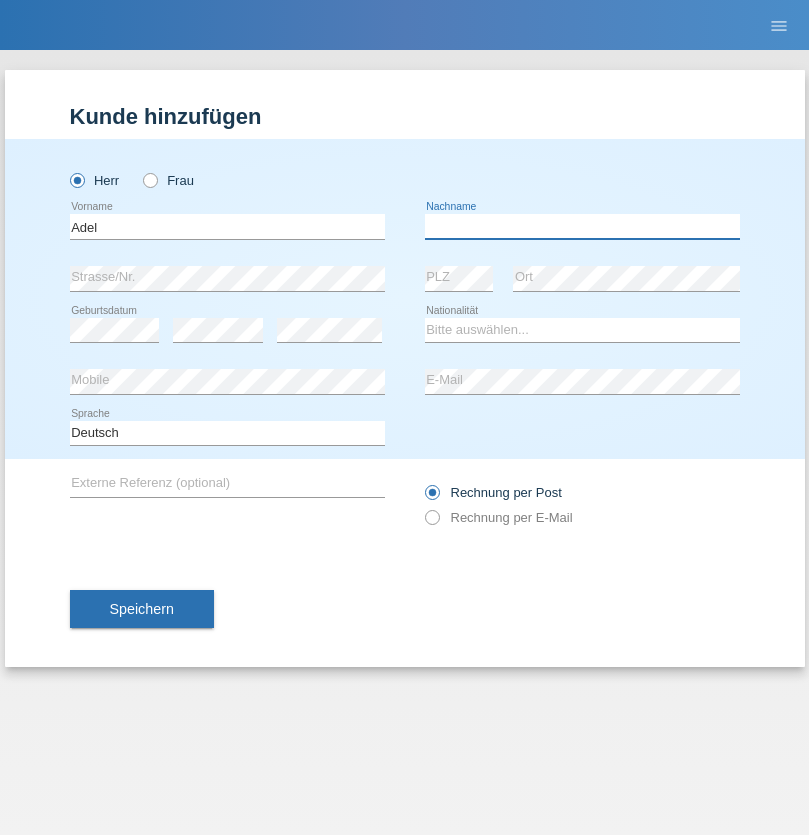 click at bounding box center (582, 226) 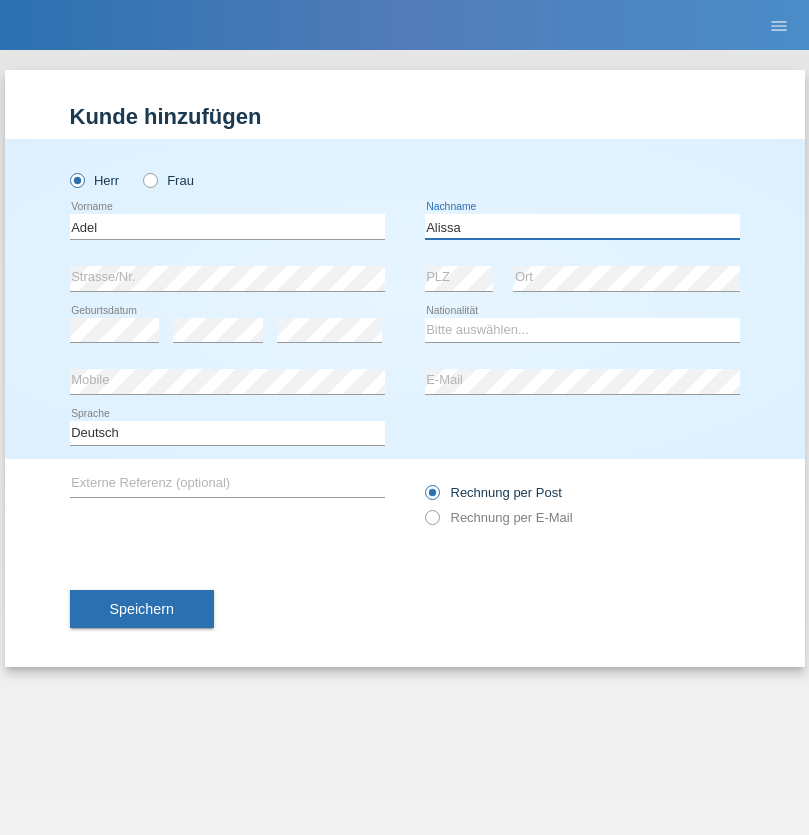 type on "Alissa" 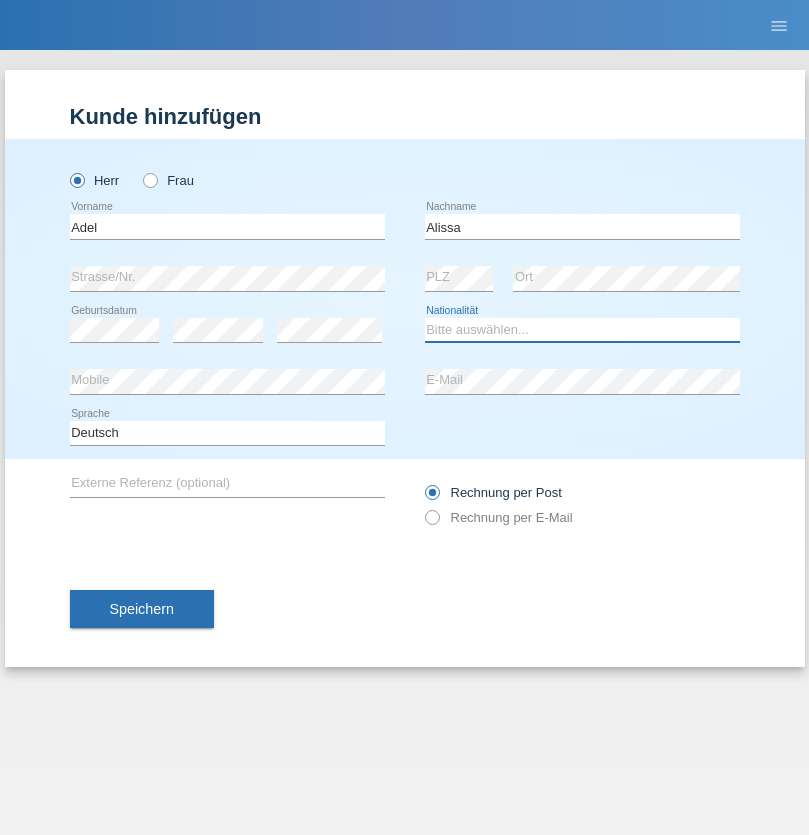 select on "SY" 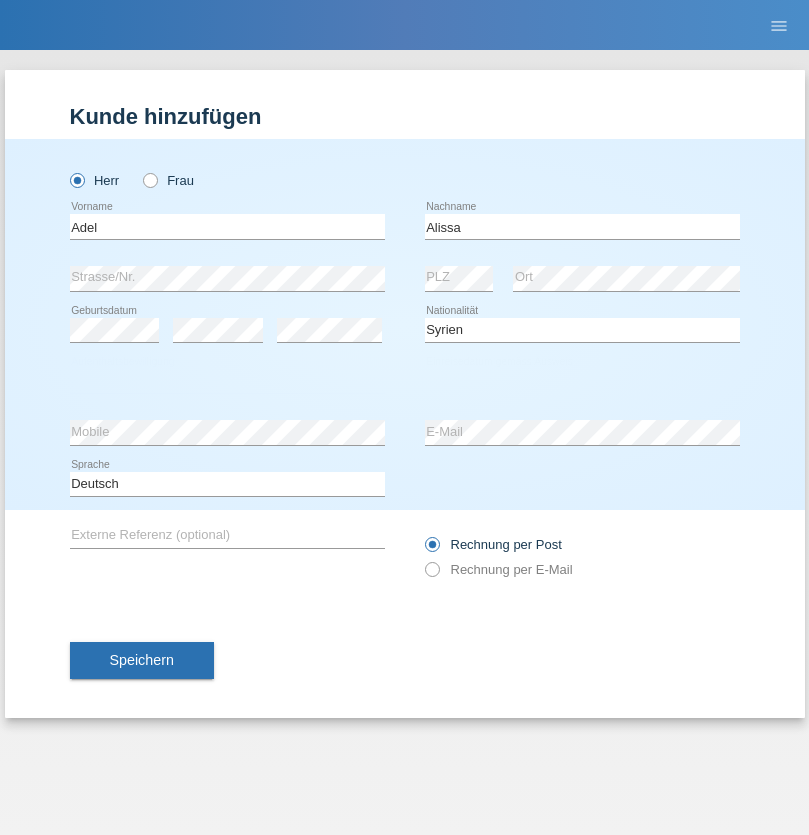 select on "C" 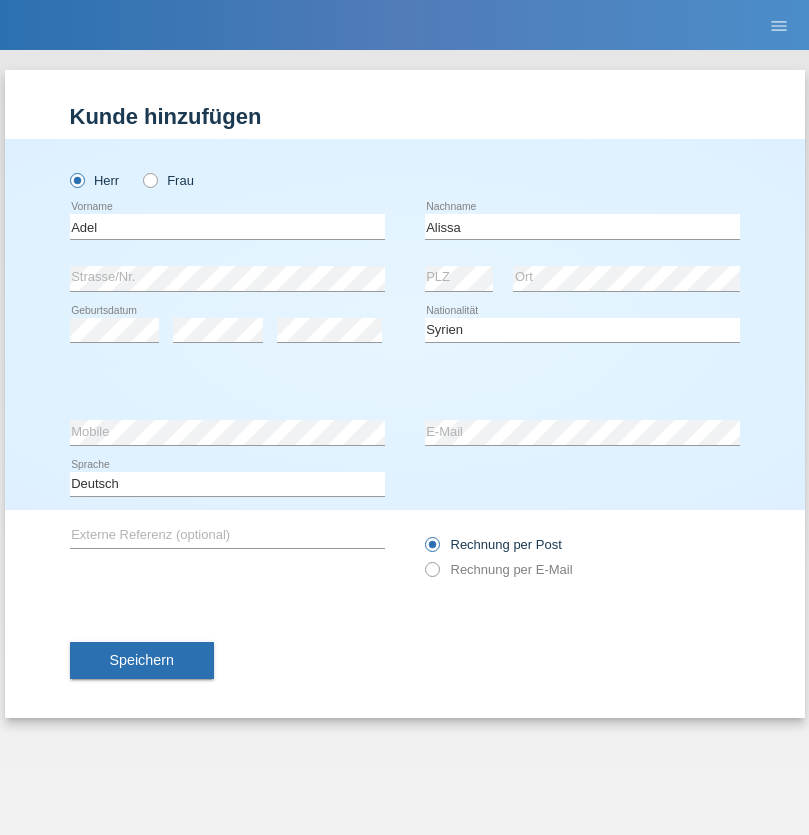 select on "20" 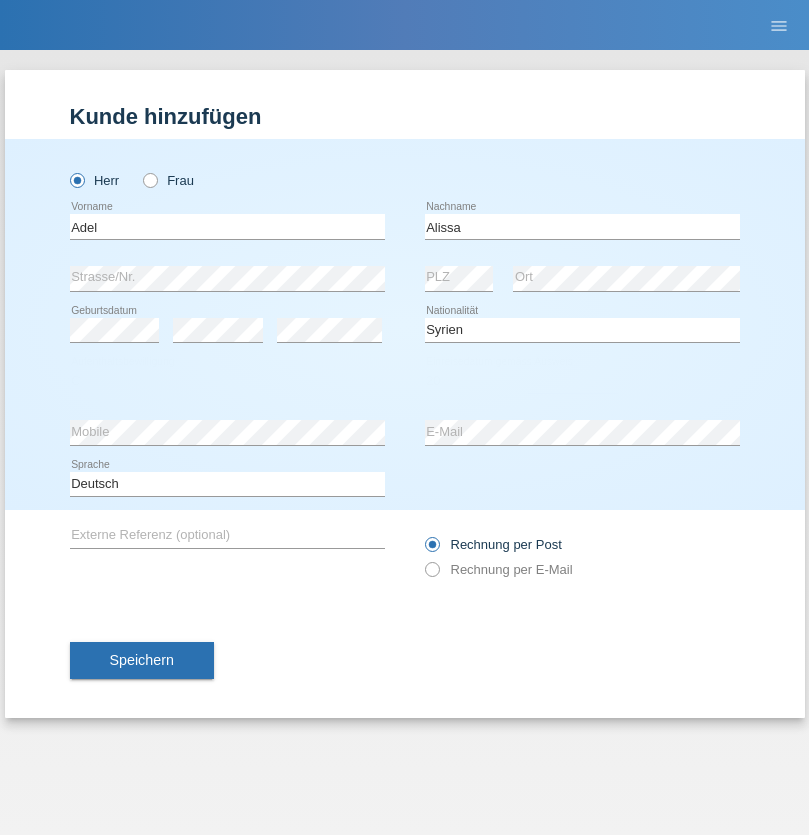 select on "09" 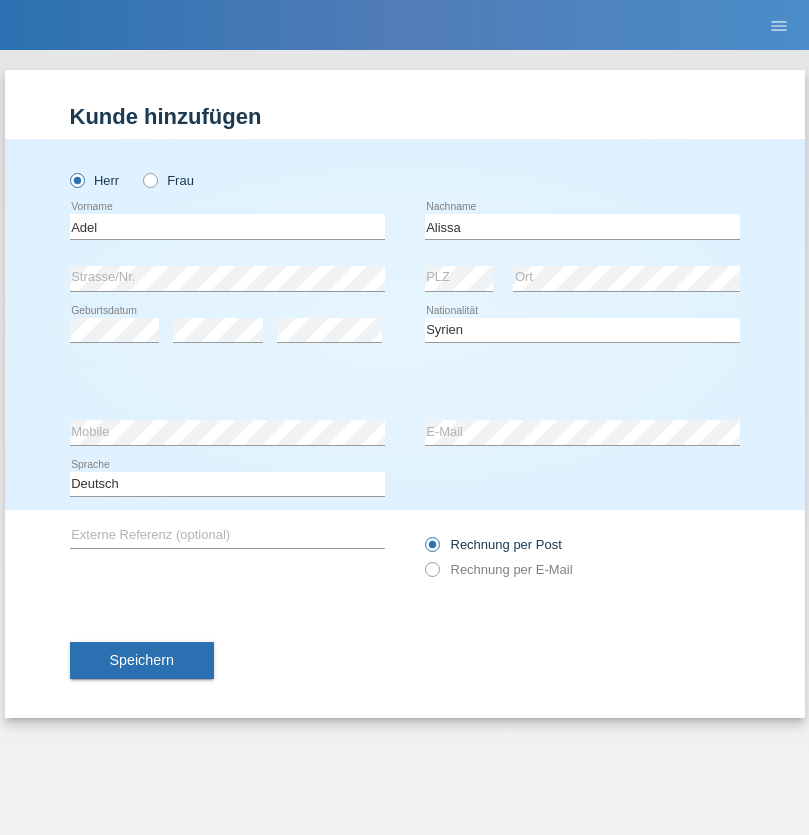 select on "2018" 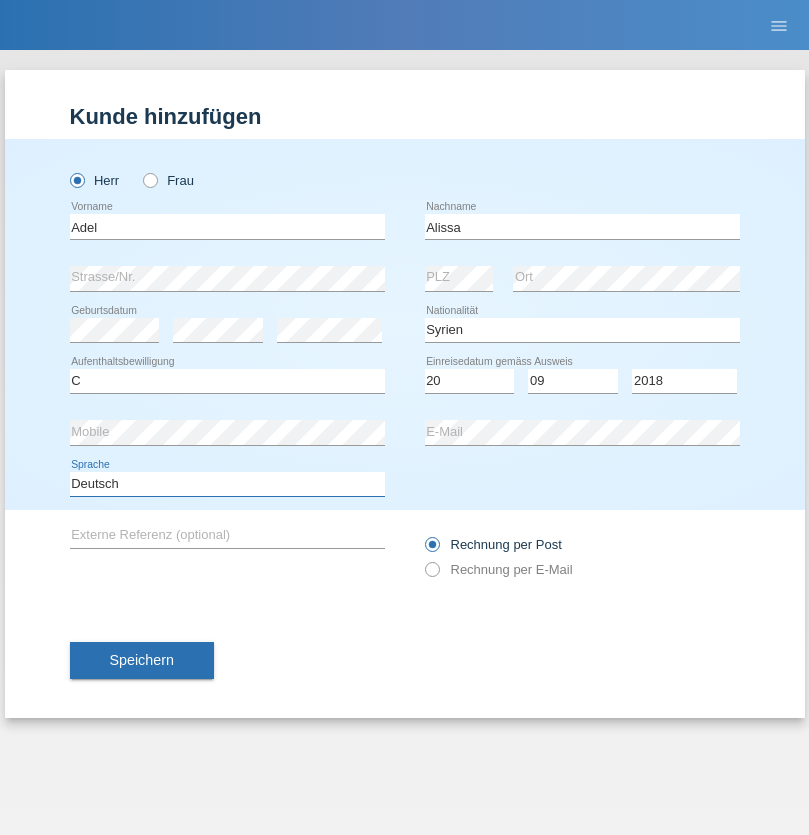 select on "en" 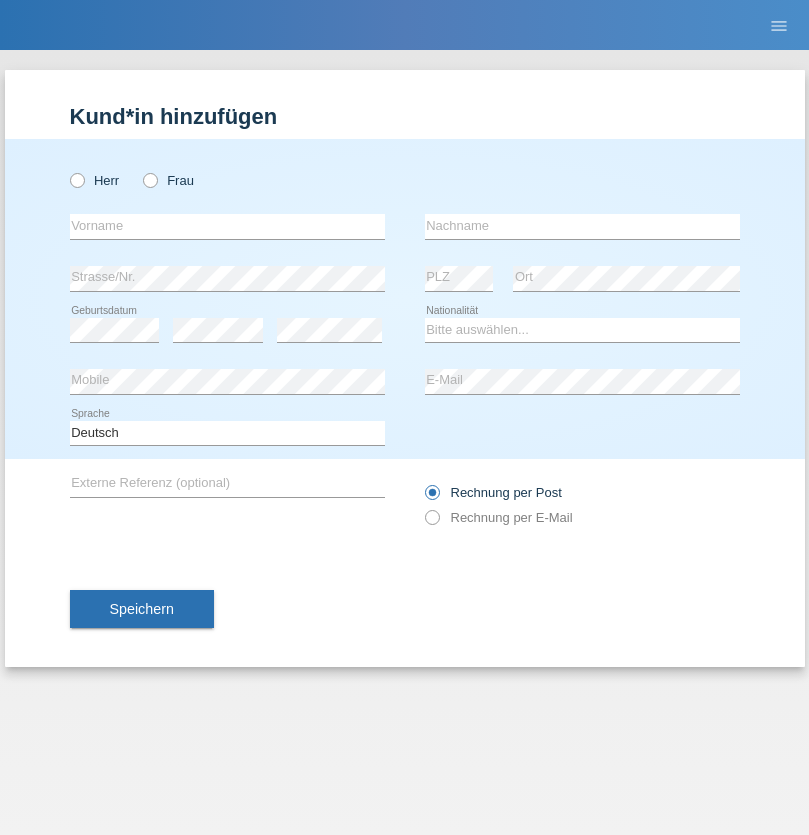 scroll, scrollTop: 0, scrollLeft: 0, axis: both 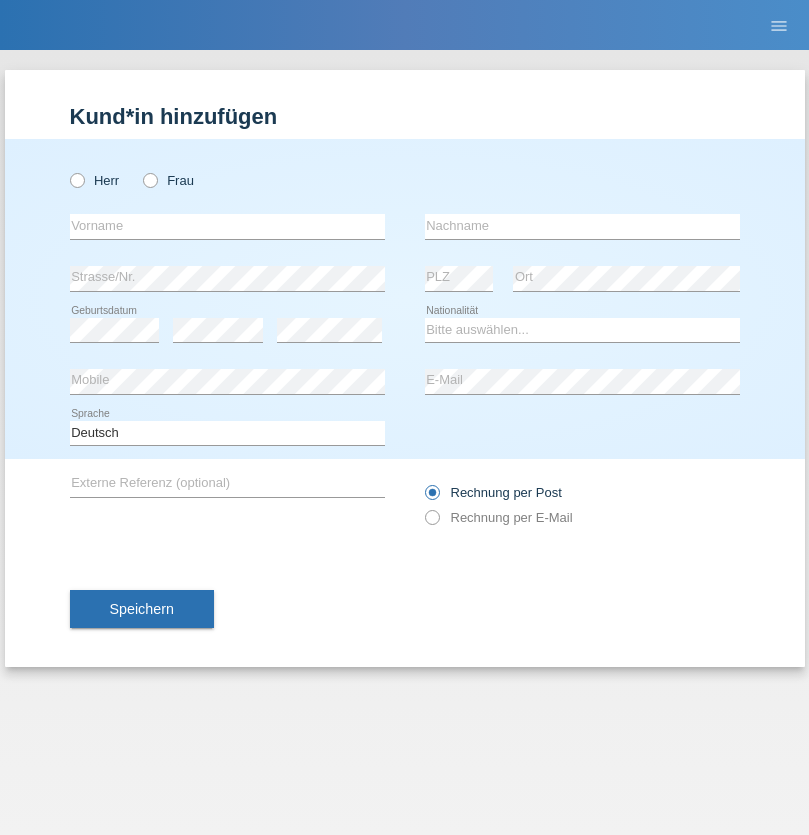 radio on "true" 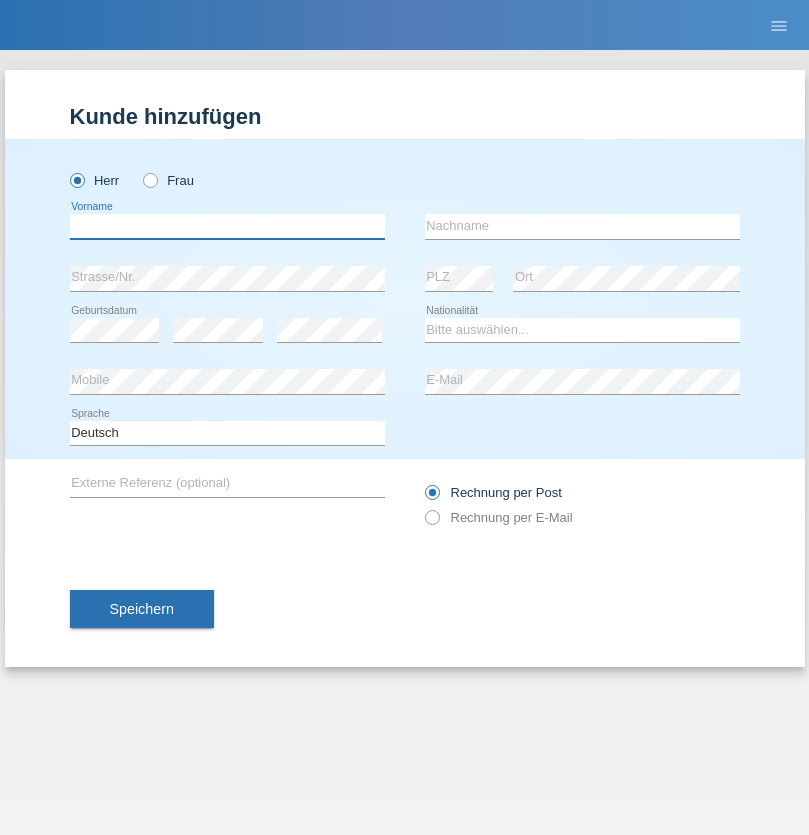click at bounding box center (227, 226) 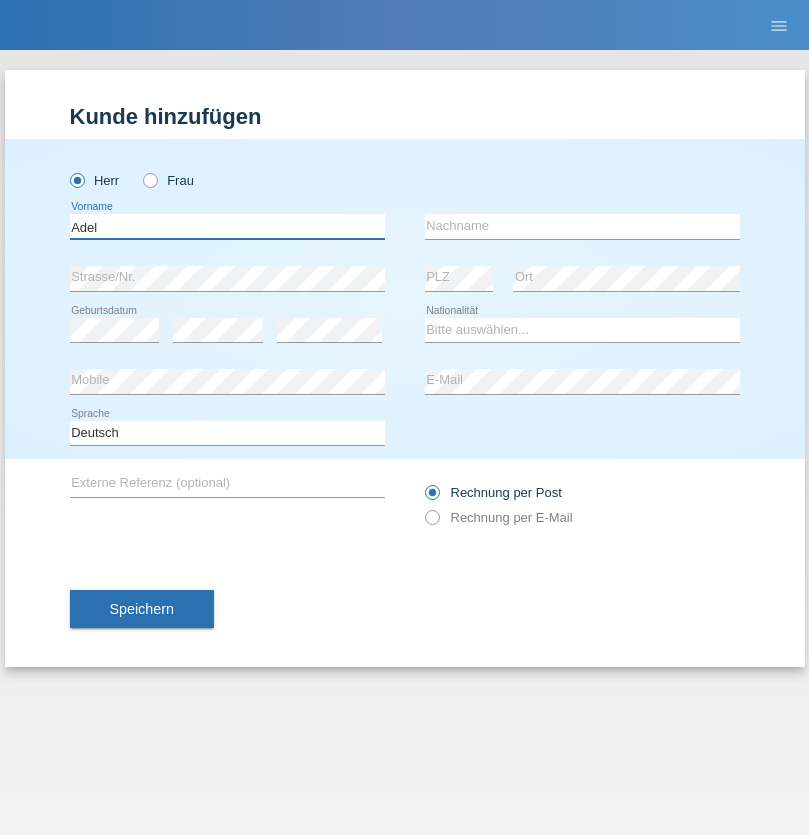 type on "Adel" 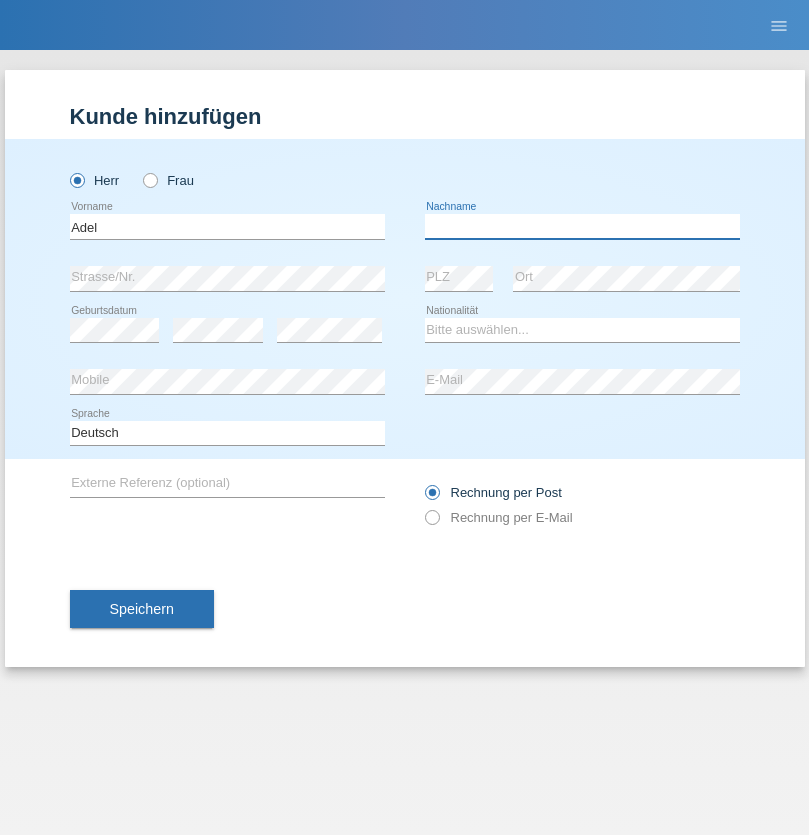 click at bounding box center [582, 226] 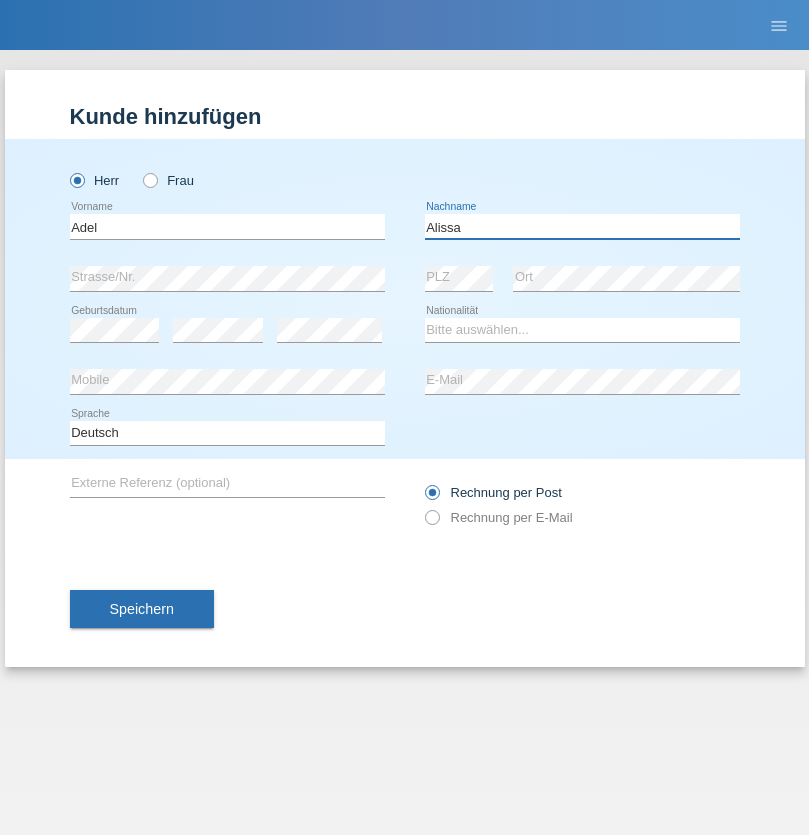 type on "Alissa" 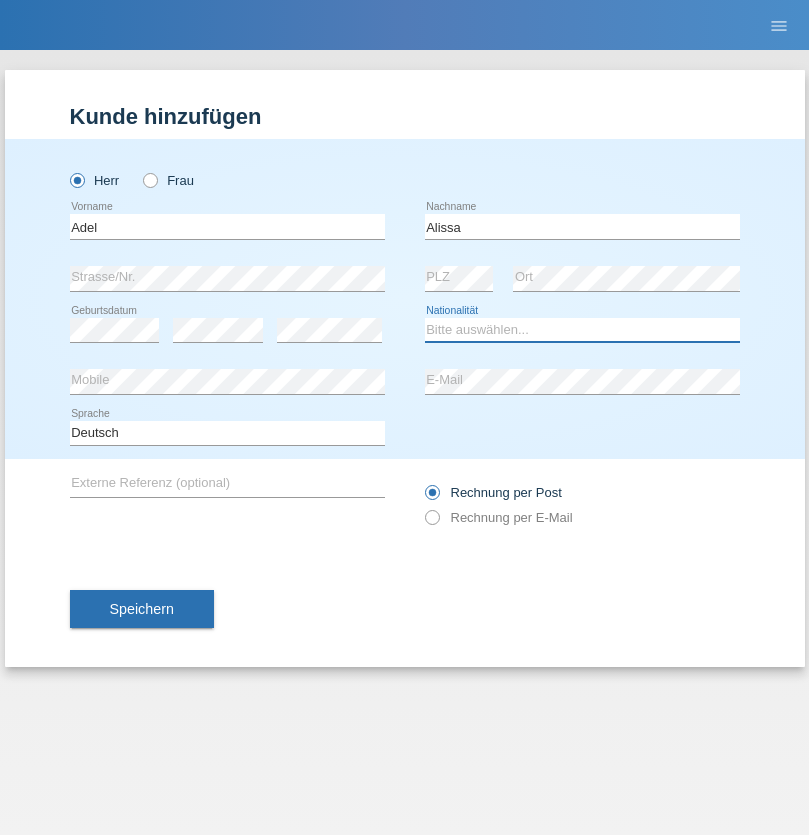 select on "SY" 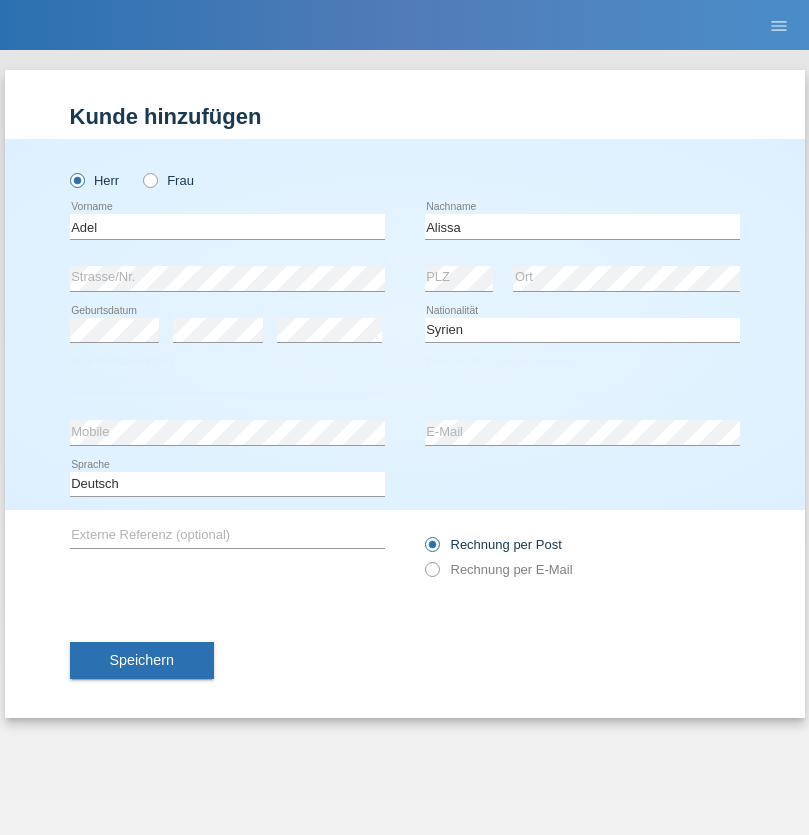 select on "C" 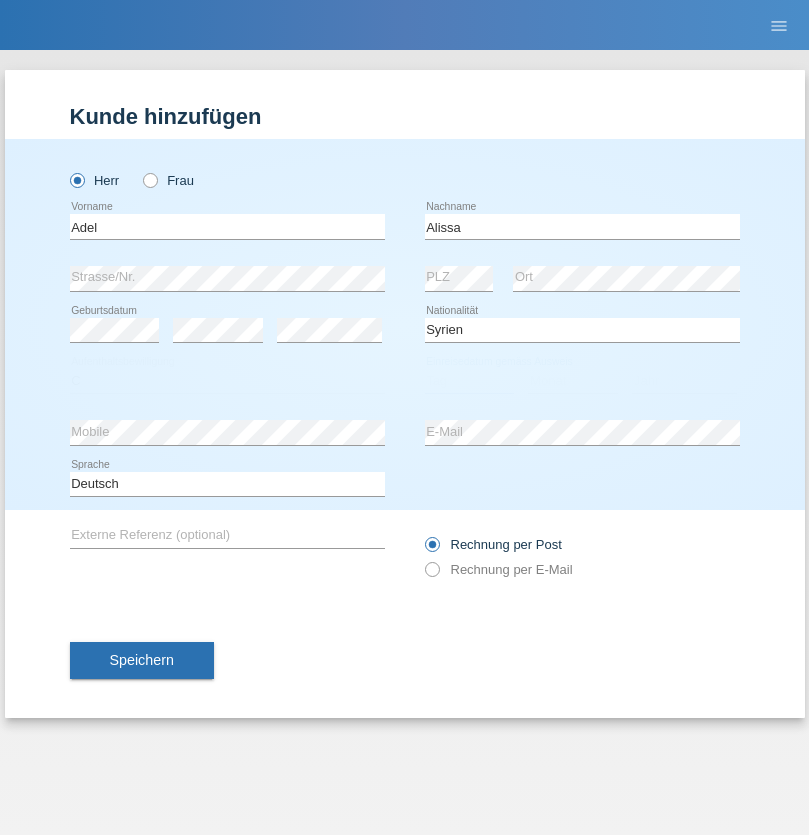 select on "20" 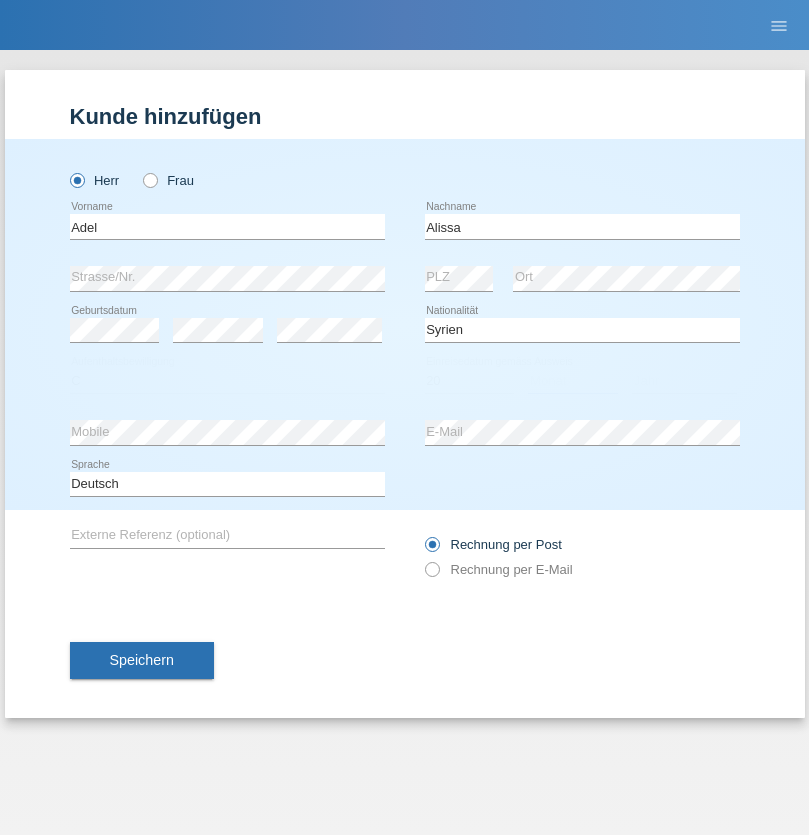 select on "09" 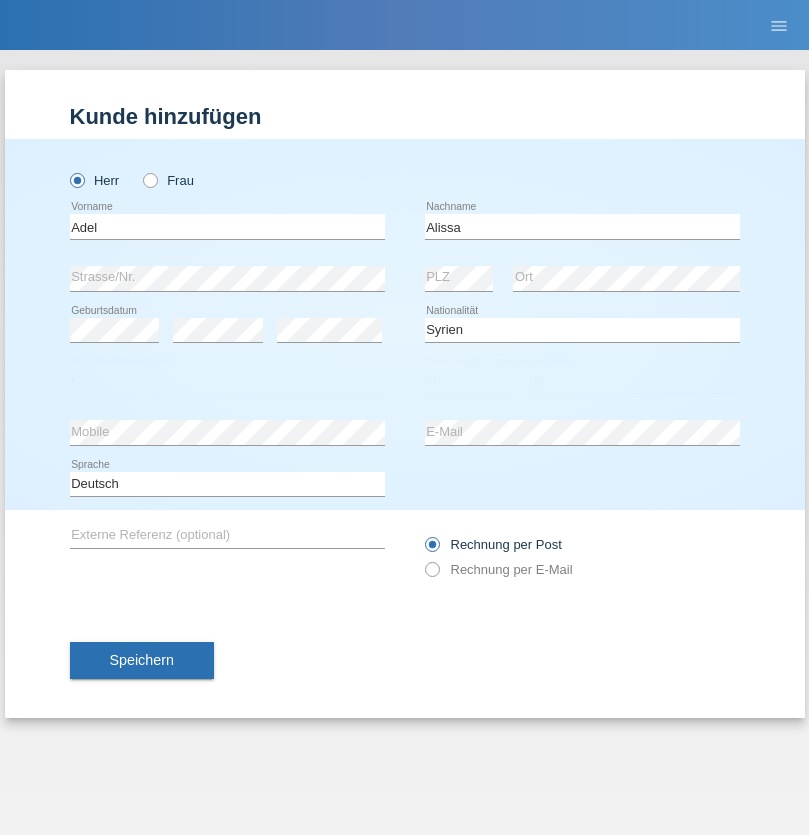 select on "2018" 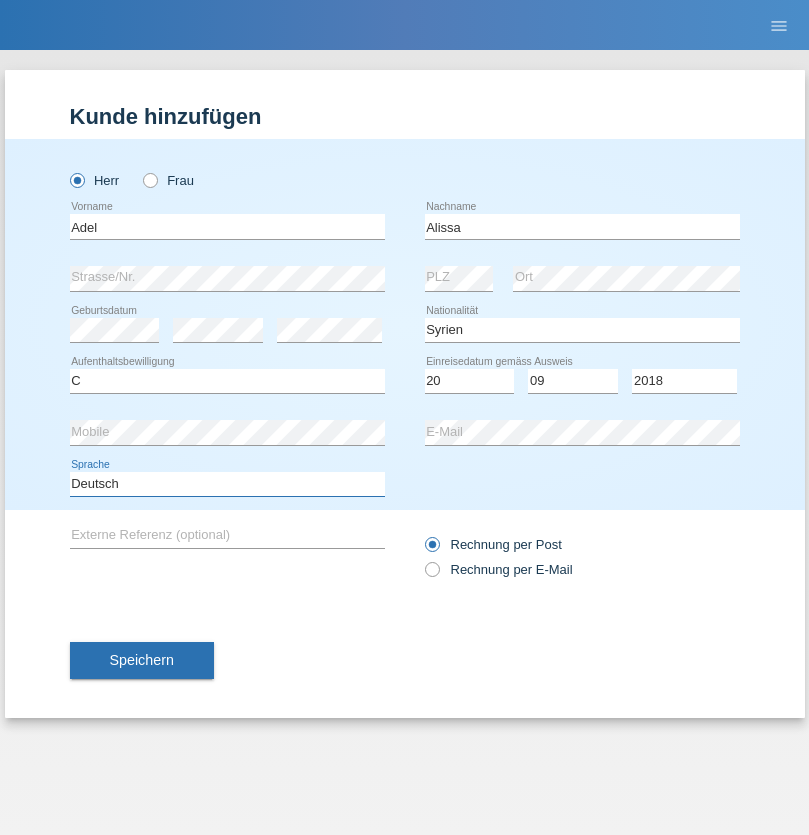 select on "en" 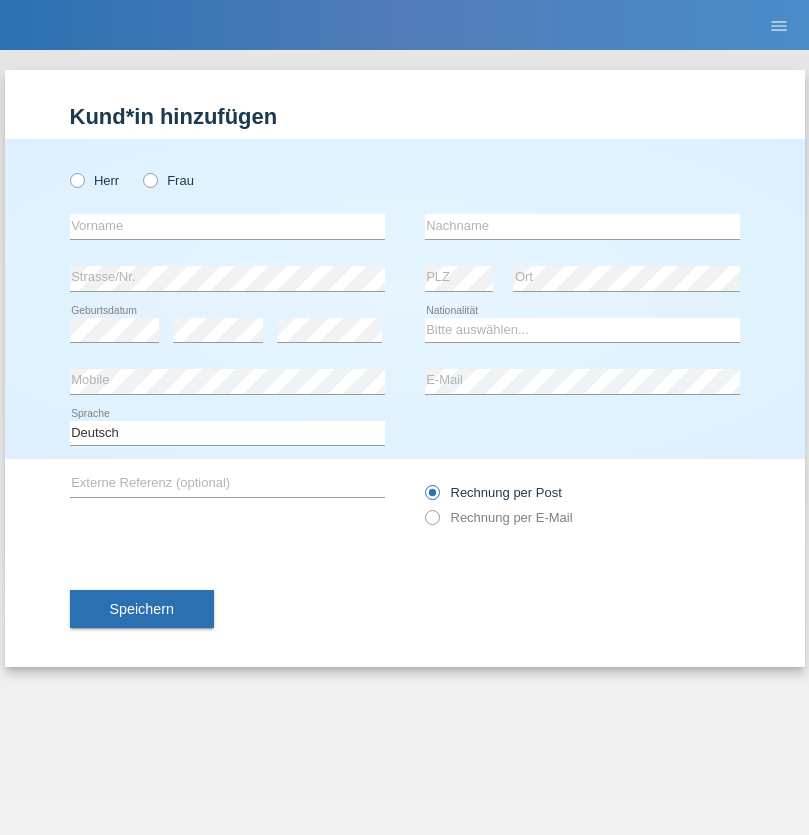 scroll, scrollTop: 0, scrollLeft: 0, axis: both 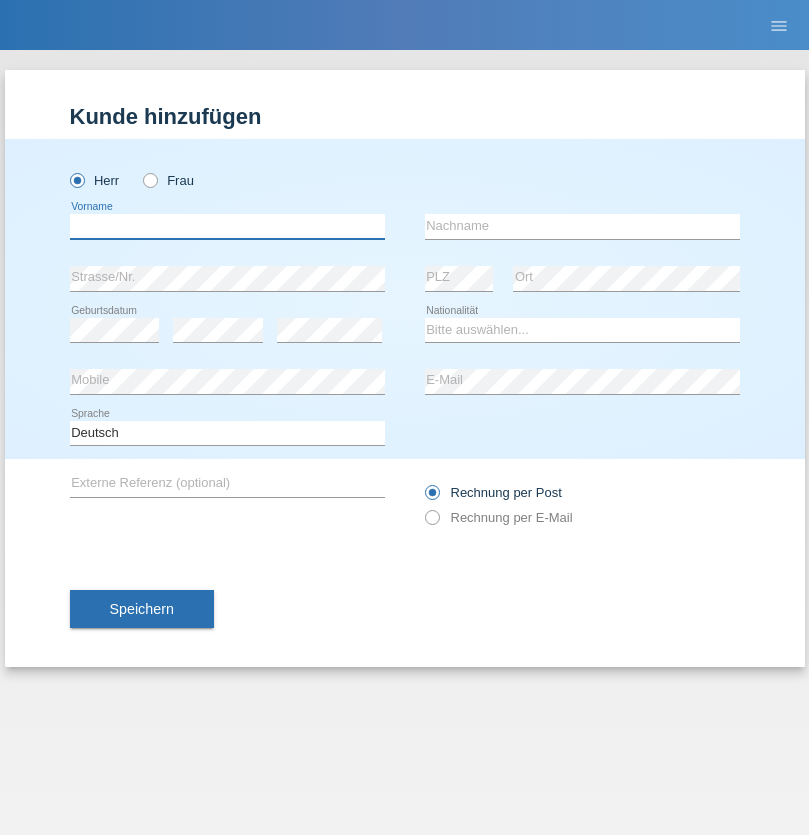 click at bounding box center [227, 226] 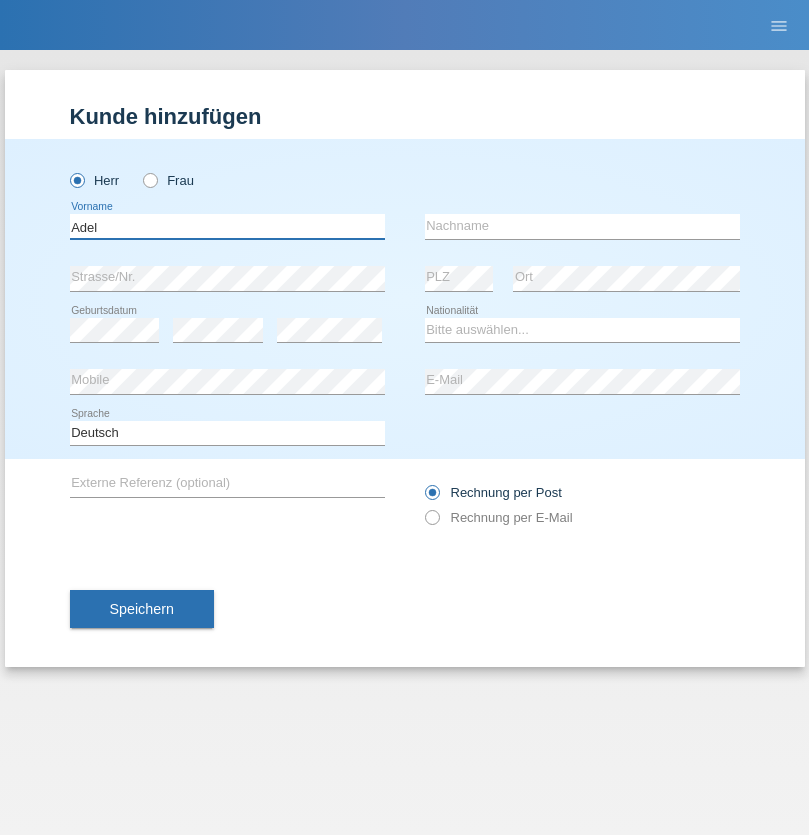 type on "Adel" 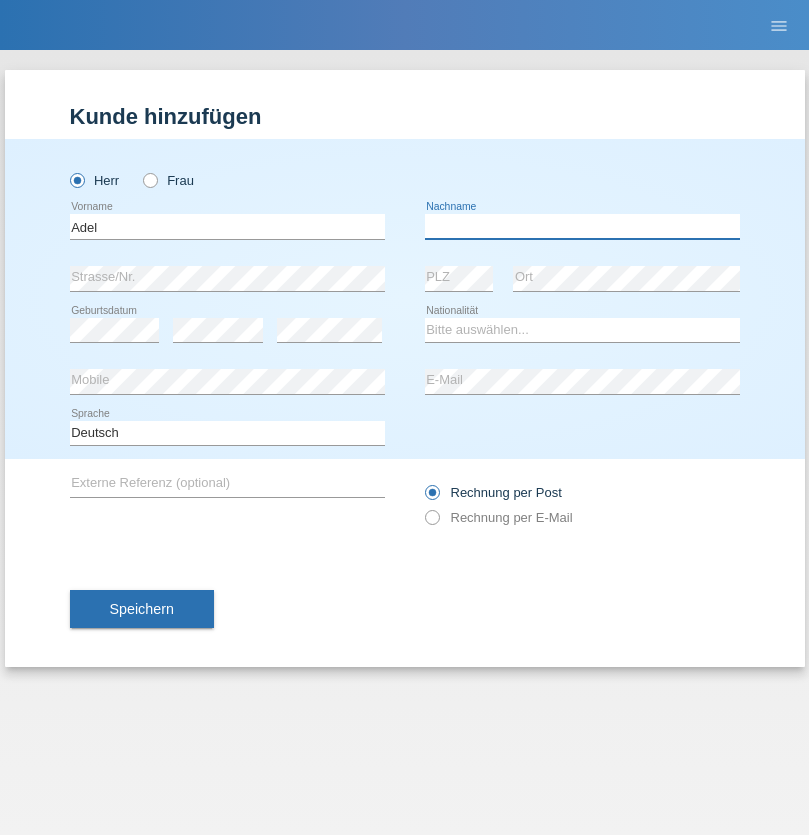 click at bounding box center [582, 226] 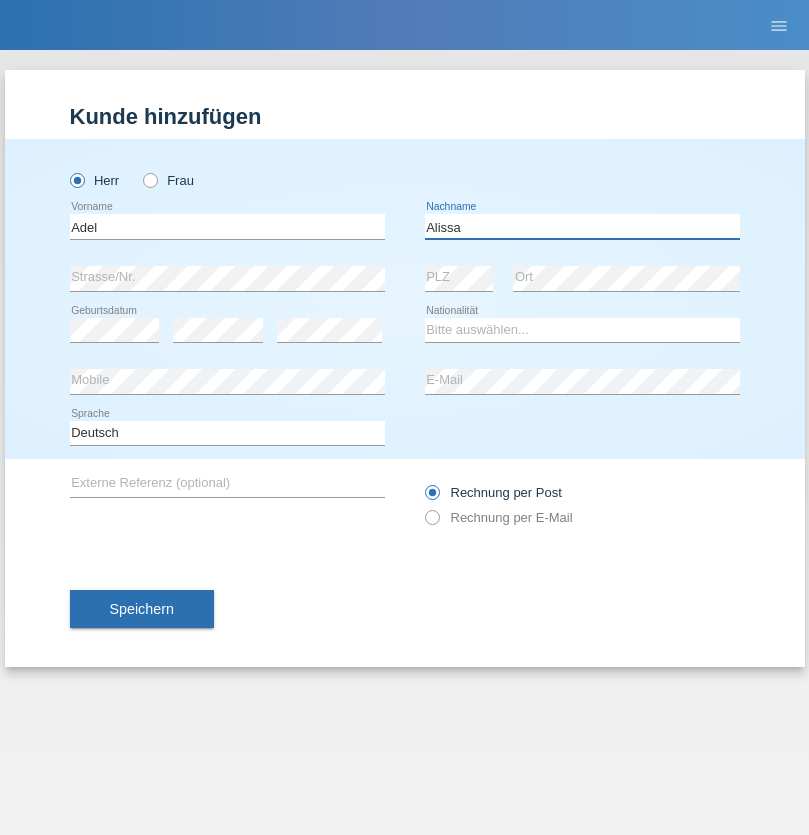 type on "Alissa" 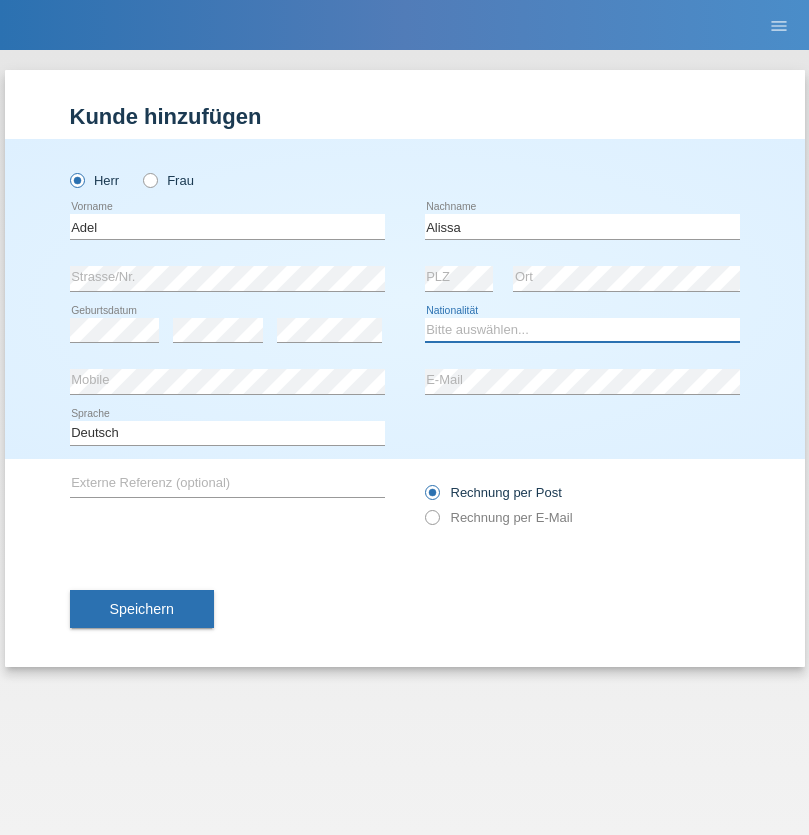 select on "SY" 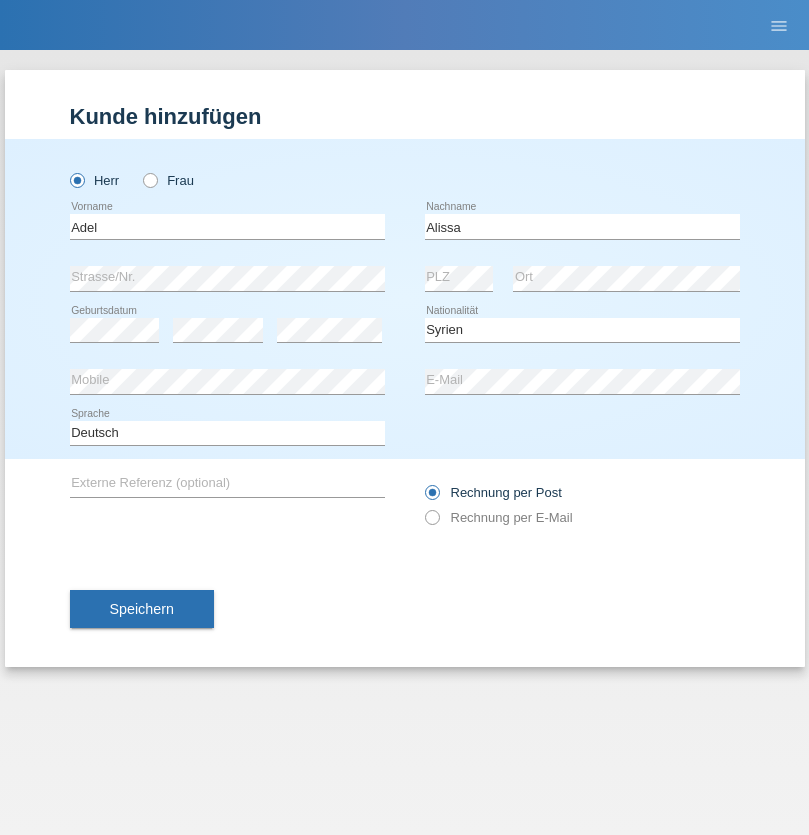 select on "C" 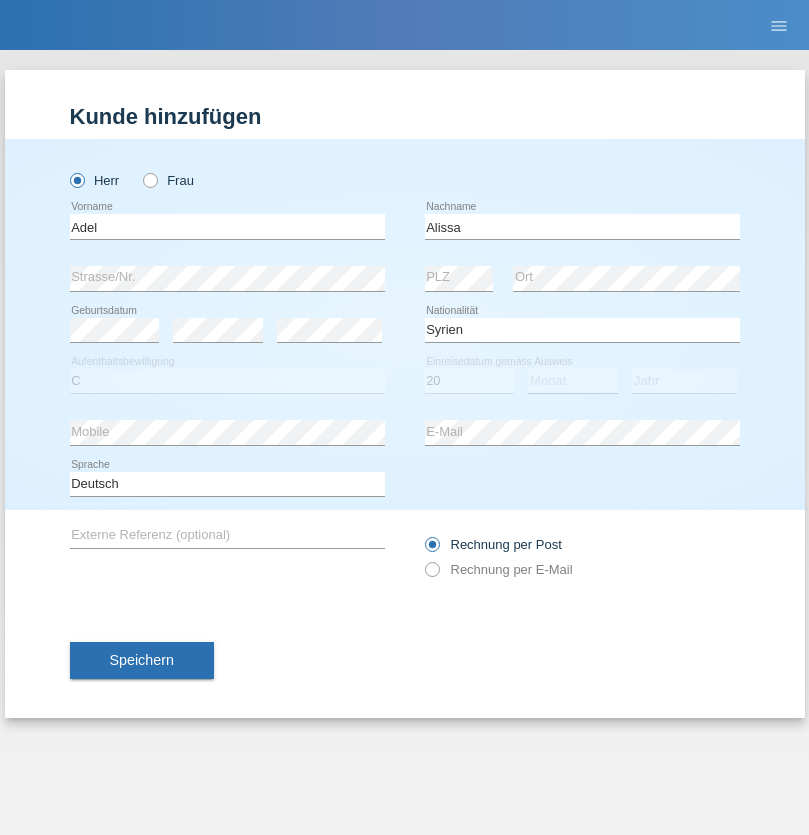 select on "09" 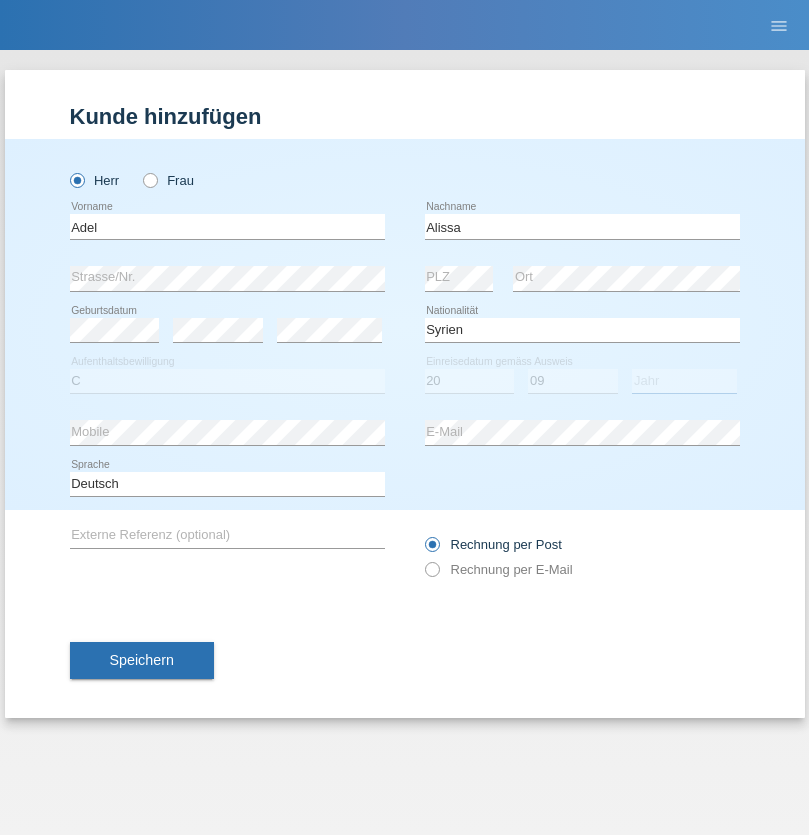 select on "2018" 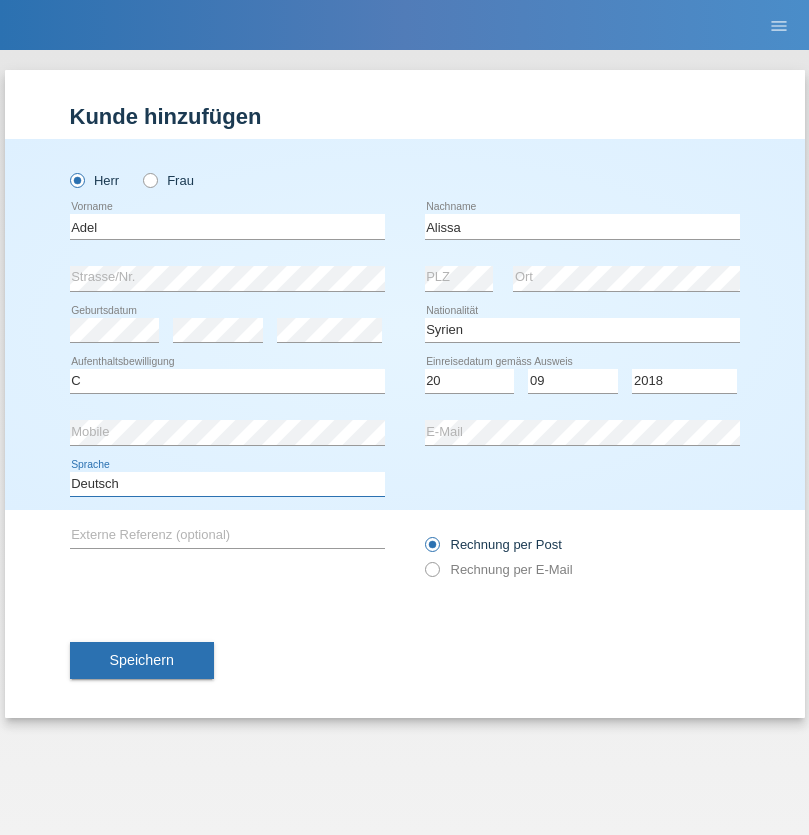 select on "en" 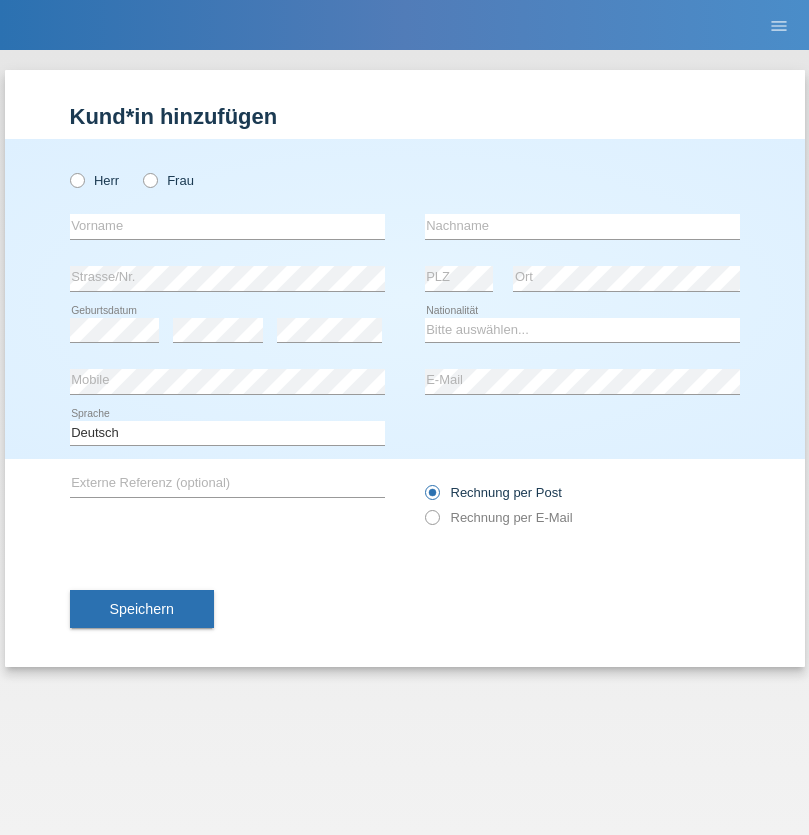 scroll, scrollTop: 0, scrollLeft: 0, axis: both 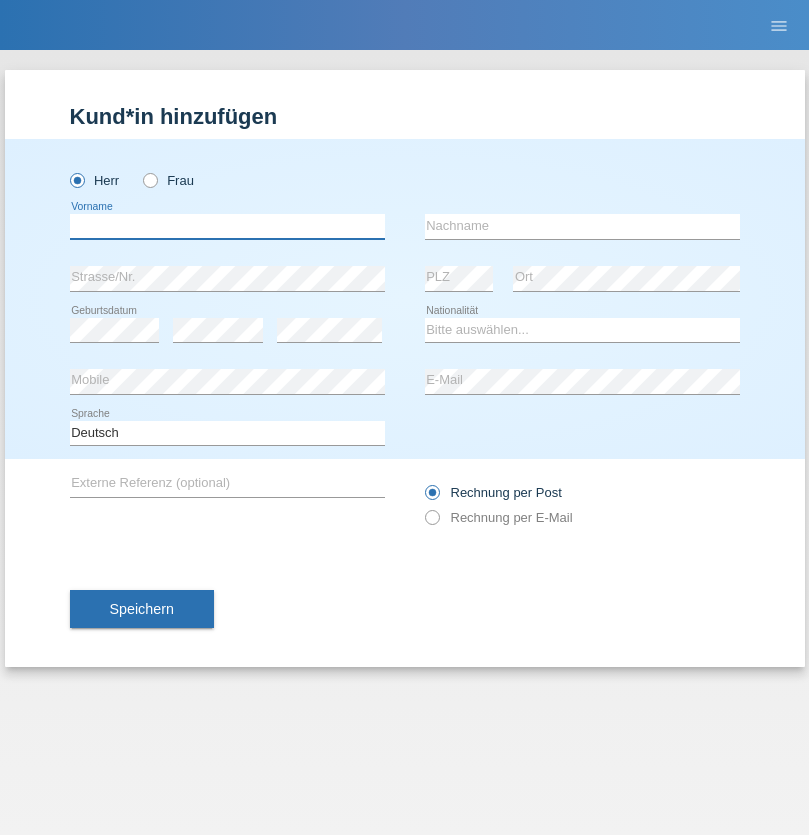 click at bounding box center (227, 226) 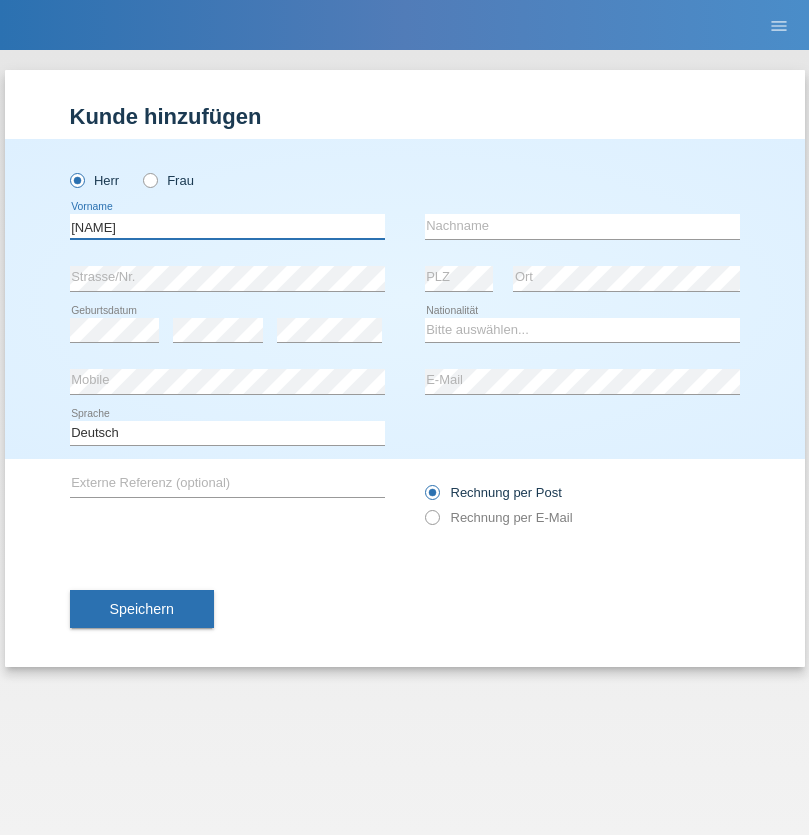 type on "Nico" 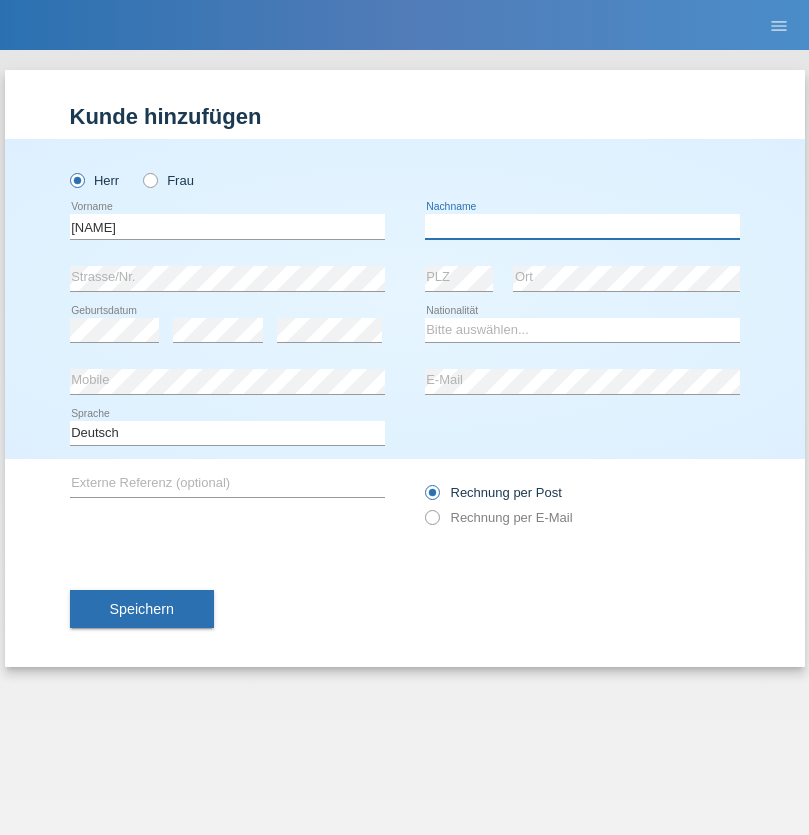 click at bounding box center [582, 226] 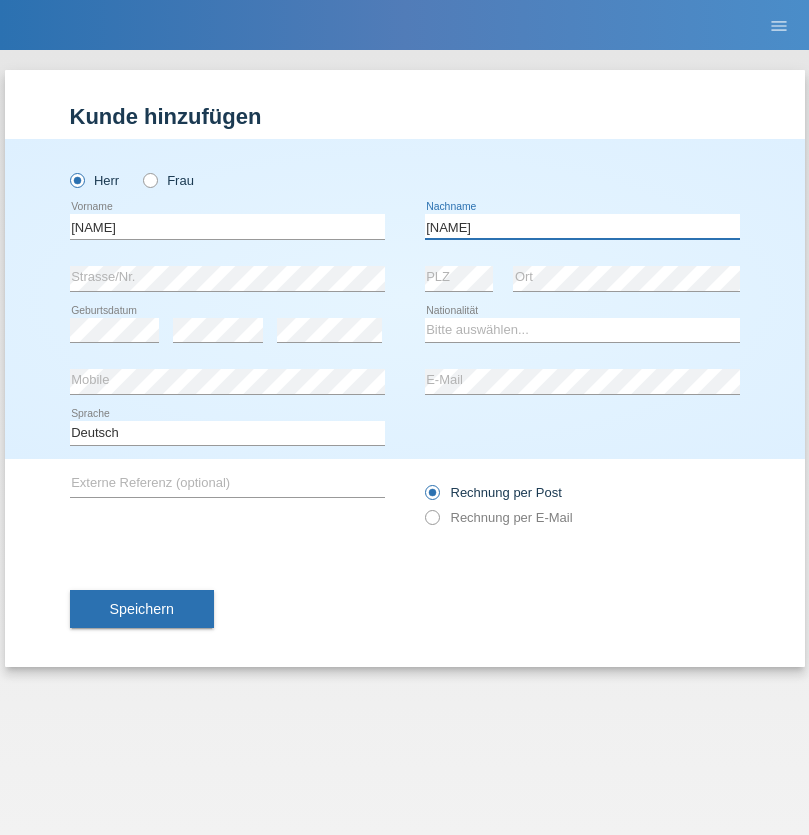 type on "Igunwe" 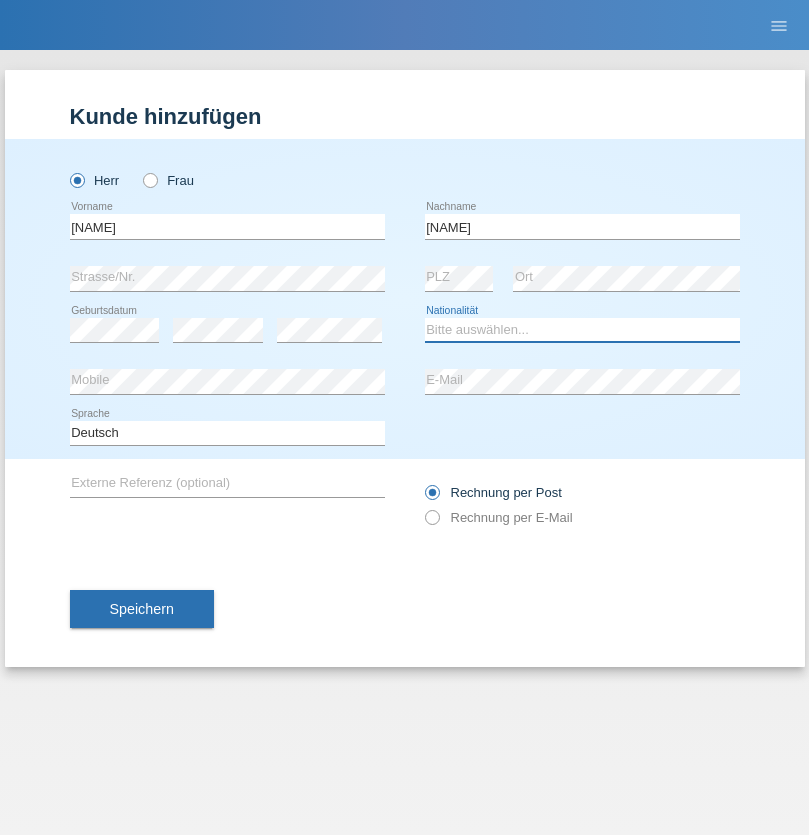 select on "CH" 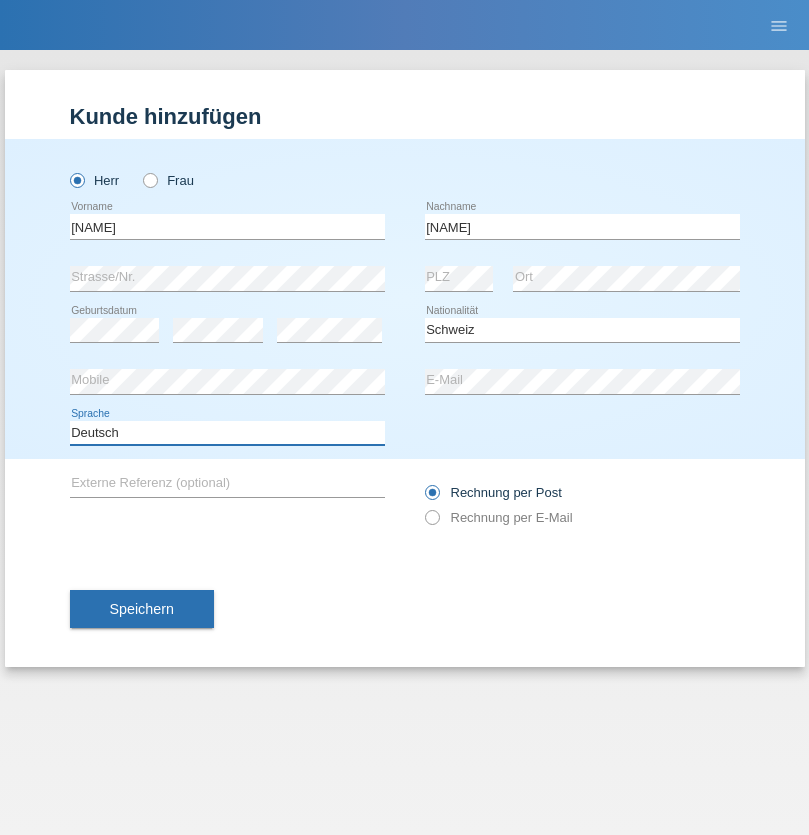 select on "en" 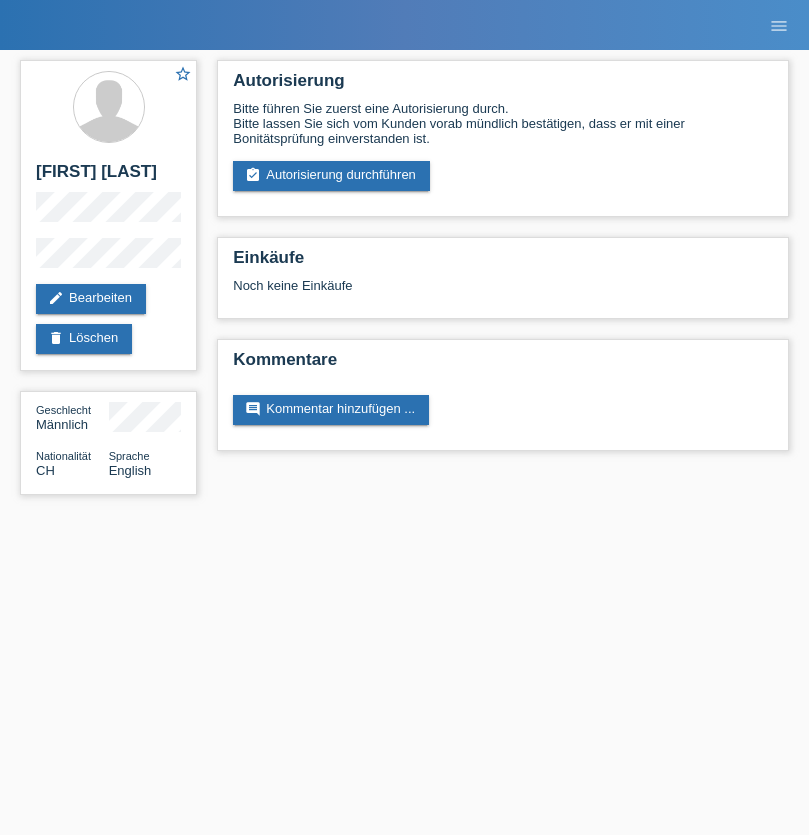 scroll, scrollTop: 0, scrollLeft: 0, axis: both 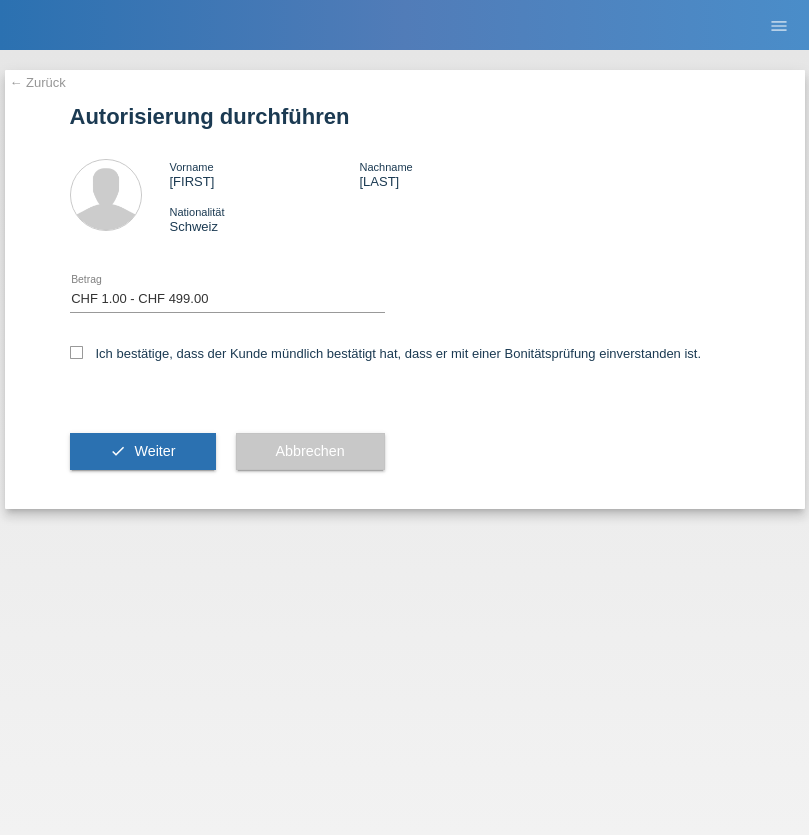 select on "1" 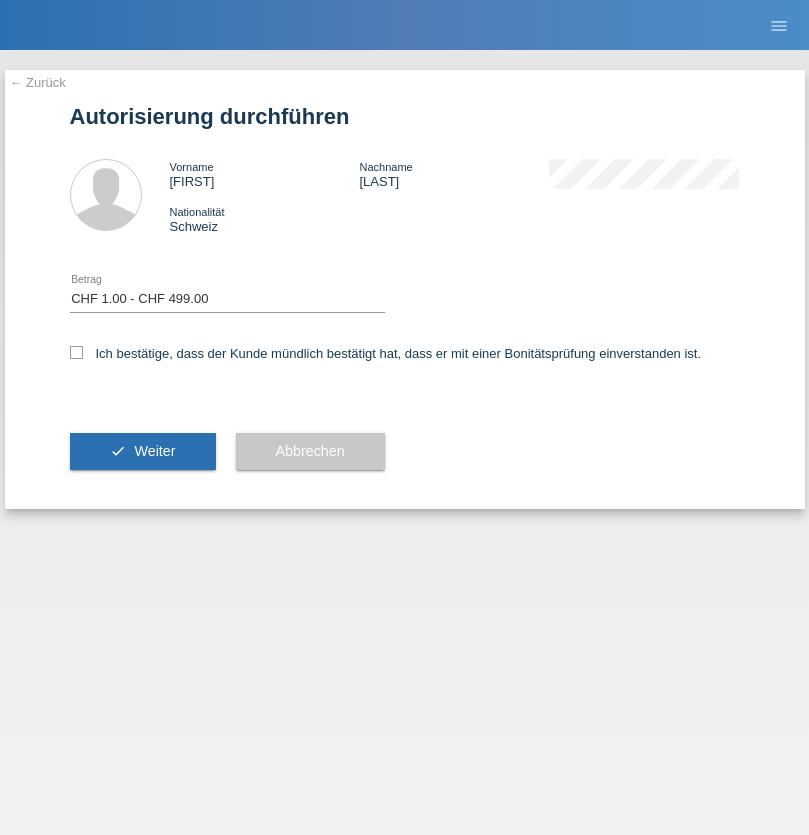 checkbox on "true" 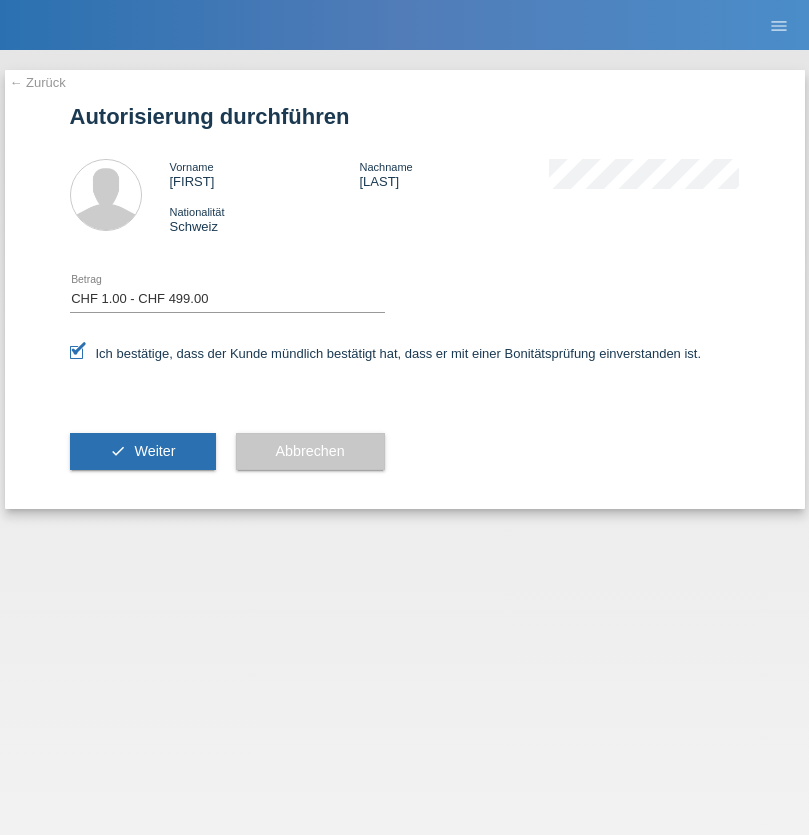 scroll, scrollTop: 0, scrollLeft: 0, axis: both 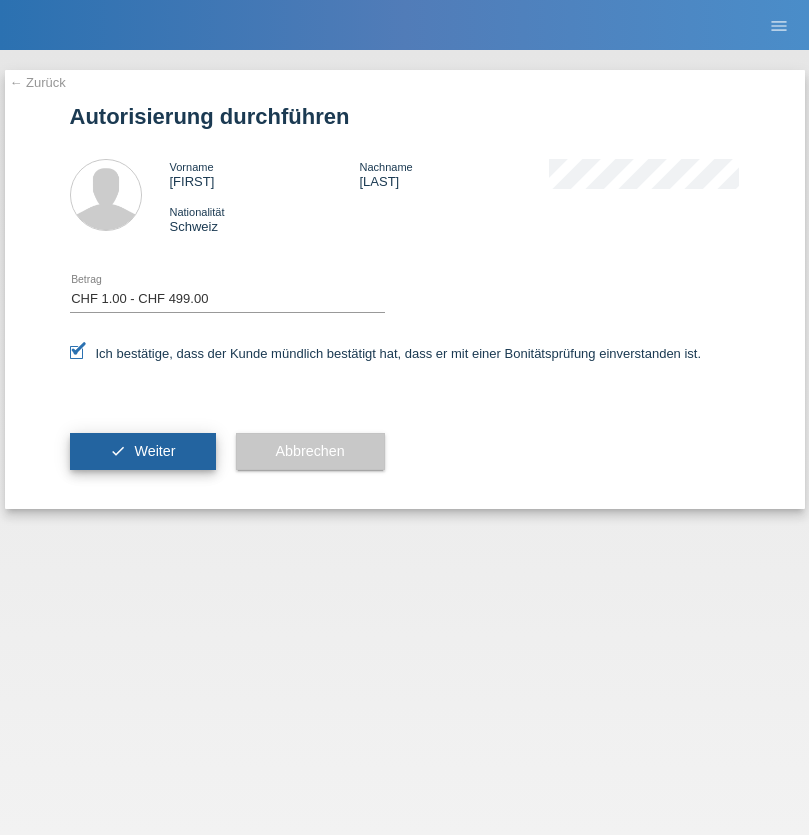click on "Weiter" at bounding box center [154, 451] 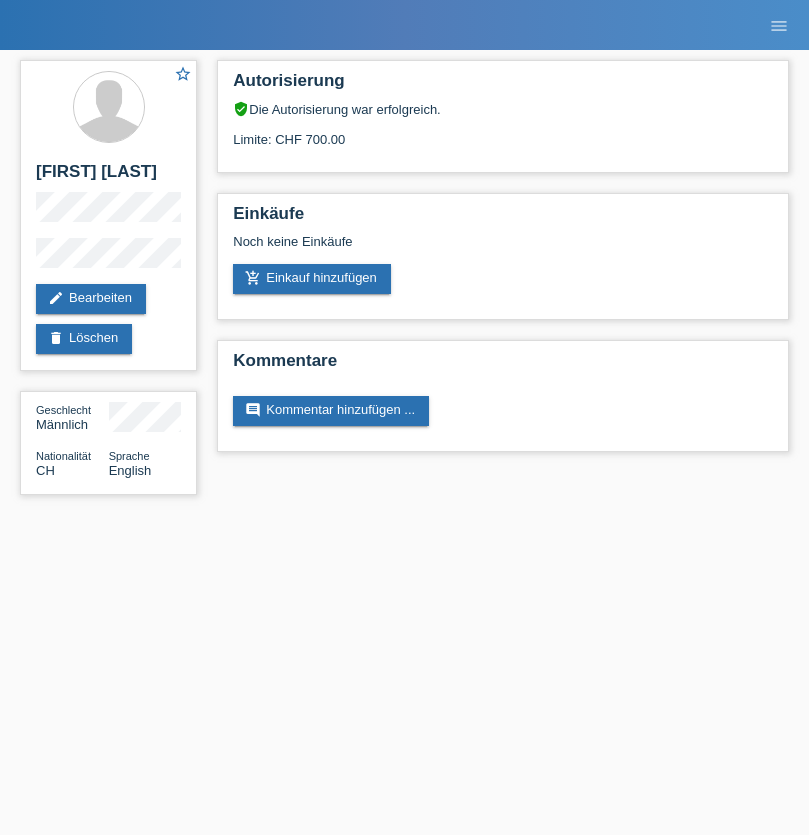 scroll, scrollTop: 0, scrollLeft: 0, axis: both 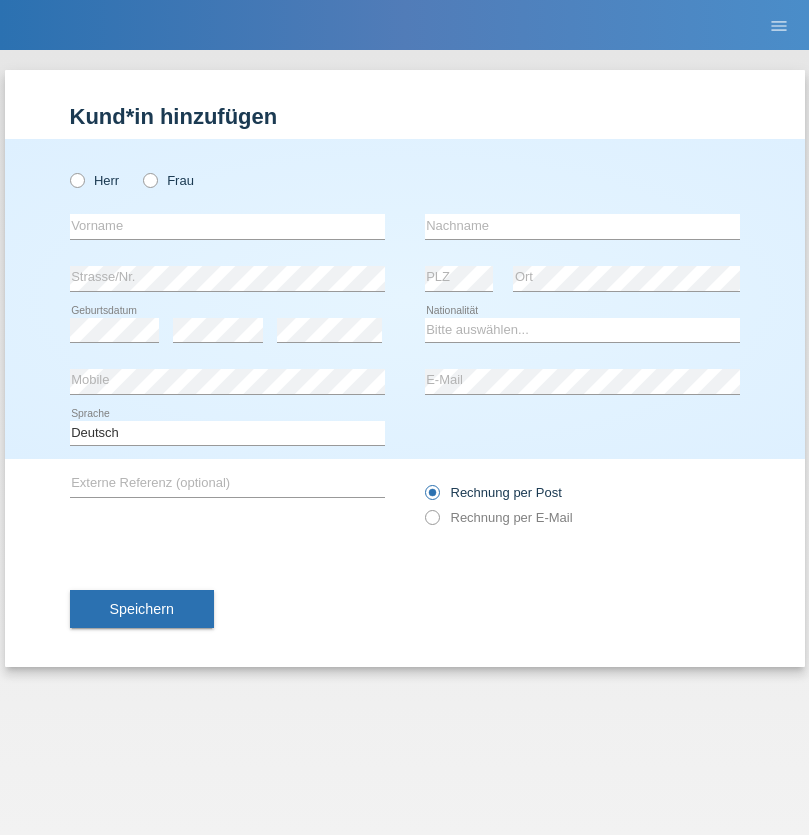 radio on "true" 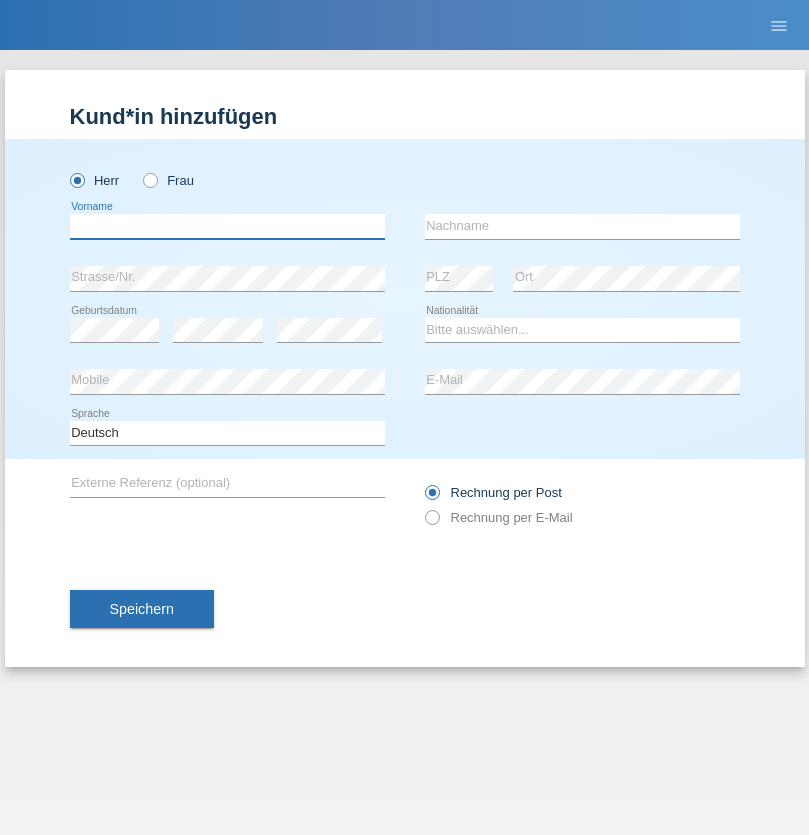 click at bounding box center (227, 226) 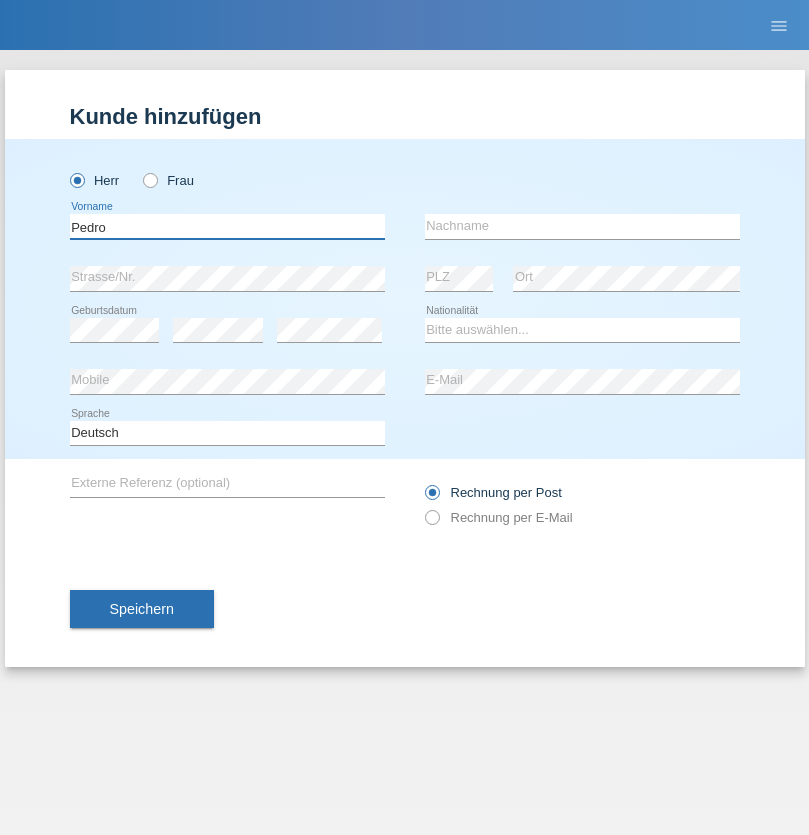 type on "Pedro" 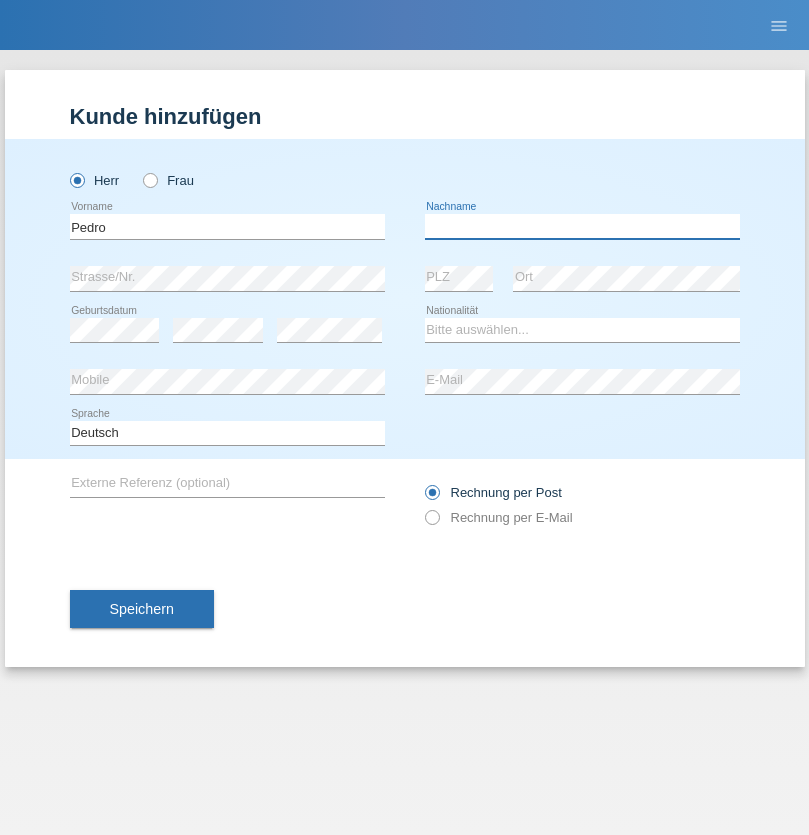 click at bounding box center (582, 226) 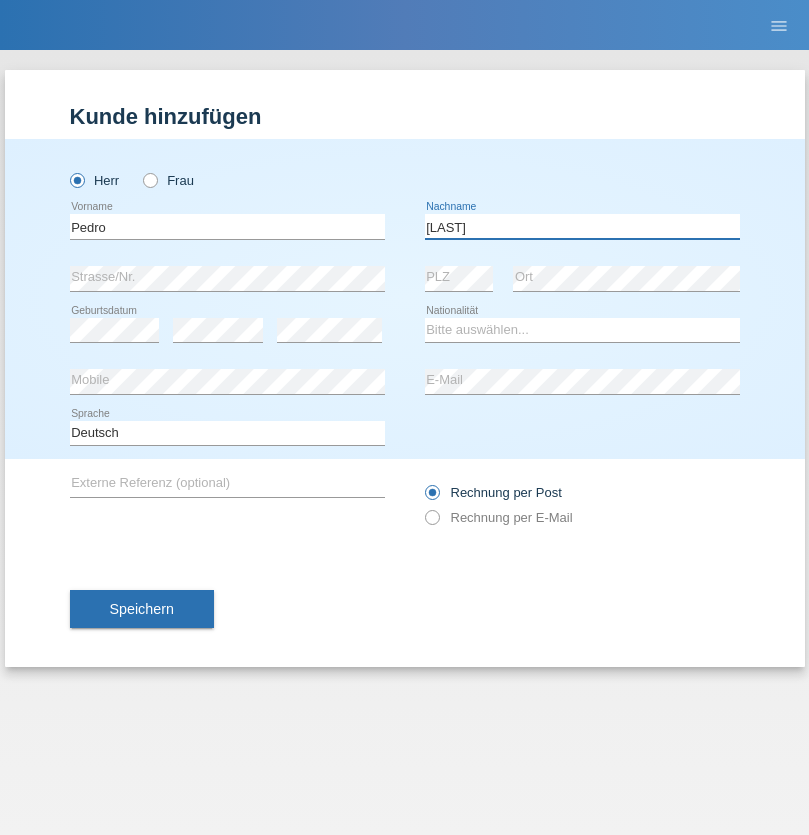 type on "Goncalves" 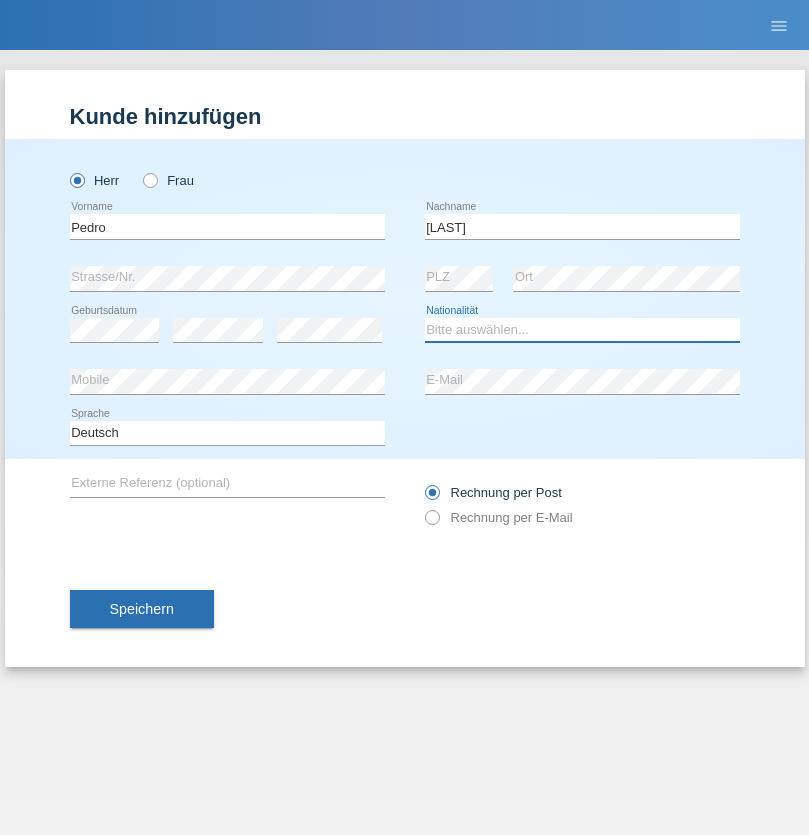select on "PT" 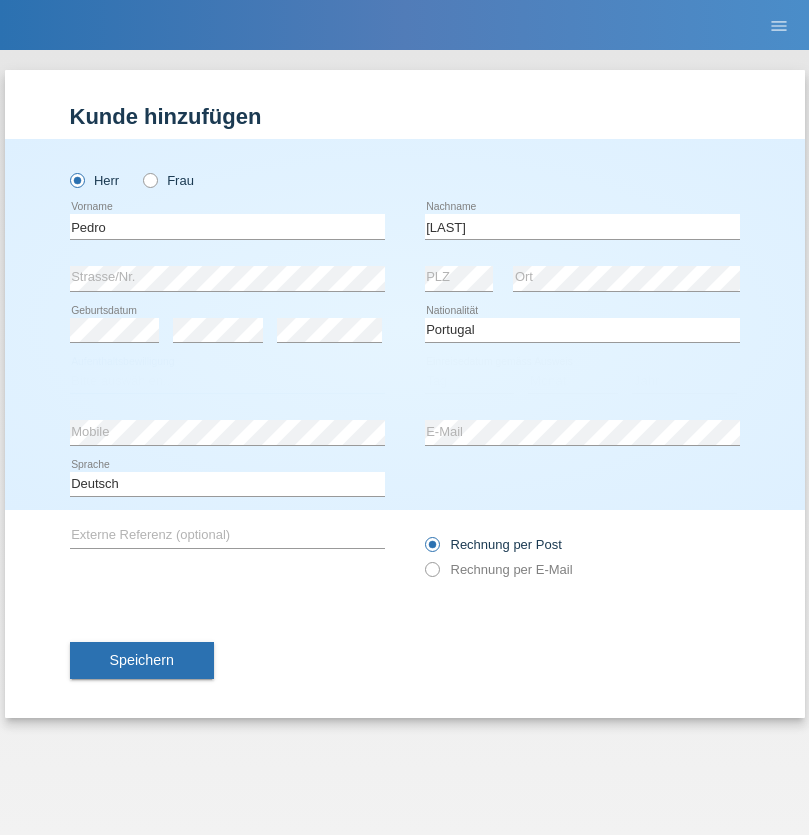 select on "C" 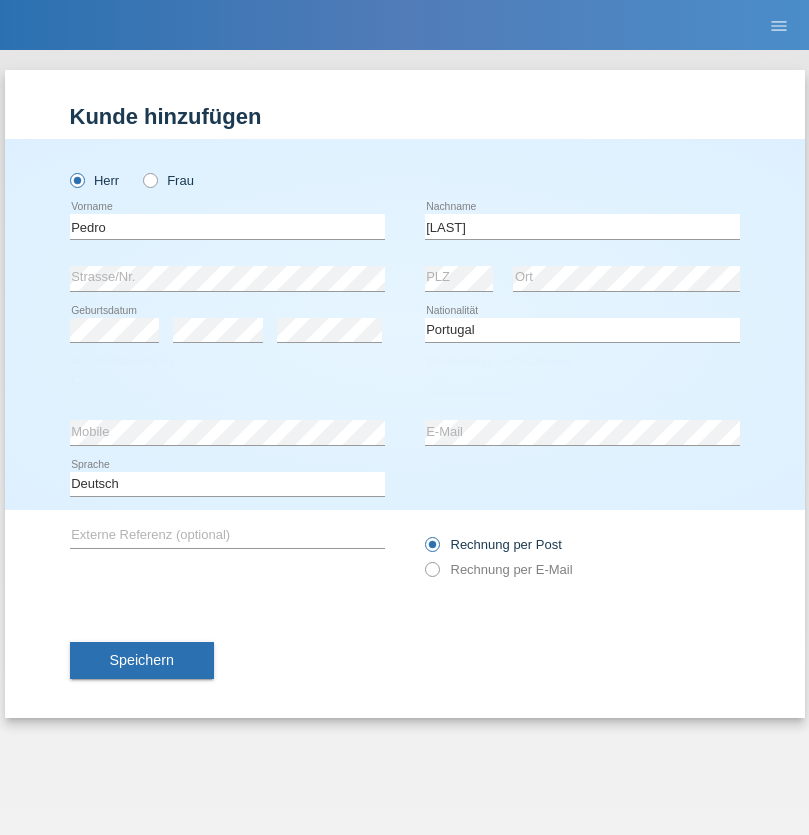 select on "03" 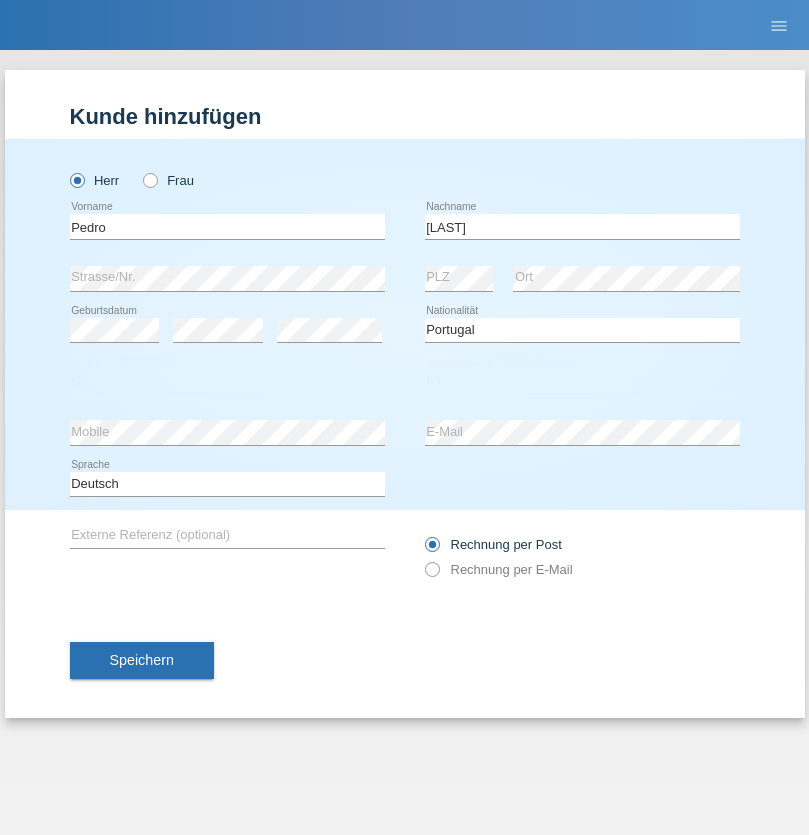 select on "01" 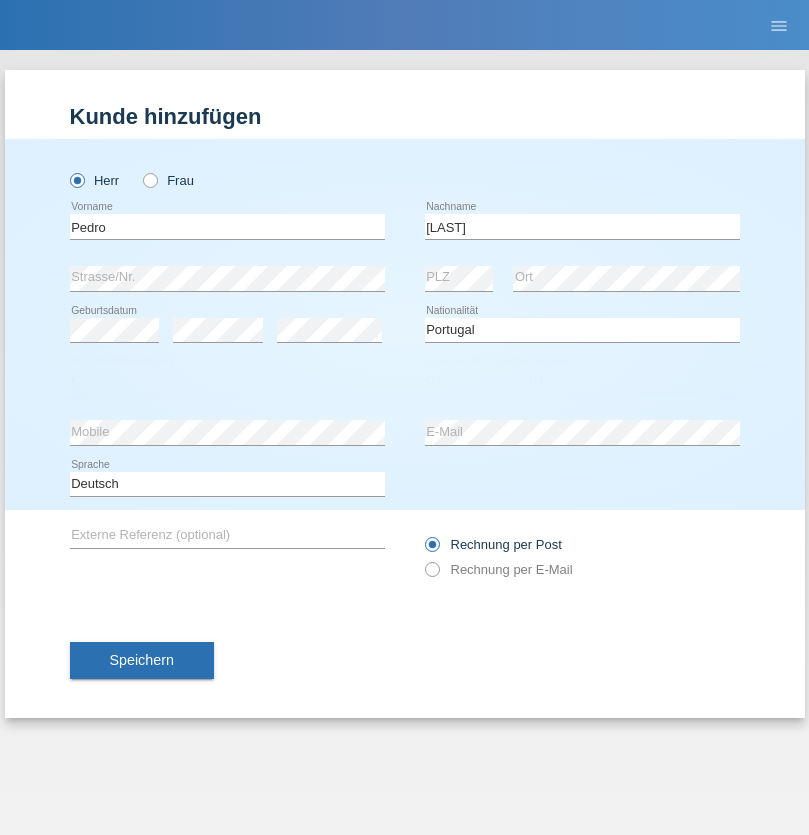 select on "2017" 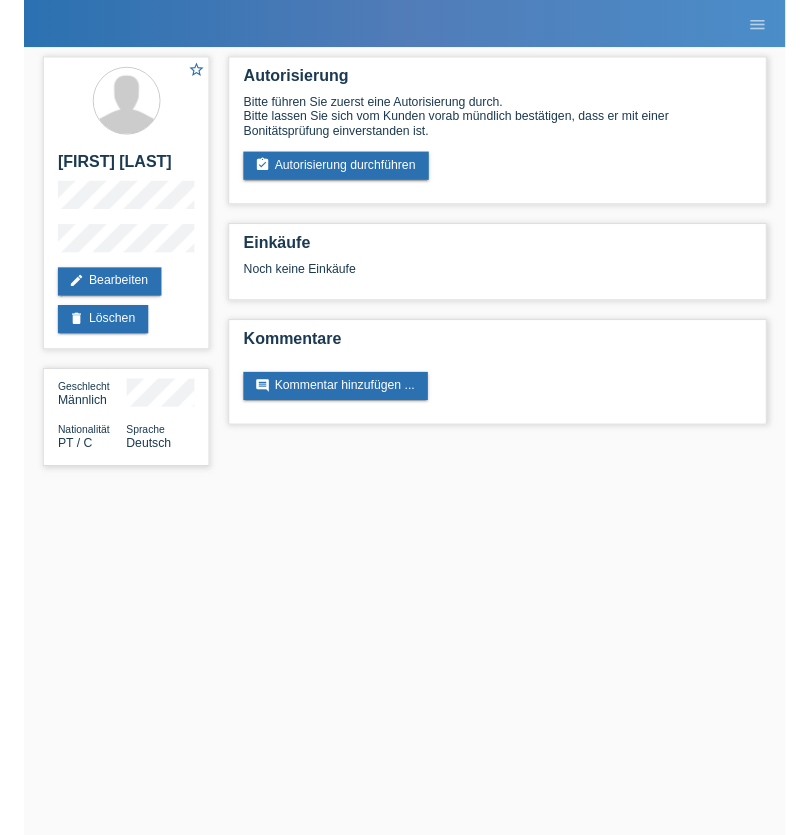scroll, scrollTop: 0, scrollLeft: 0, axis: both 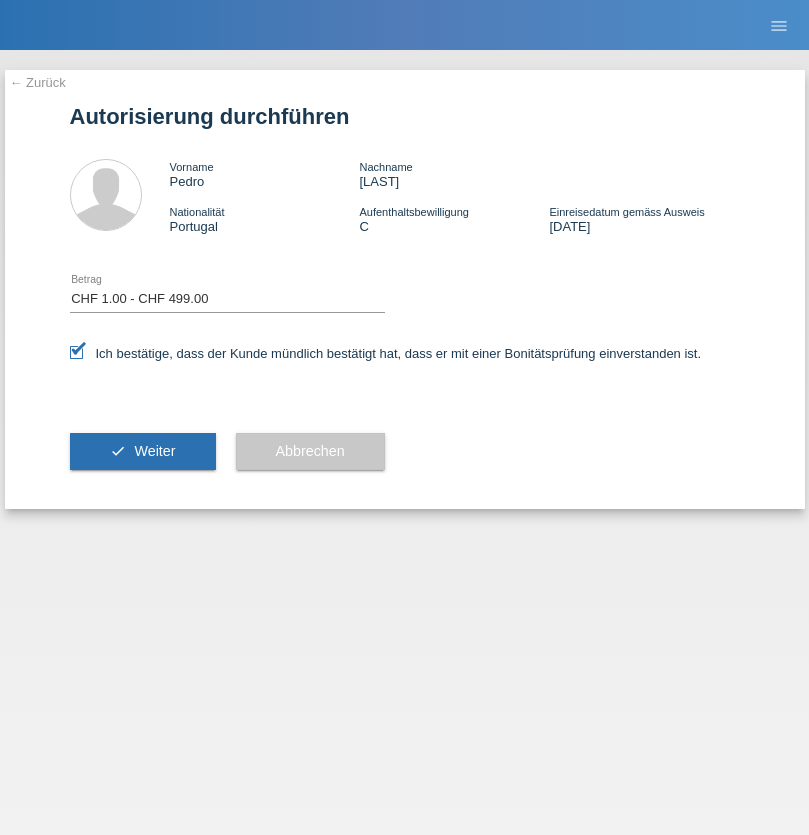 select on "1" 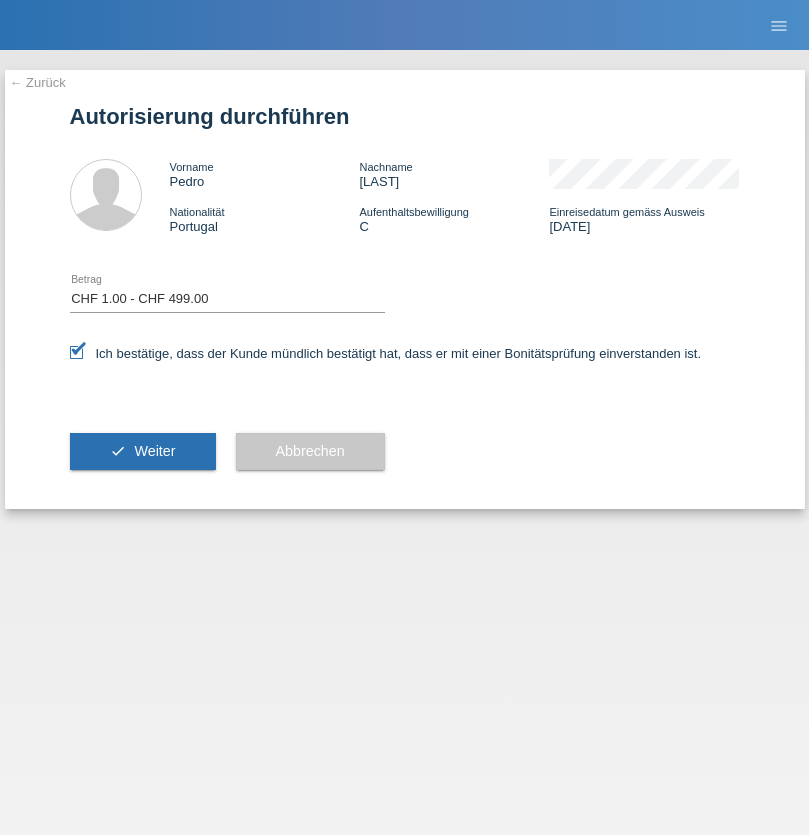 scroll, scrollTop: 0, scrollLeft: 0, axis: both 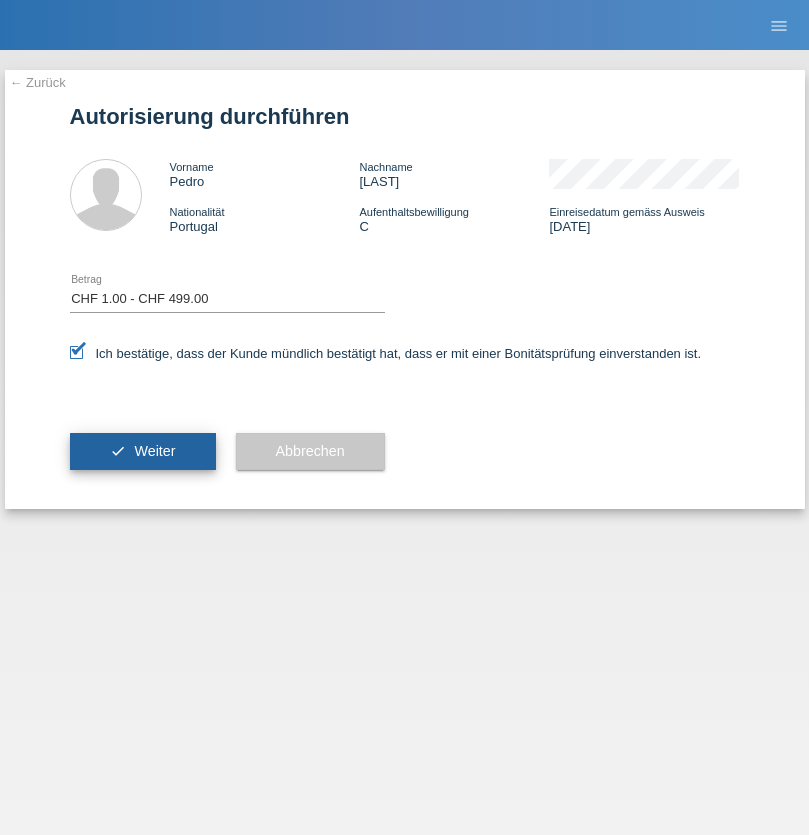 click on "Weiter" at bounding box center (154, 451) 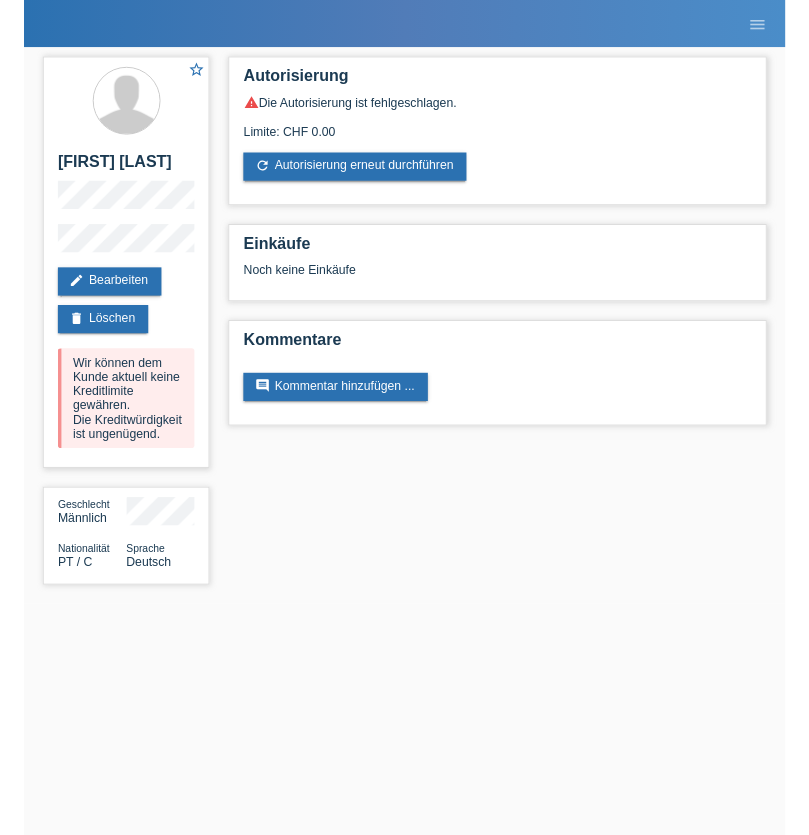 scroll, scrollTop: 0, scrollLeft: 0, axis: both 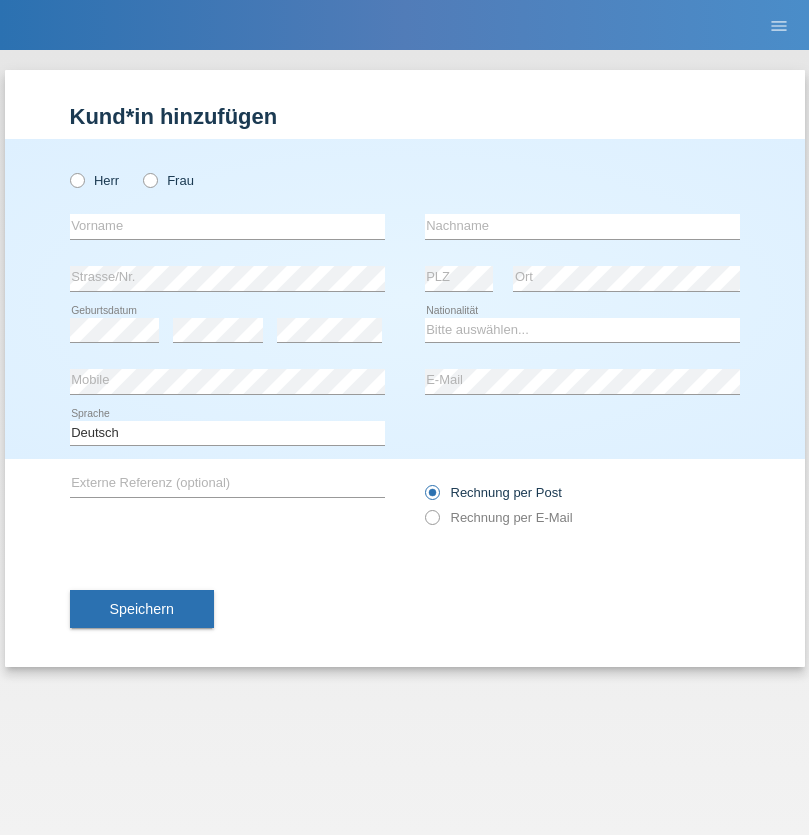 radio on "true" 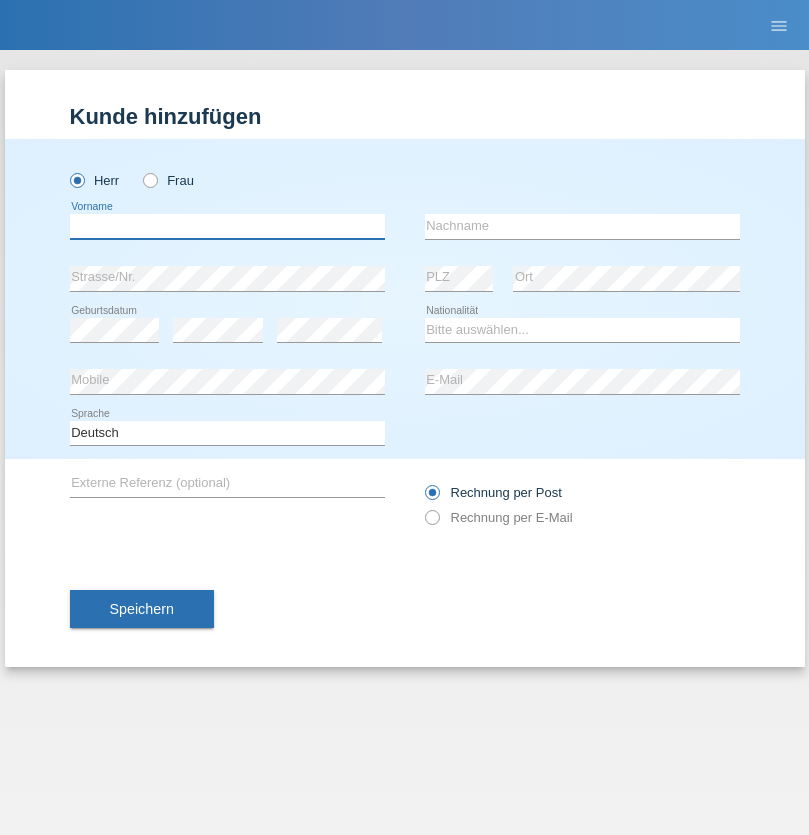 click at bounding box center (227, 226) 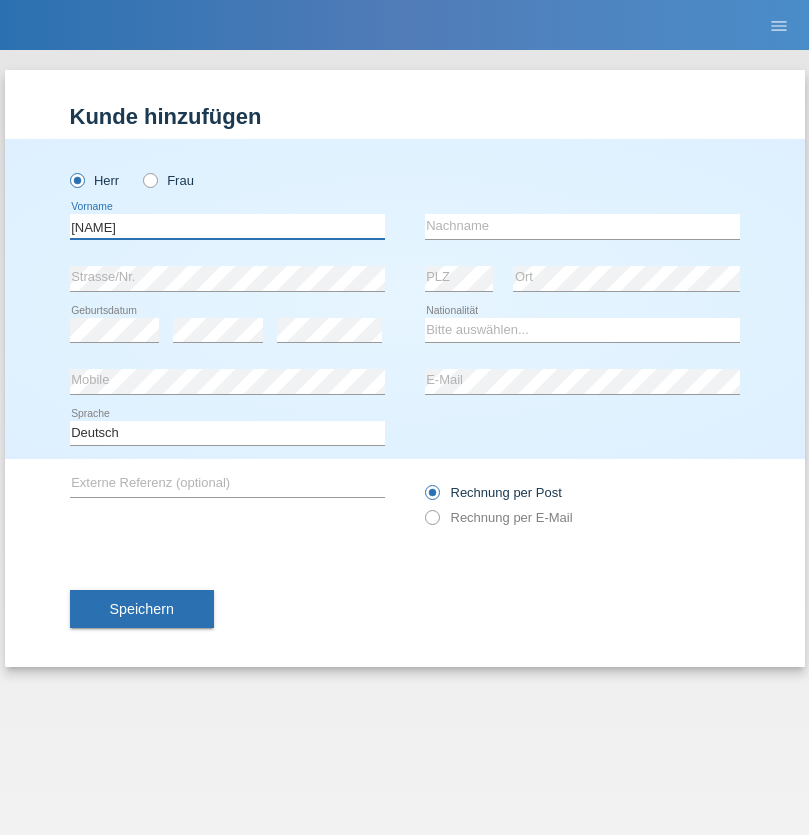 type on "Diego" 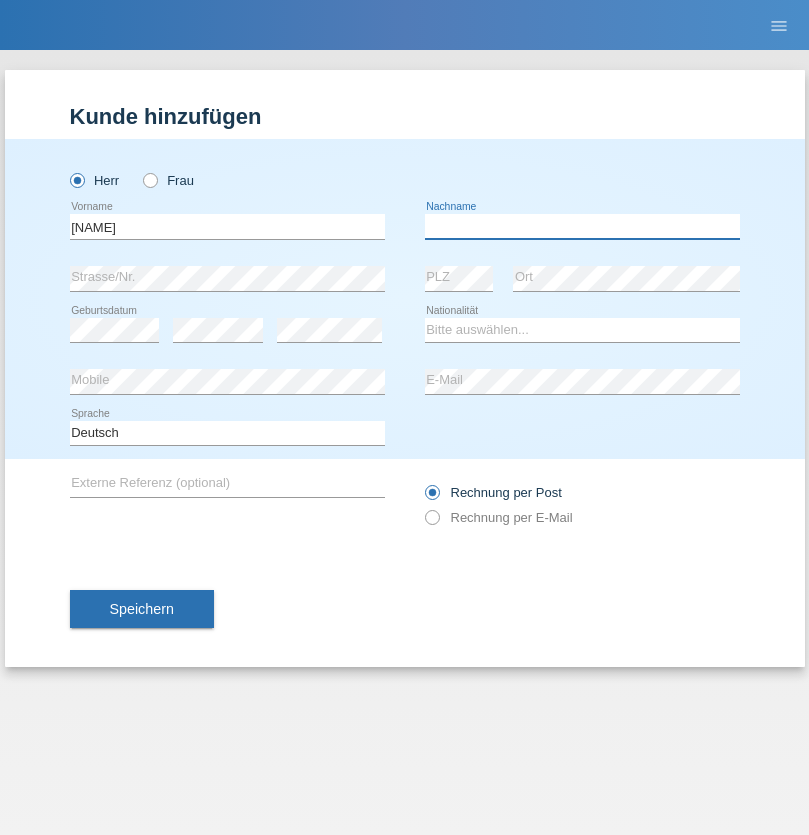 click at bounding box center [582, 226] 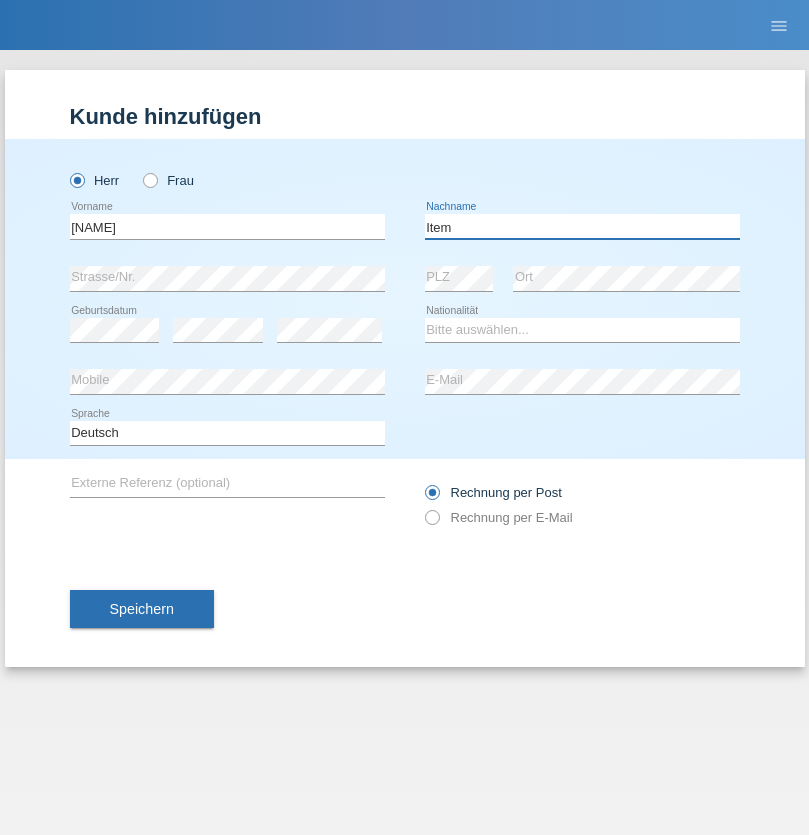 type on "Item" 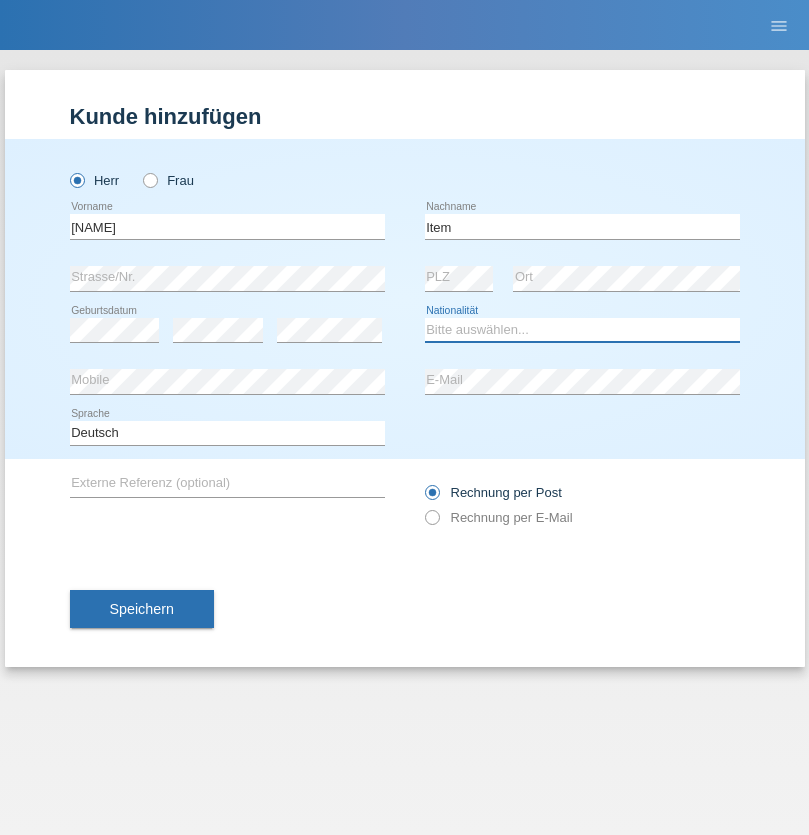 select on "CH" 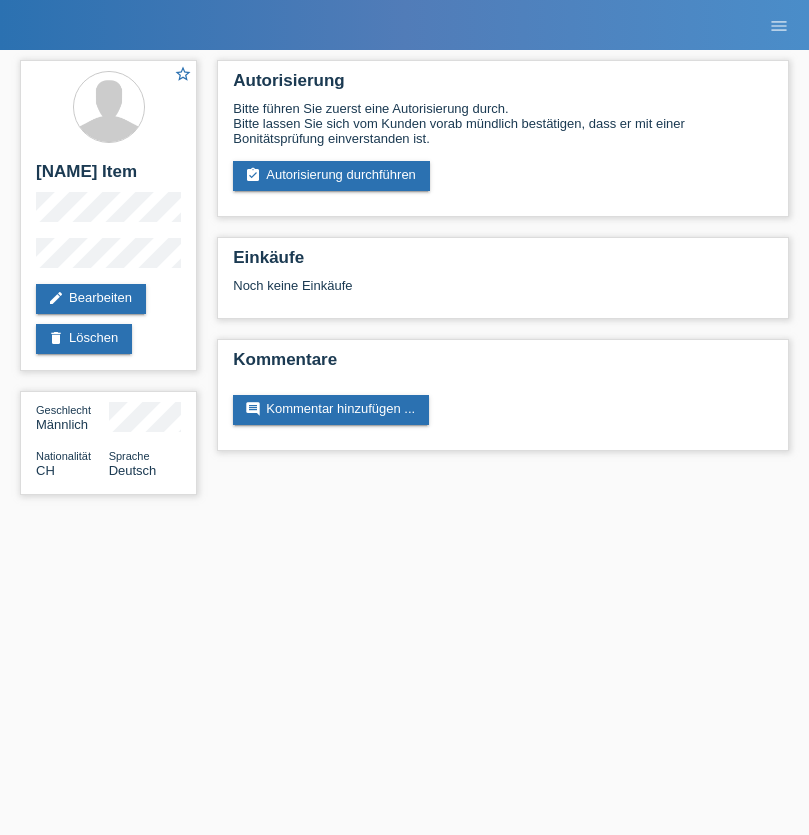 scroll, scrollTop: 0, scrollLeft: 0, axis: both 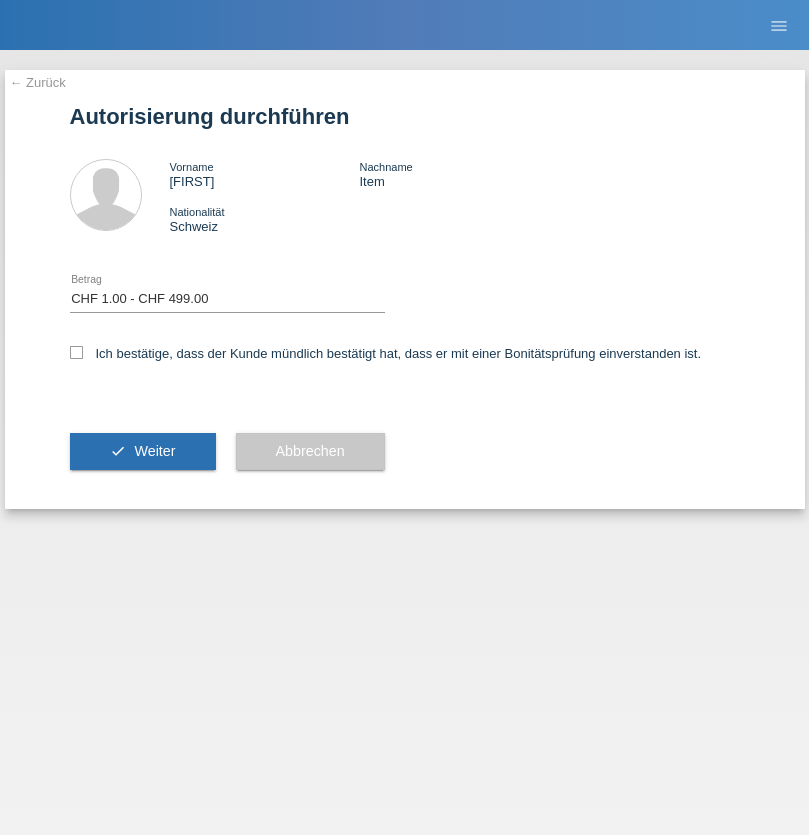 select on "1" 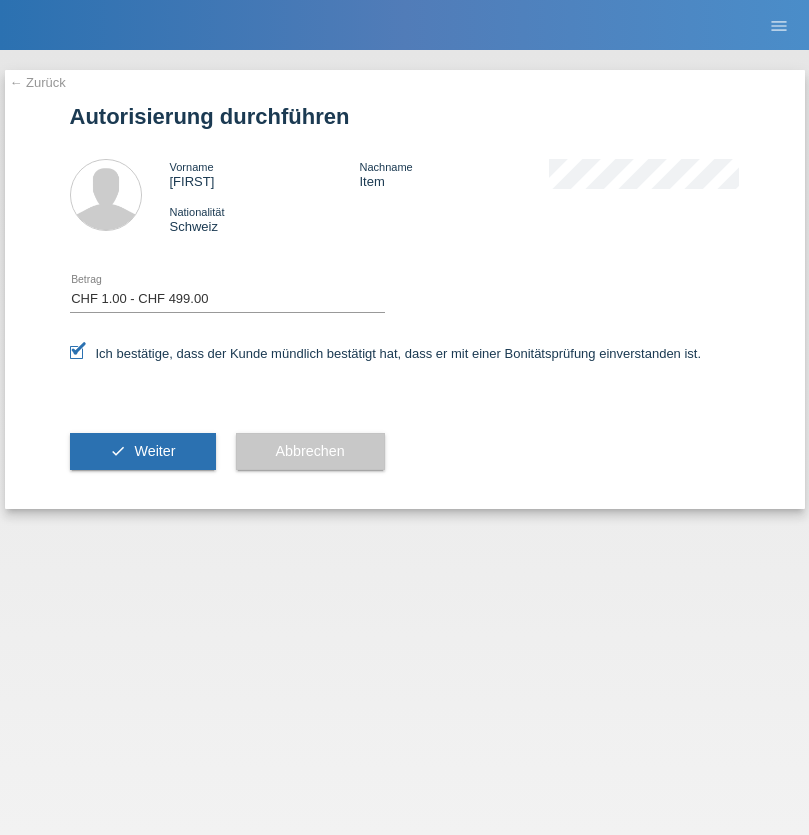 scroll, scrollTop: 0, scrollLeft: 0, axis: both 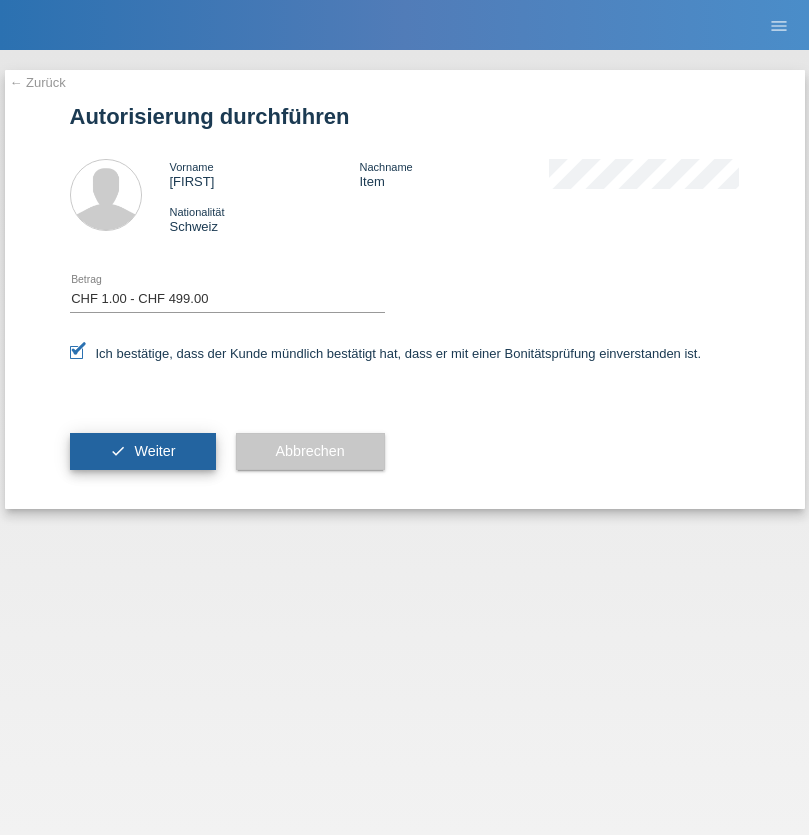 click on "Weiter" at bounding box center (154, 451) 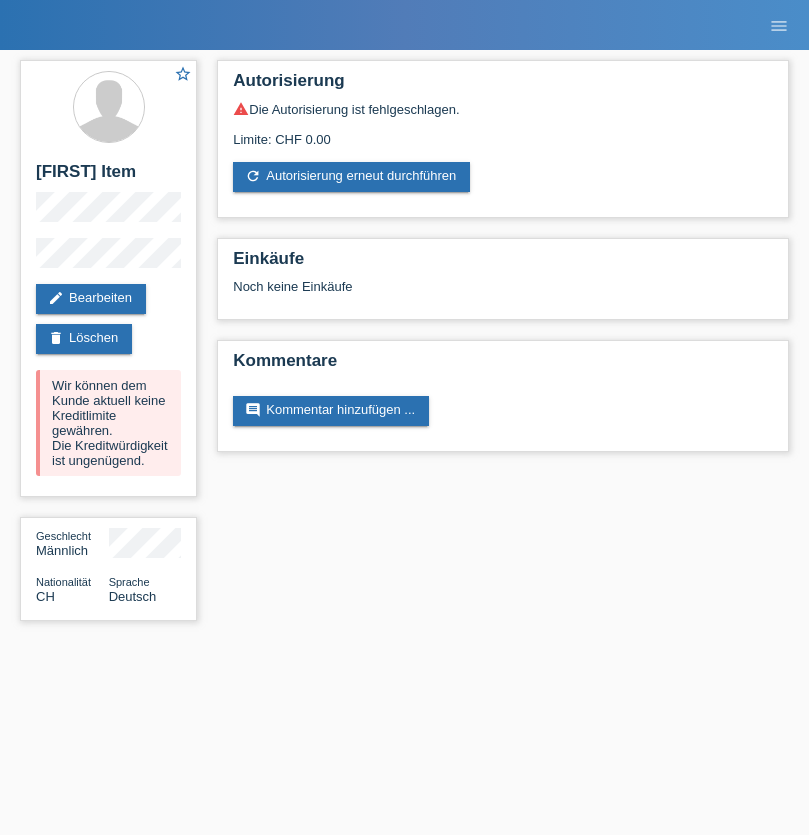 scroll, scrollTop: 0, scrollLeft: 0, axis: both 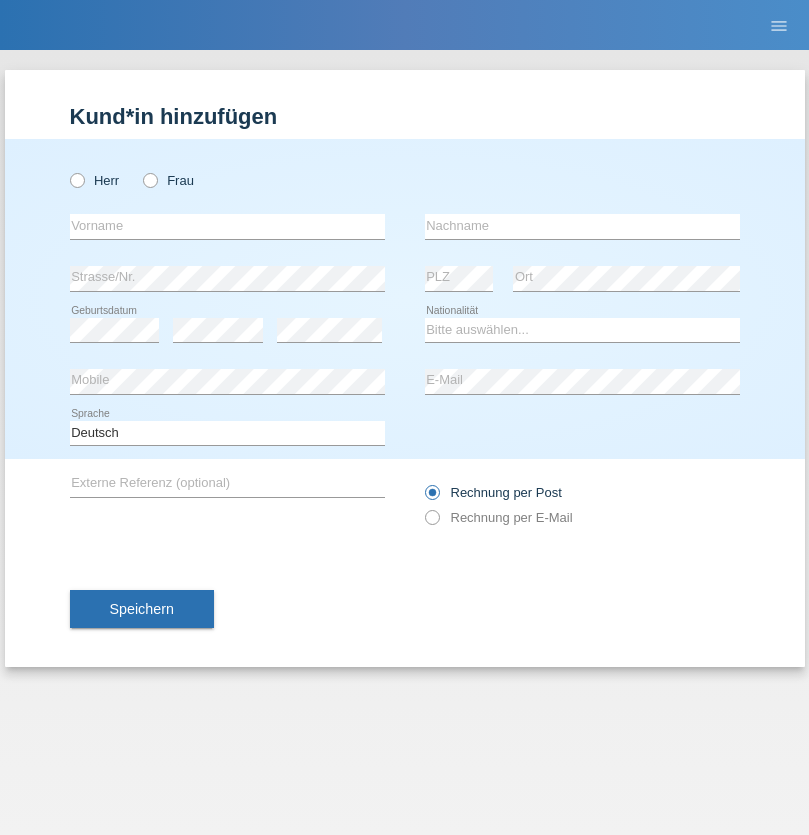 radio on "true" 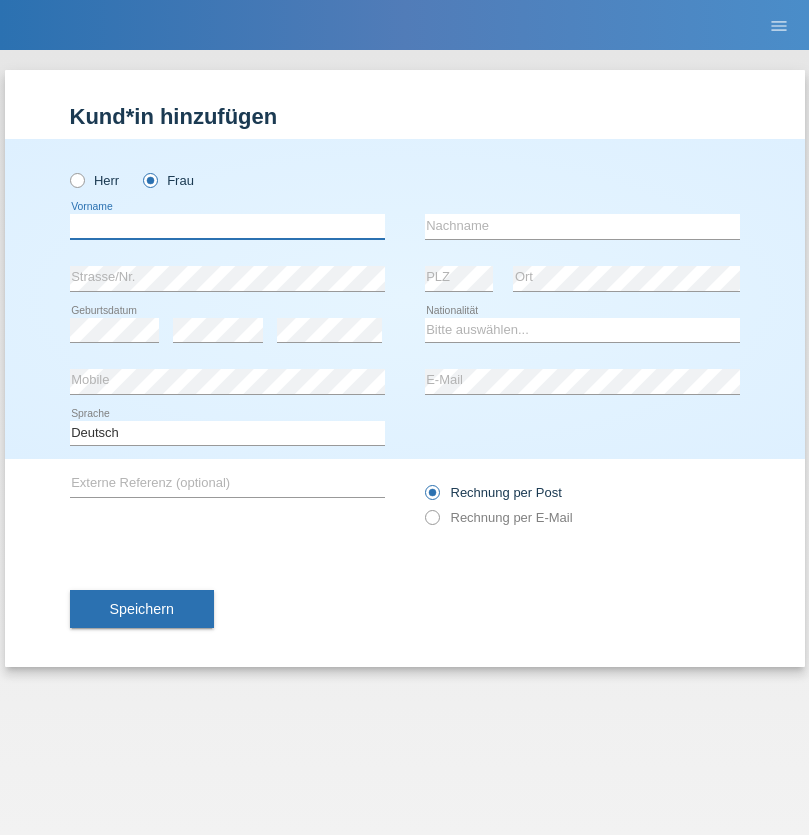 click at bounding box center (227, 226) 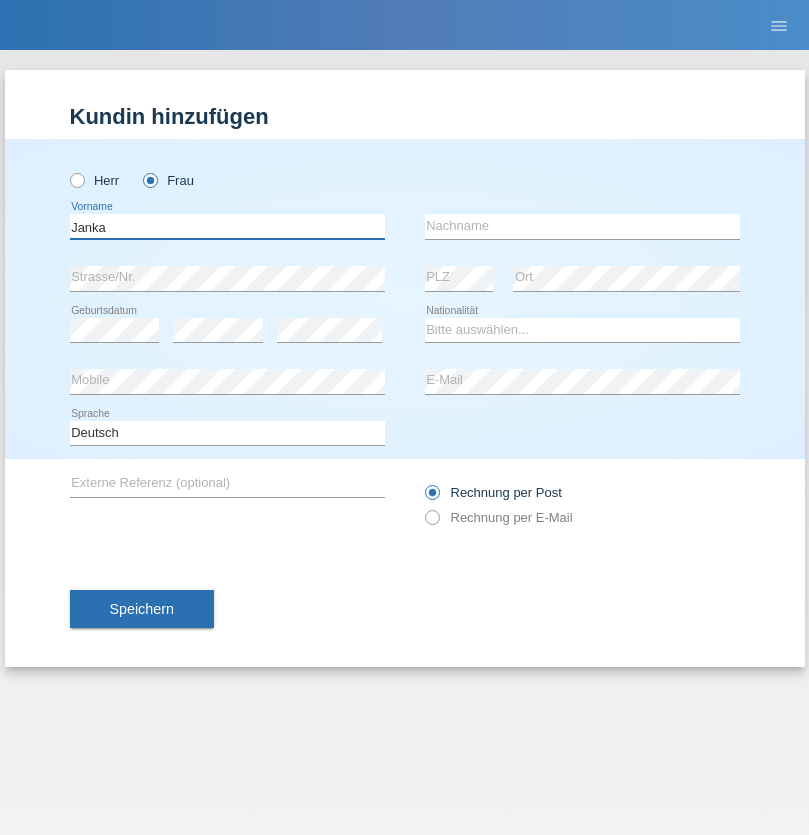 type on "Janka" 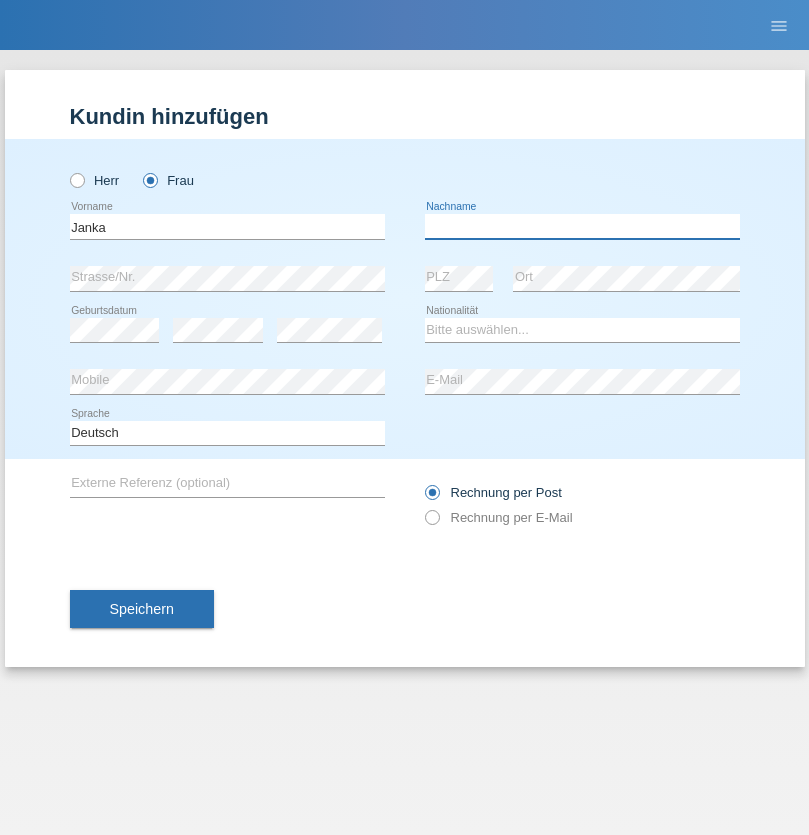 click at bounding box center (582, 226) 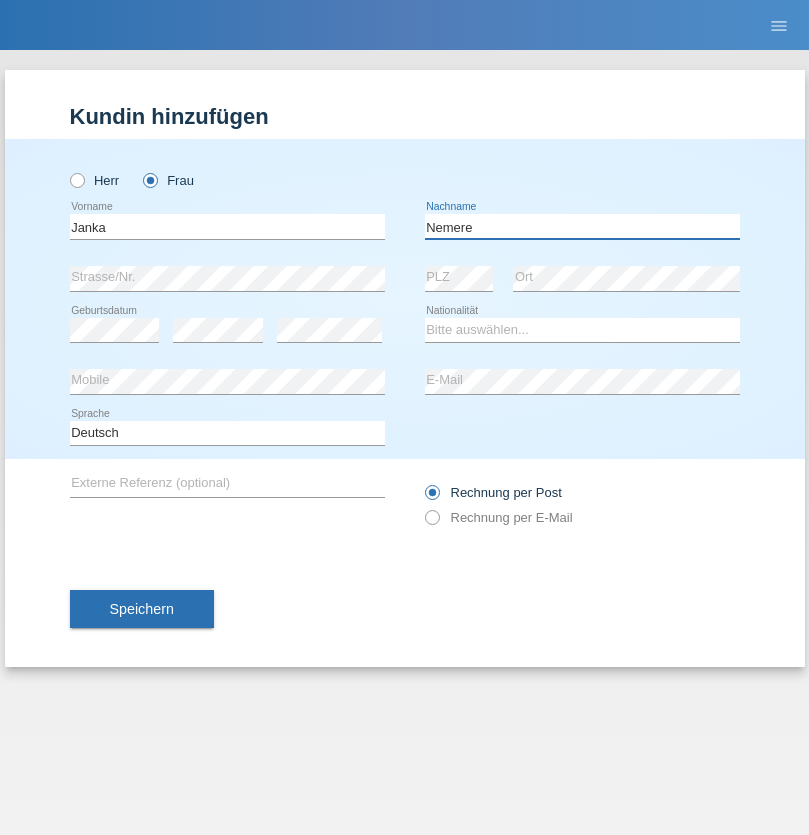 type on "Nemere" 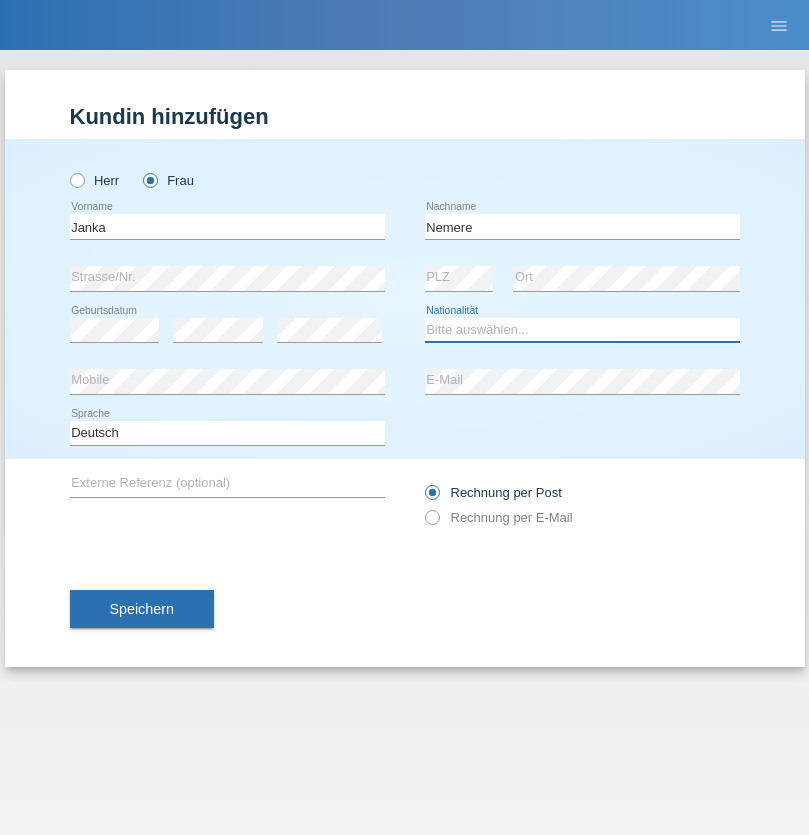 select on "HU" 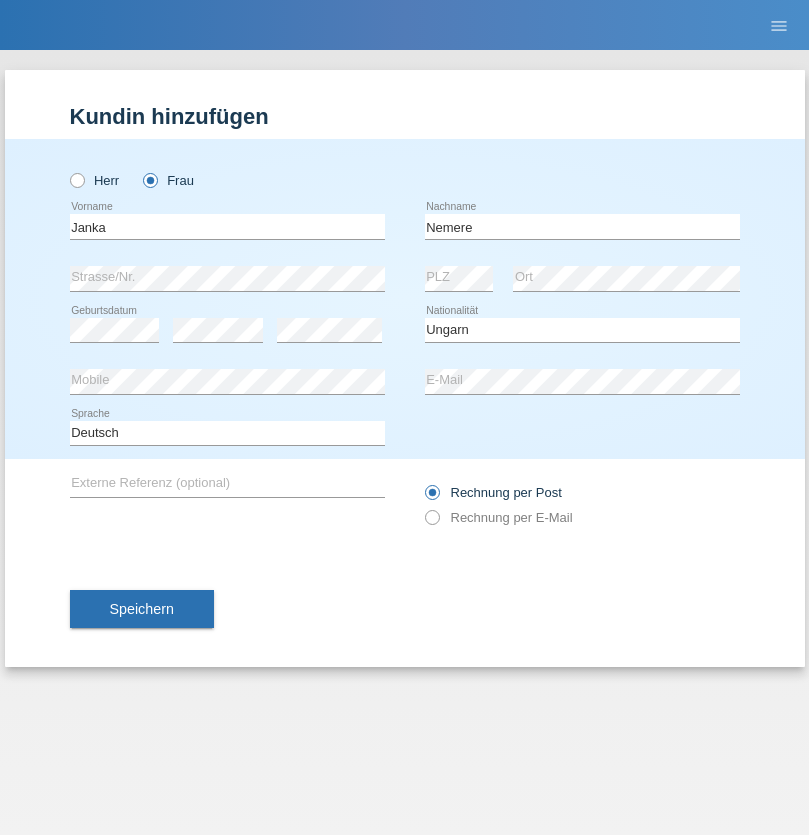 select on "C" 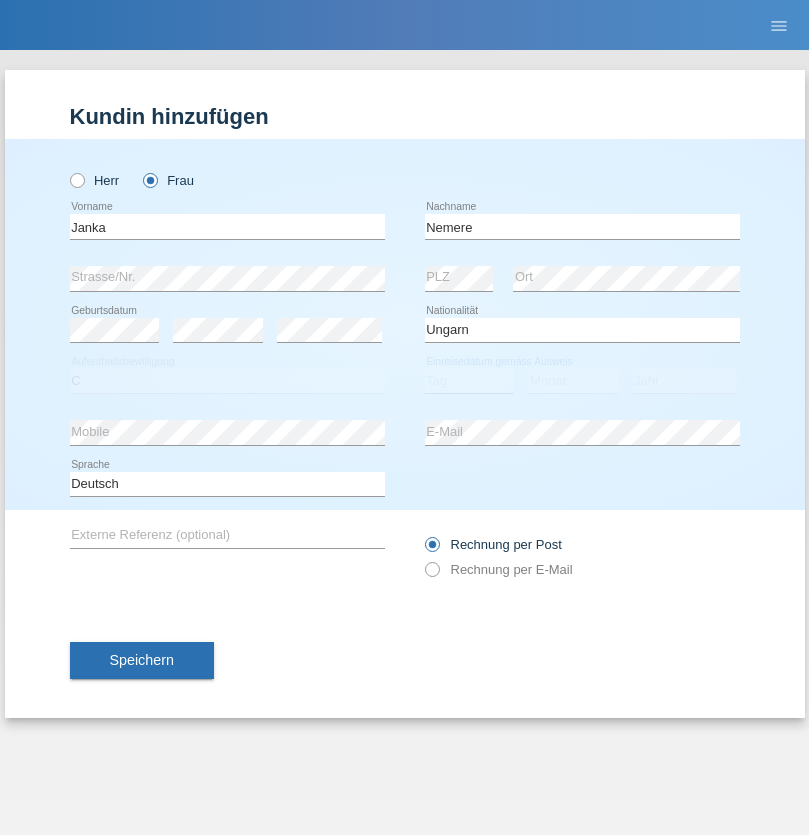 select on "13" 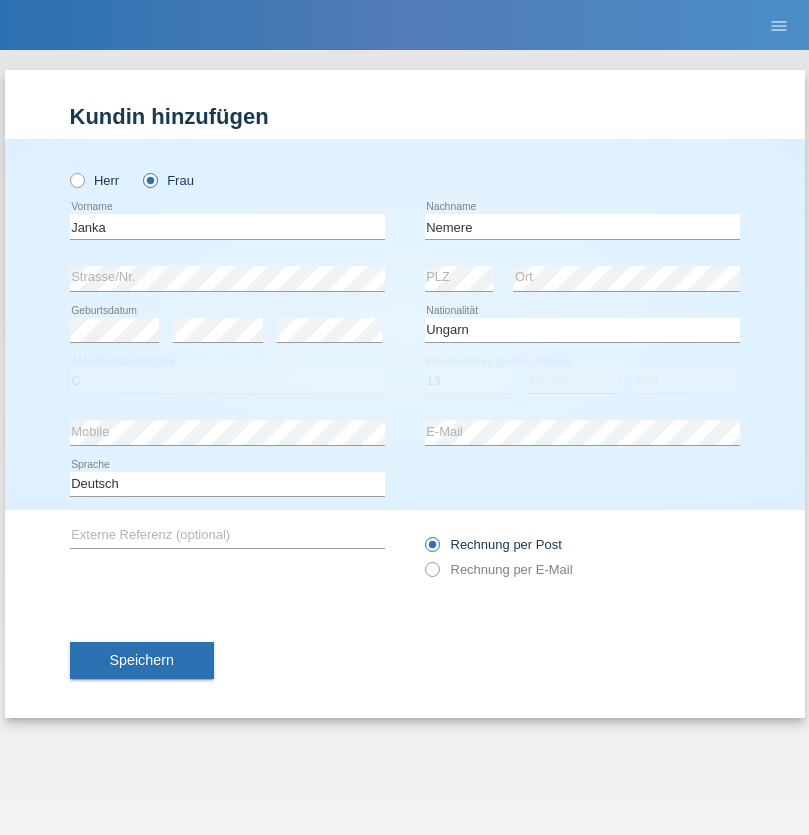 select on "12" 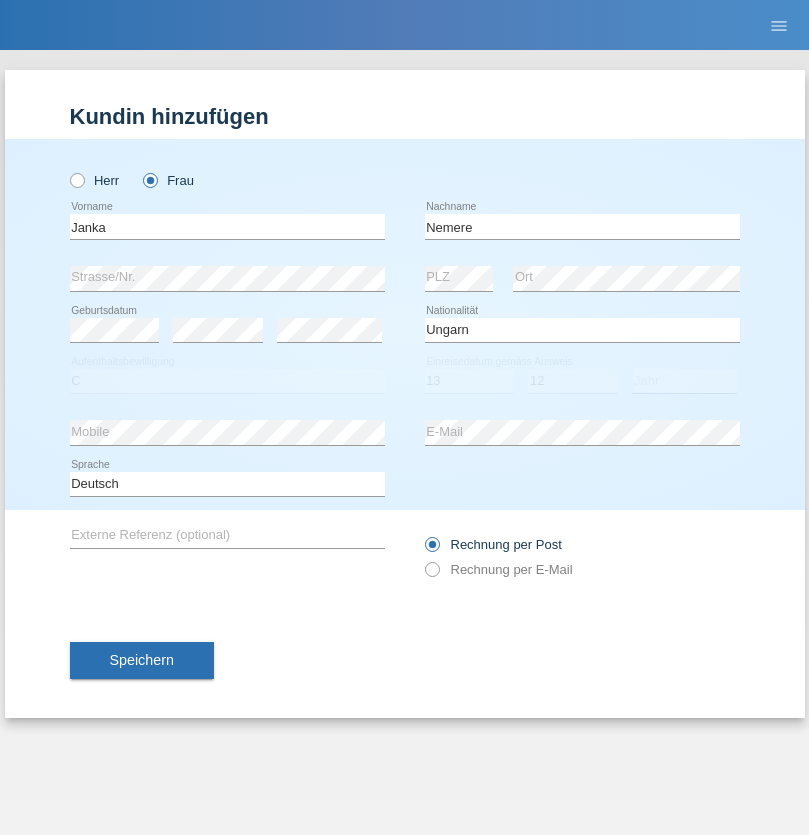 select on "2021" 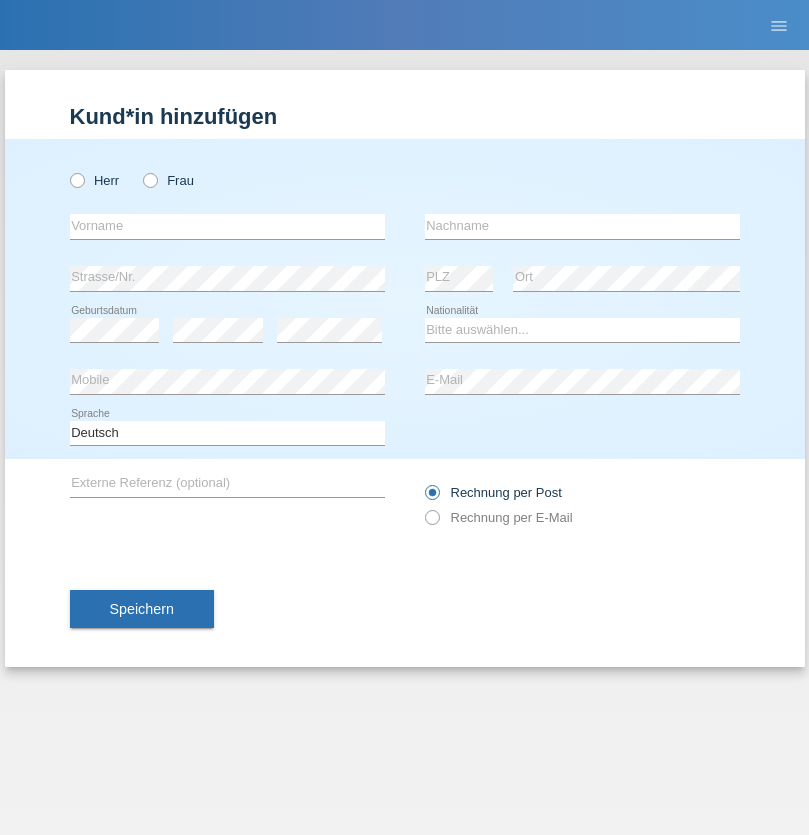 scroll, scrollTop: 0, scrollLeft: 0, axis: both 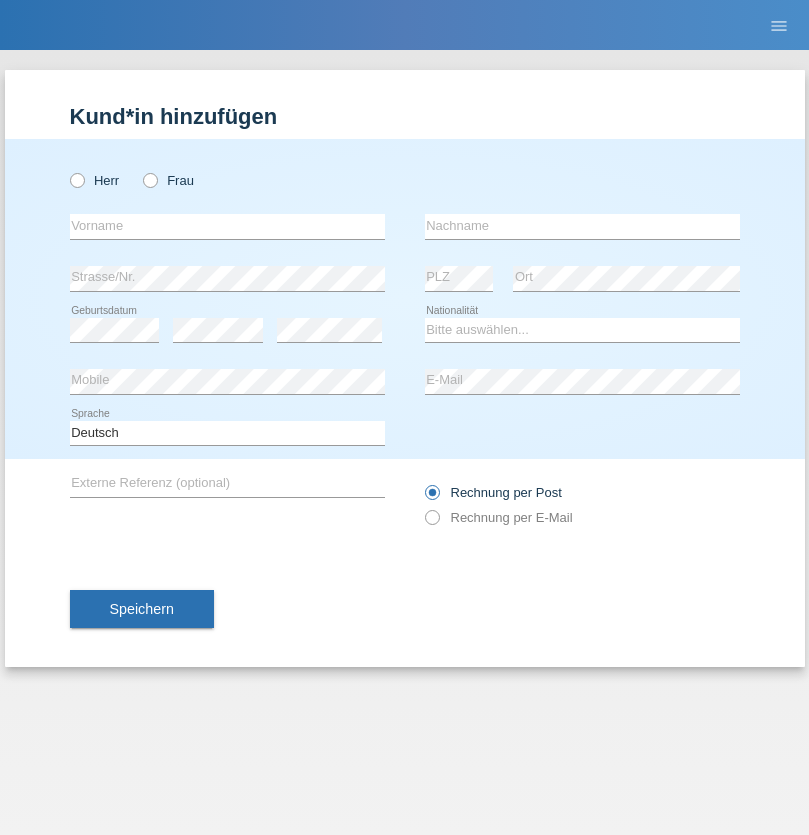 radio on "true" 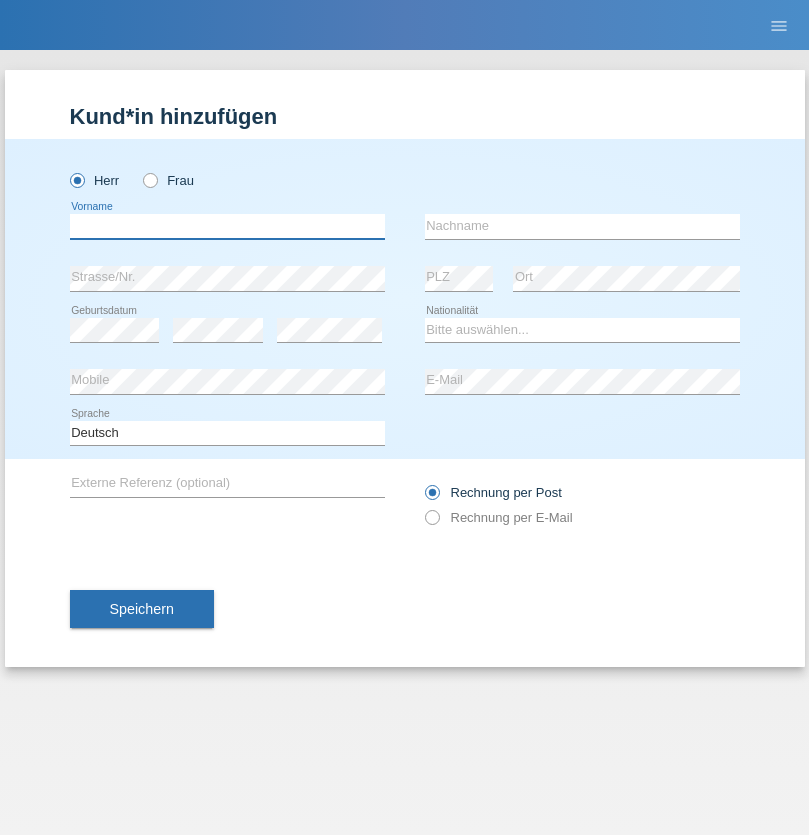 click at bounding box center (227, 226) 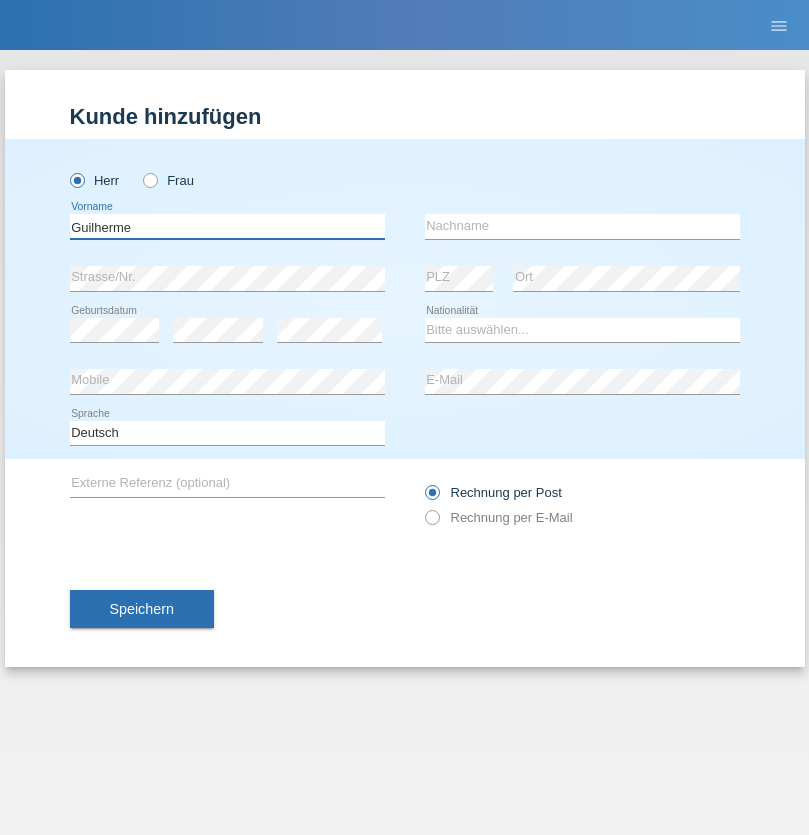 type on "Guilherme" 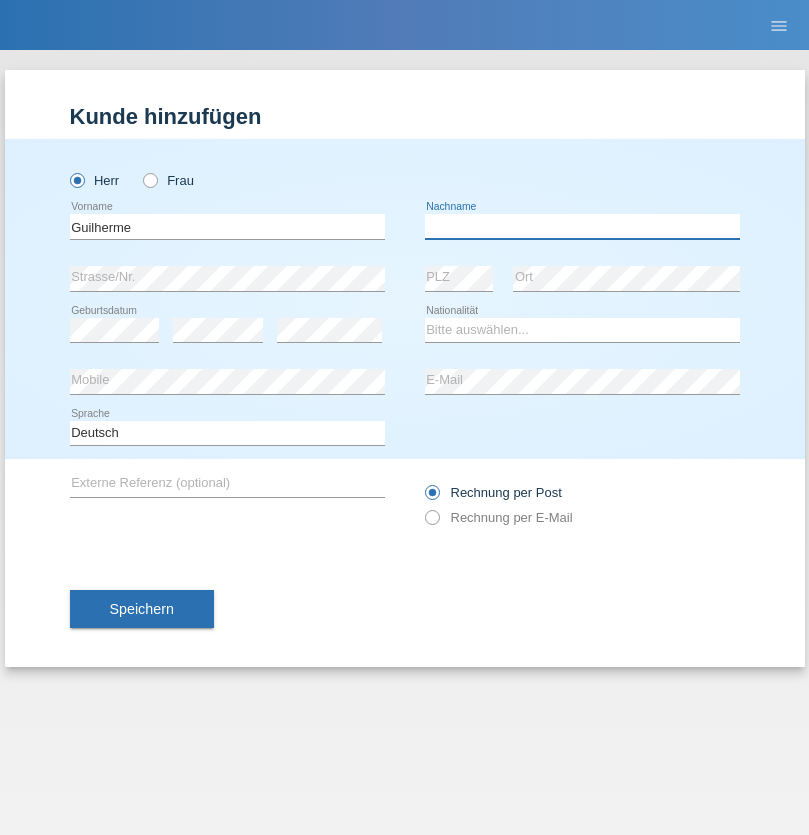 click at bounding box center (582, 226) 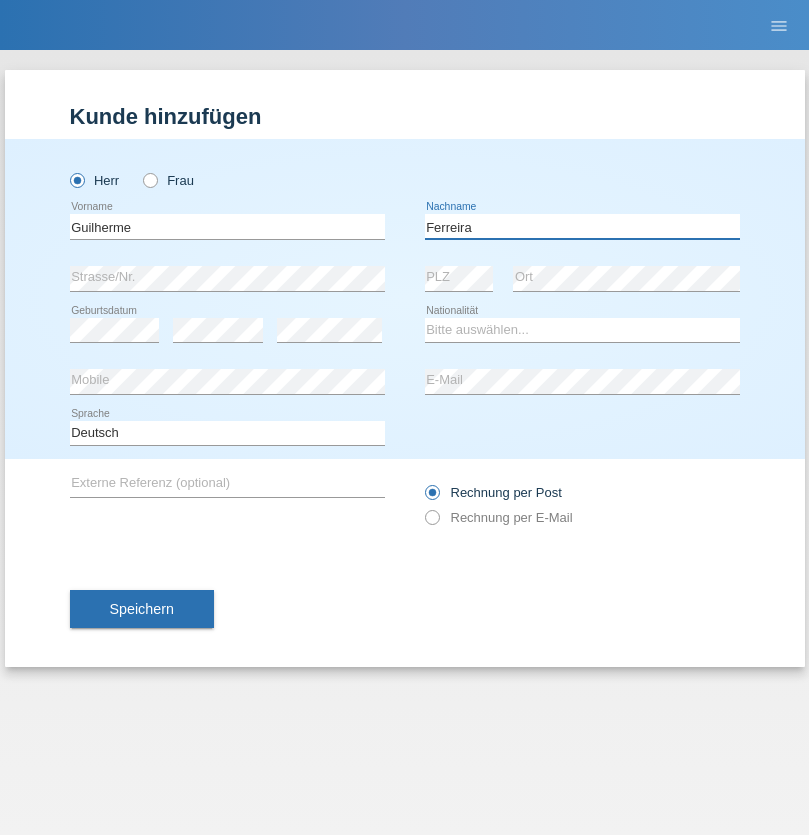 type on "Ferreira" 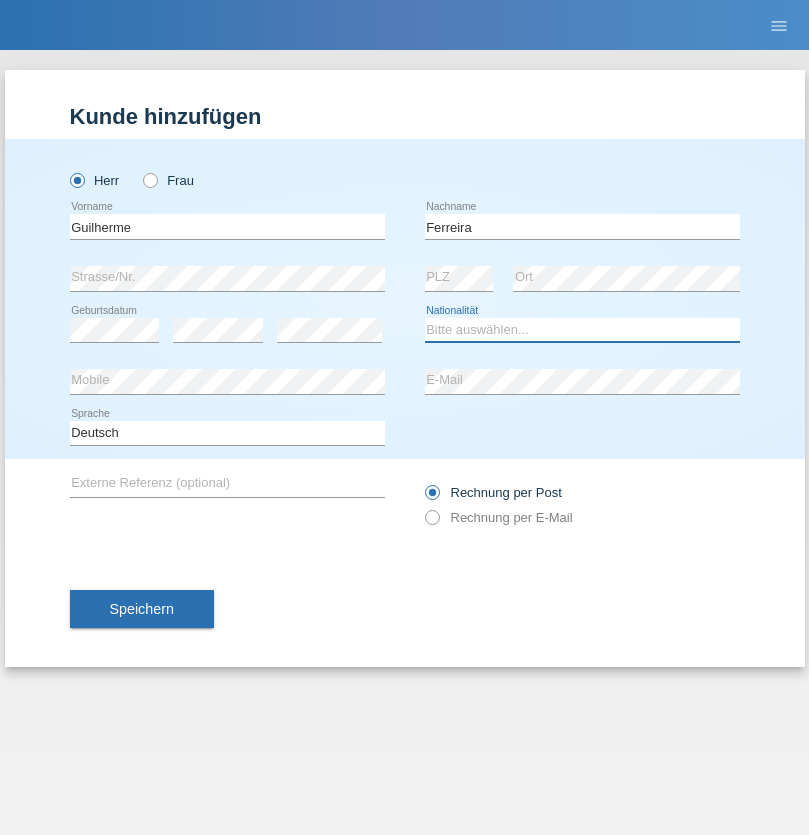 select on "PT" 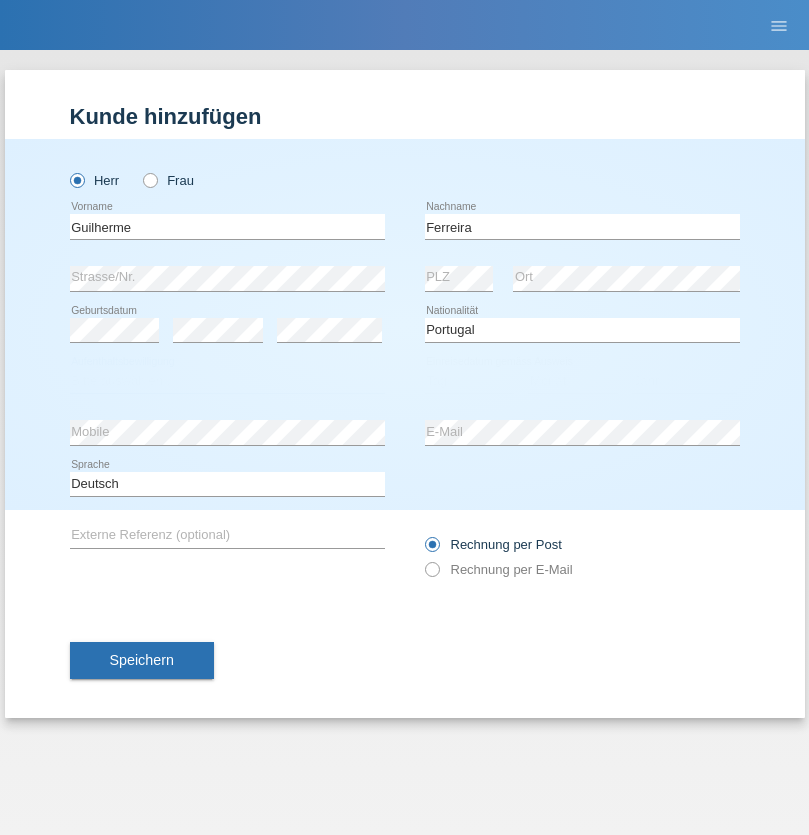 select on "C" 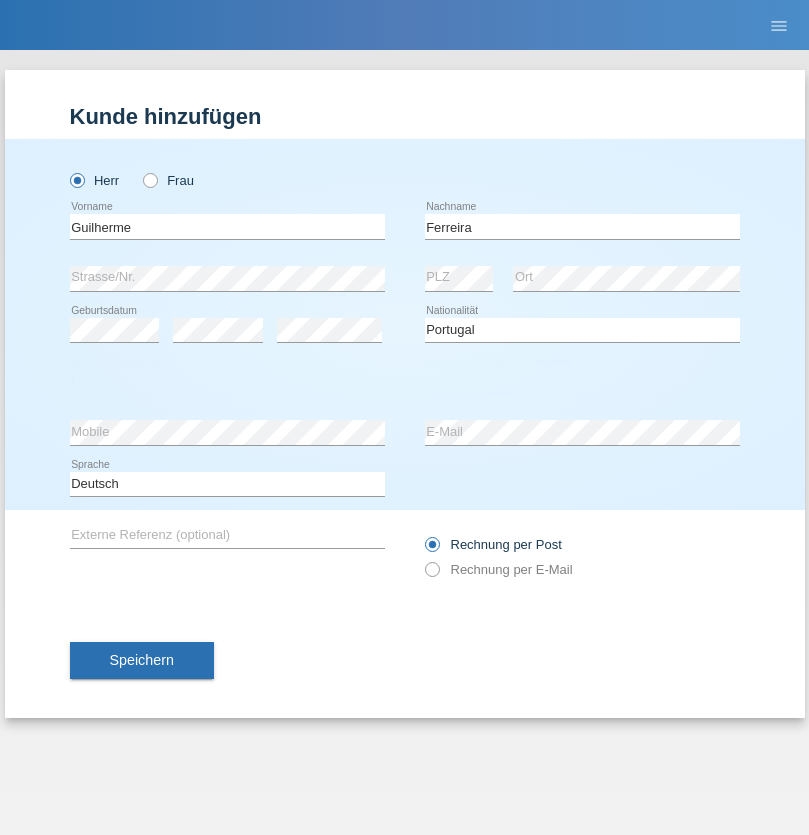 select on "04" 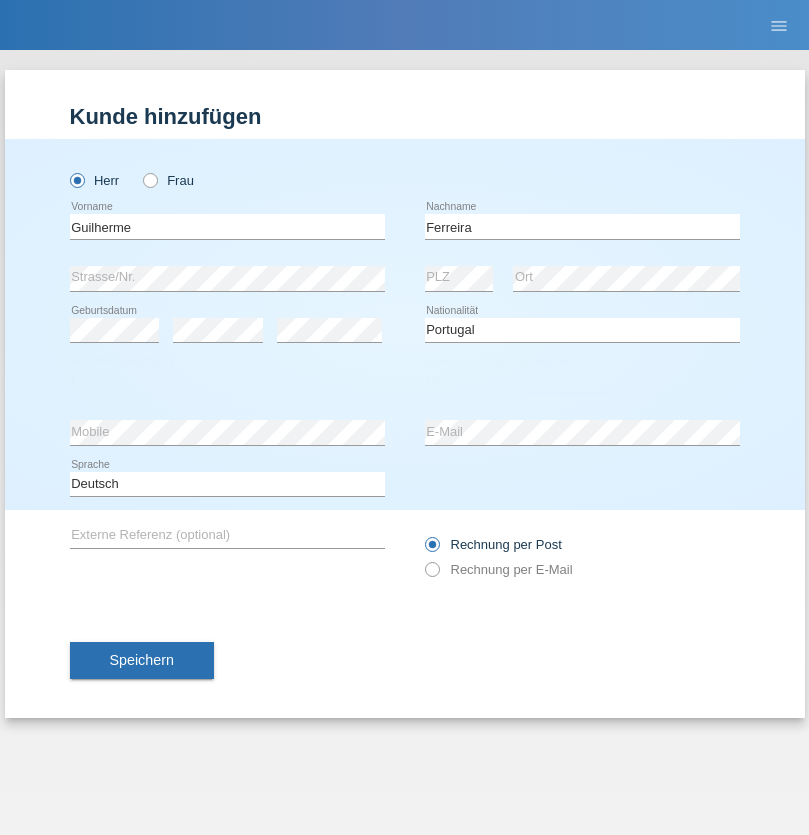 select on "09" 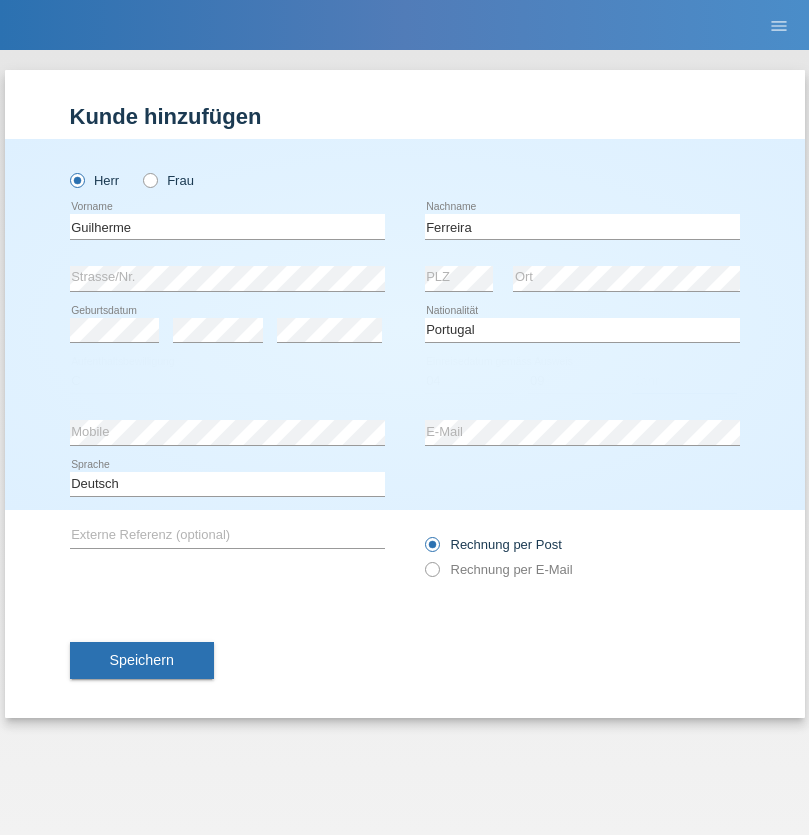 select on "2021" 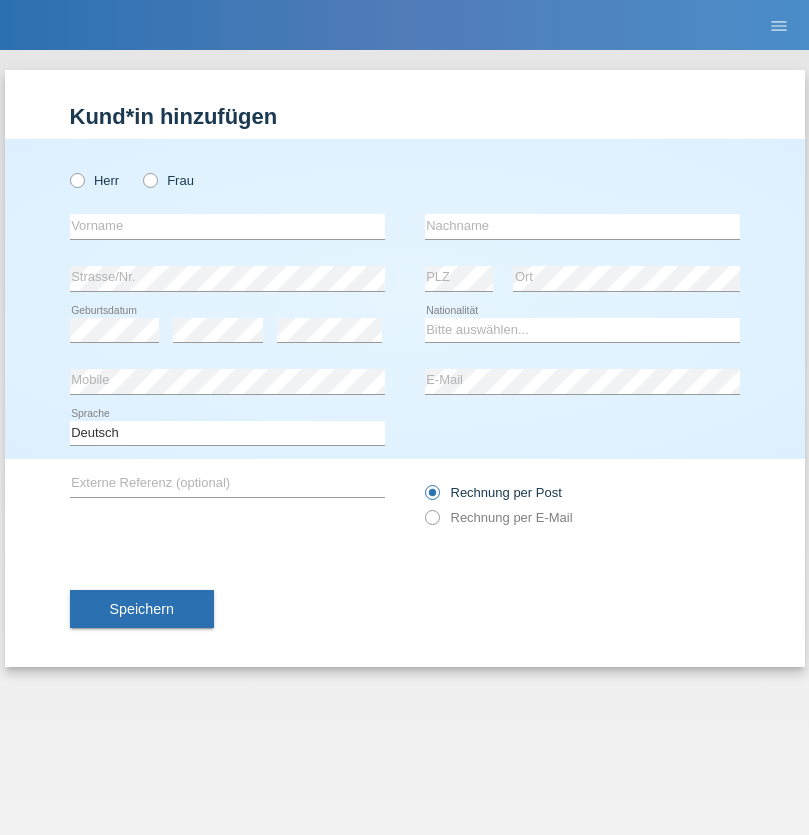 scroll, scrollTop: 0, scrollLeft: 0, axis: both 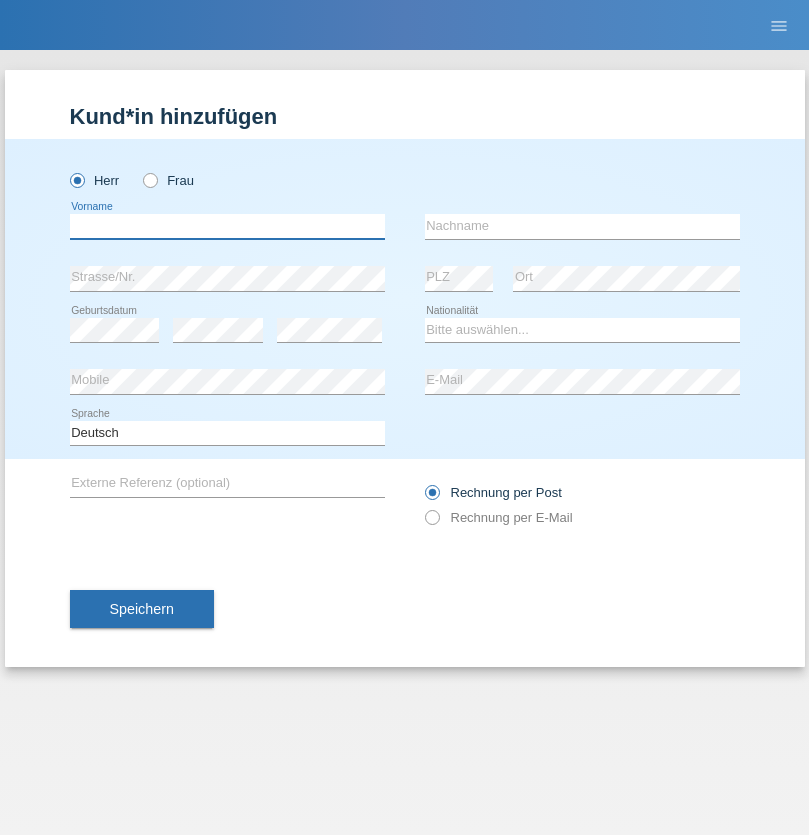 click at bounding box center (227, 226) 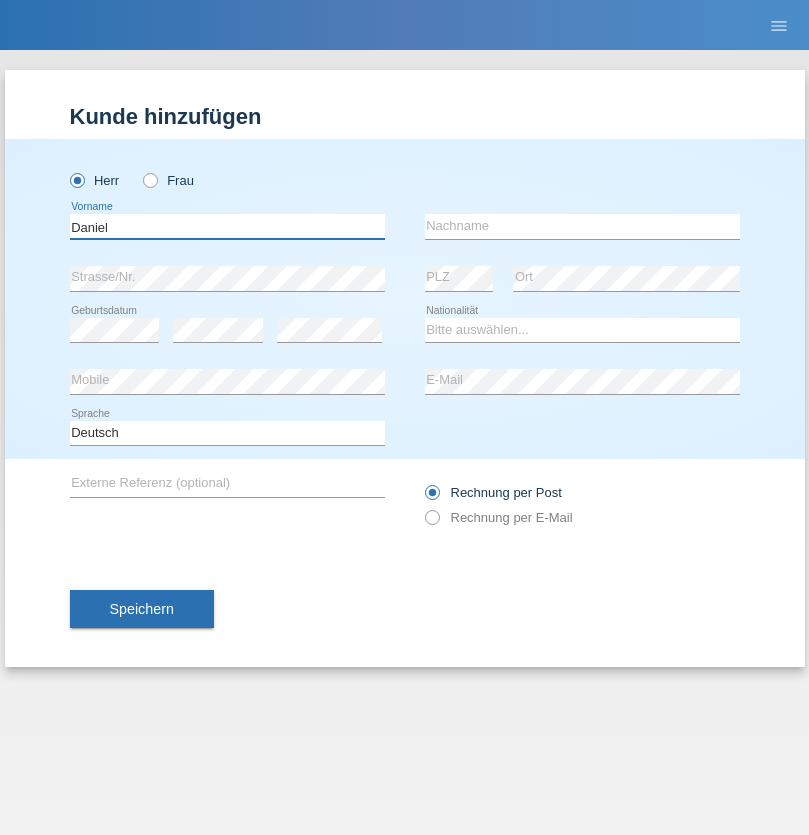 type on "Daniel" 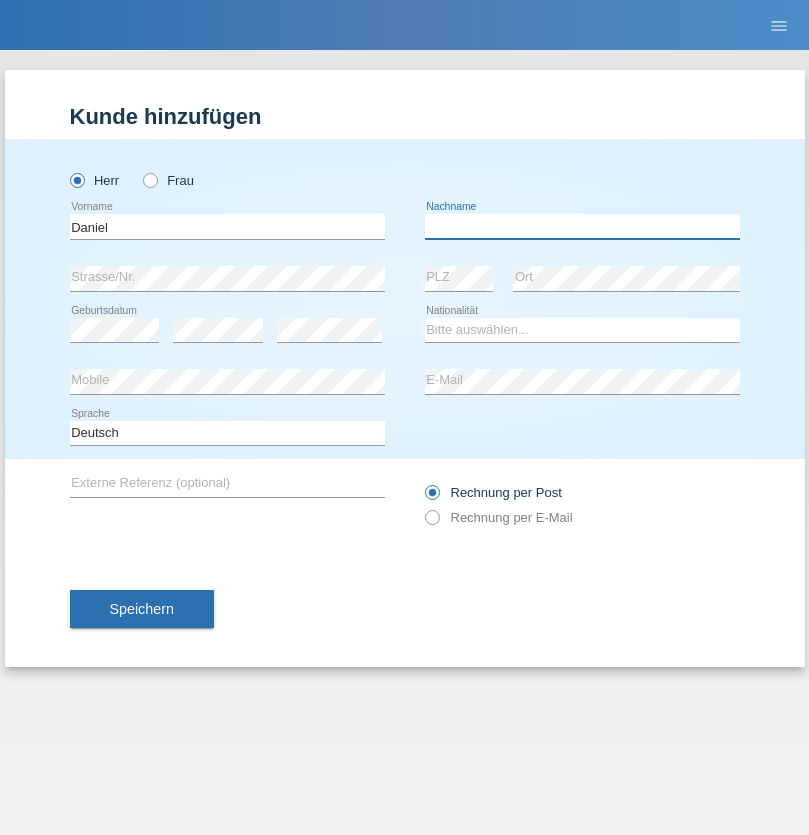 click at bounding box center (582, 226) 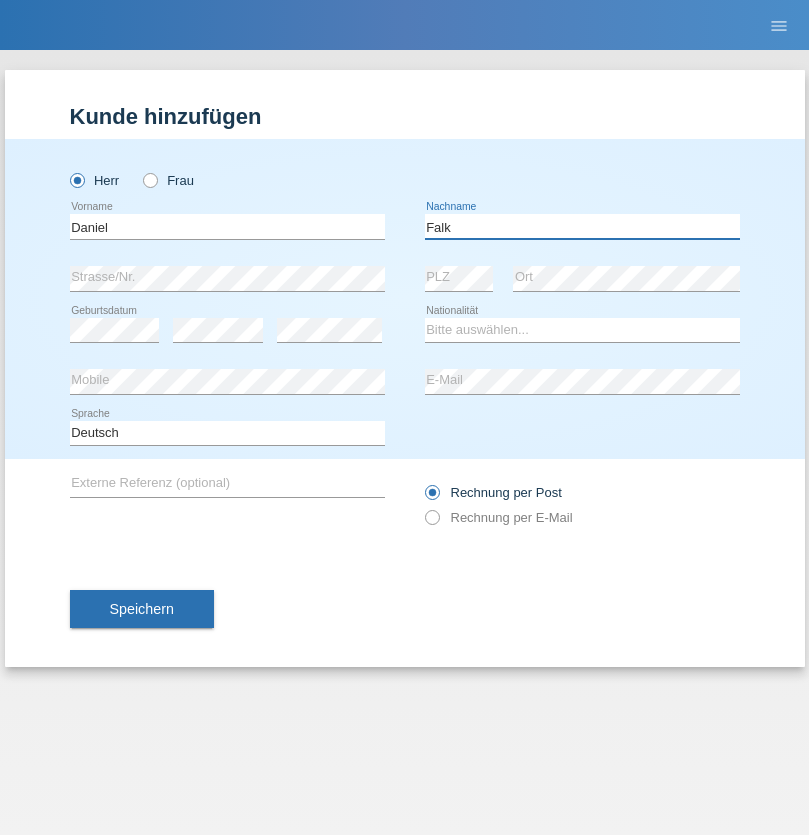 type on "Falk" 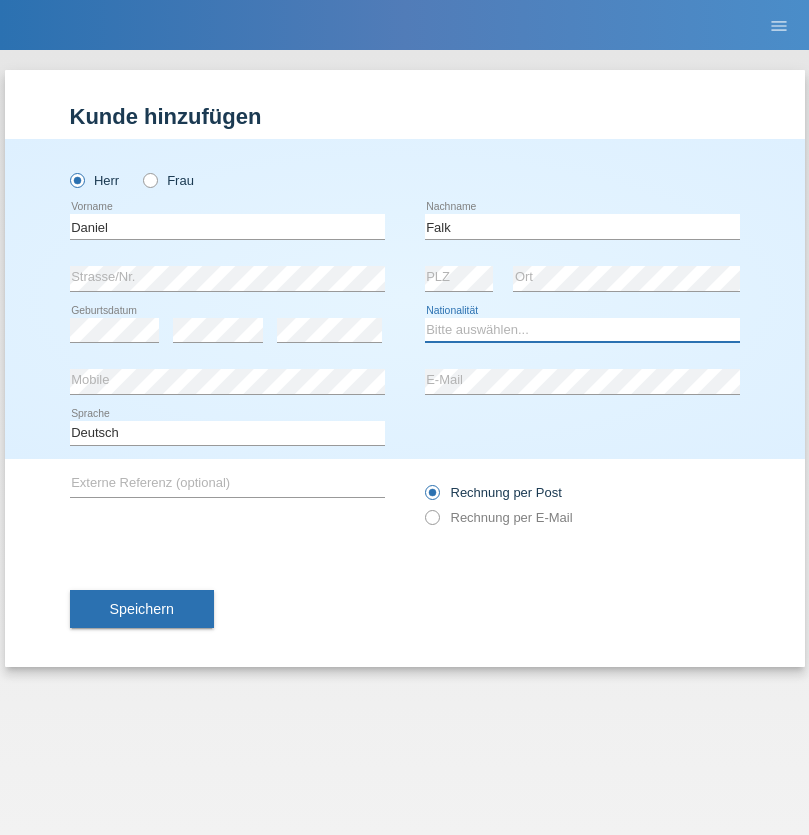 select on "CH" 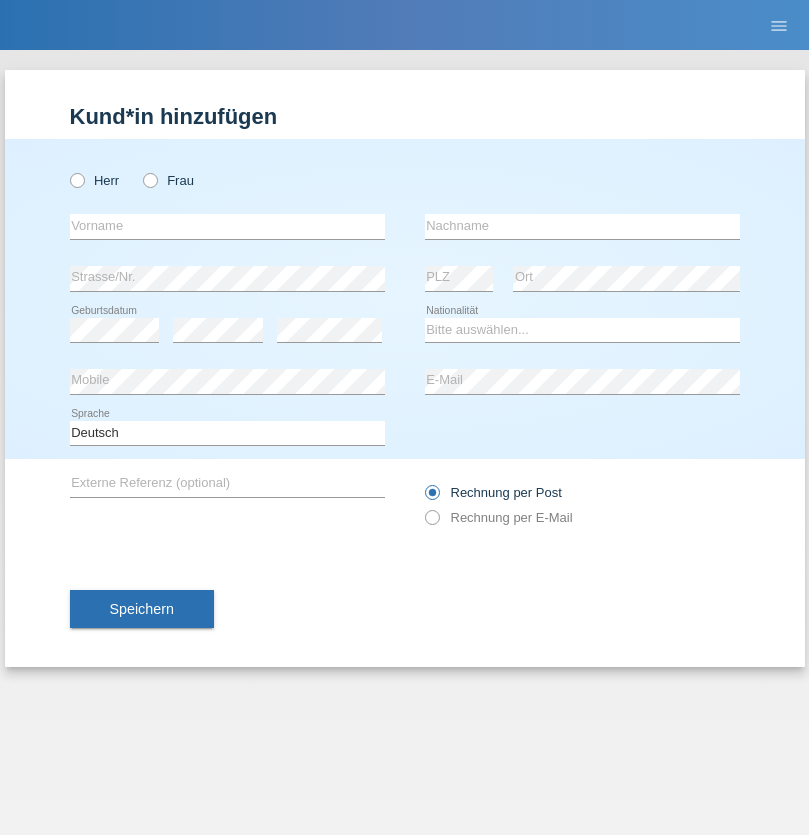 scroll, scrollTop: 0, scrollLeft: 0, axis: both 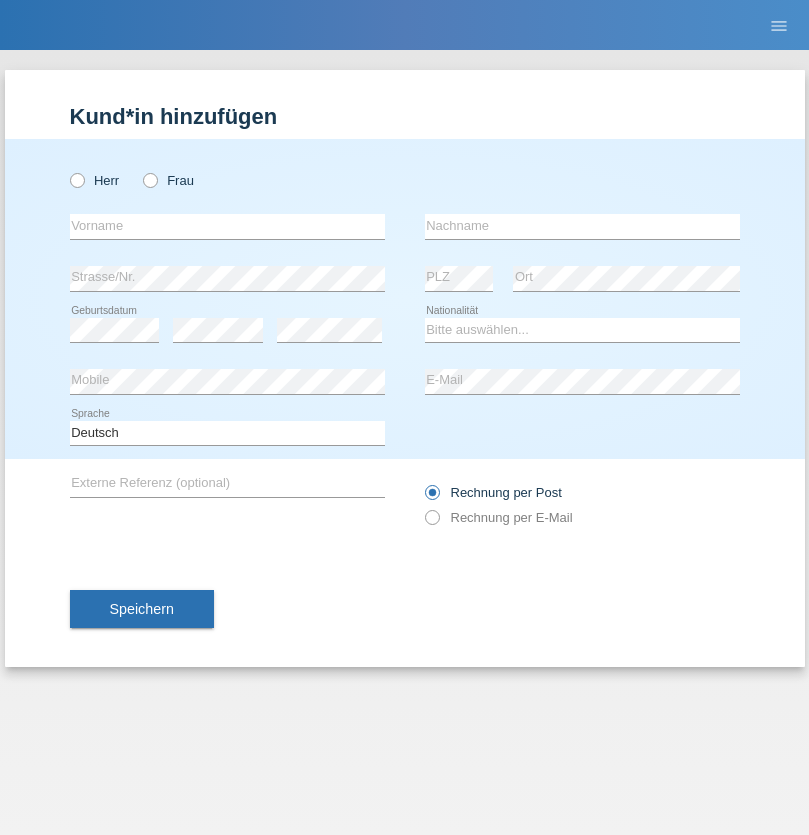 radio on "true" 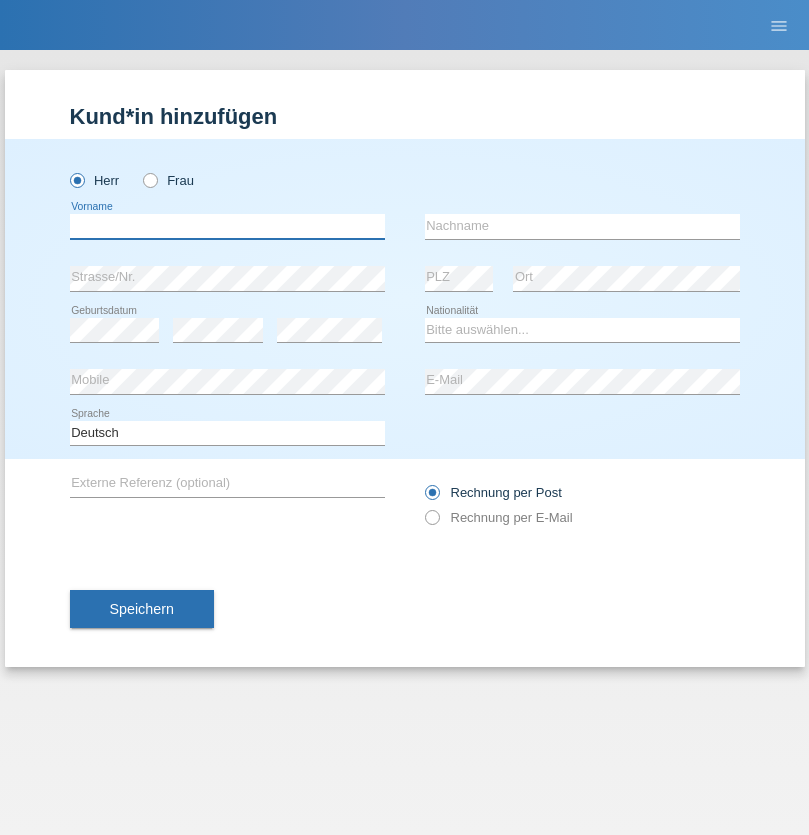 click at bounding box center (227, 226) 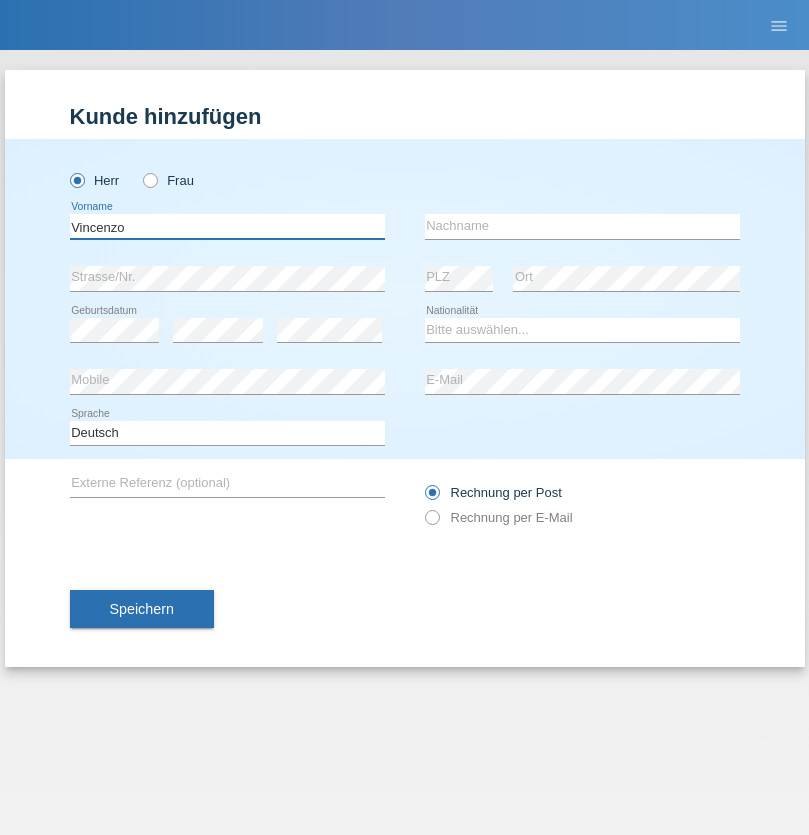type on "Vincenzo" 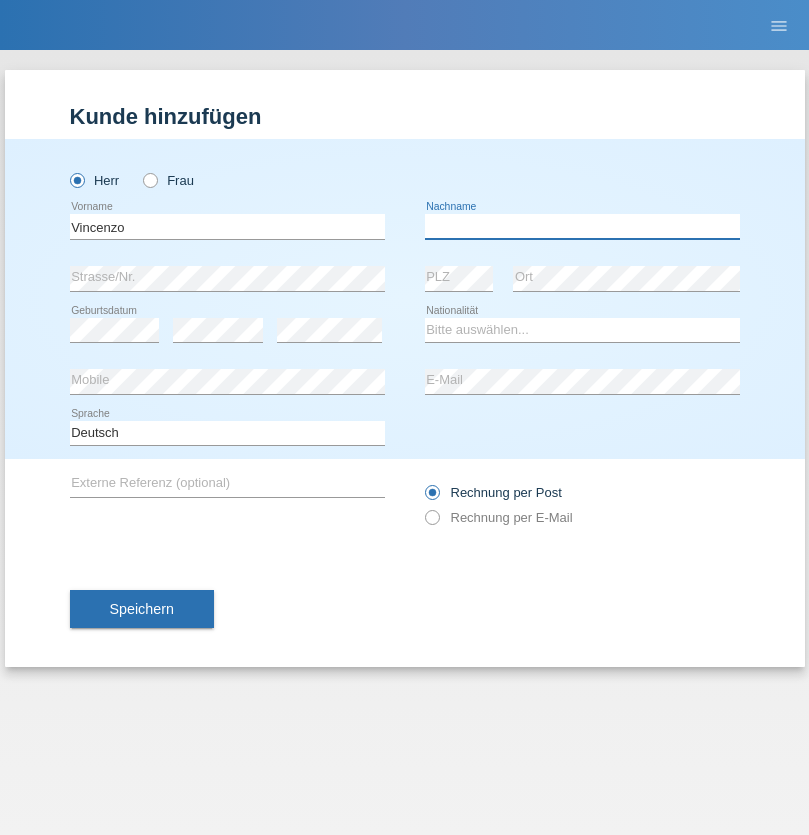 click at bounding box center [582, 226] 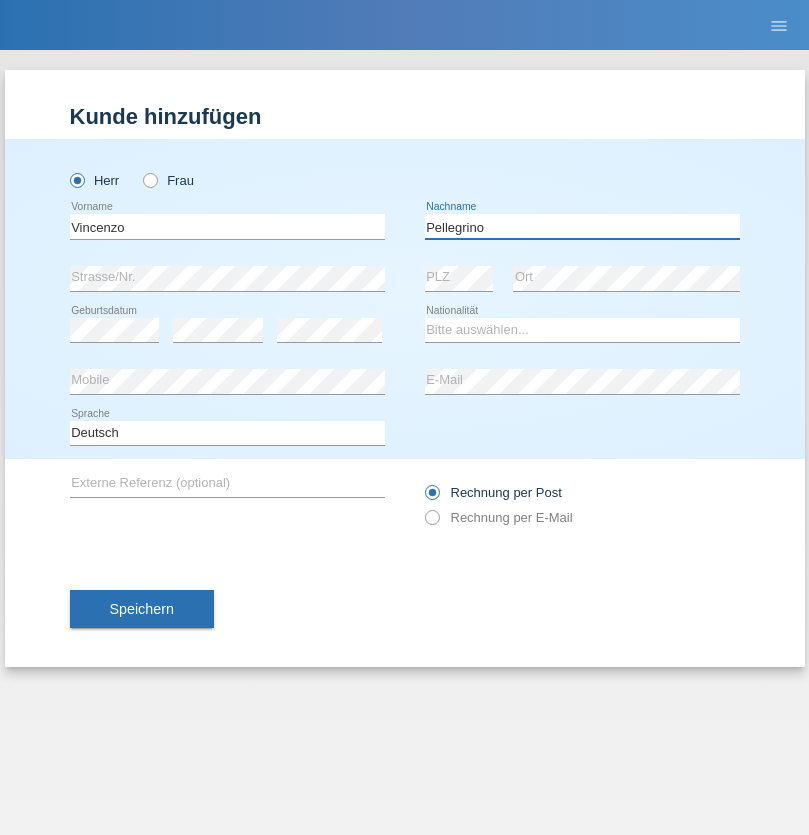 type on "Pellegrino" 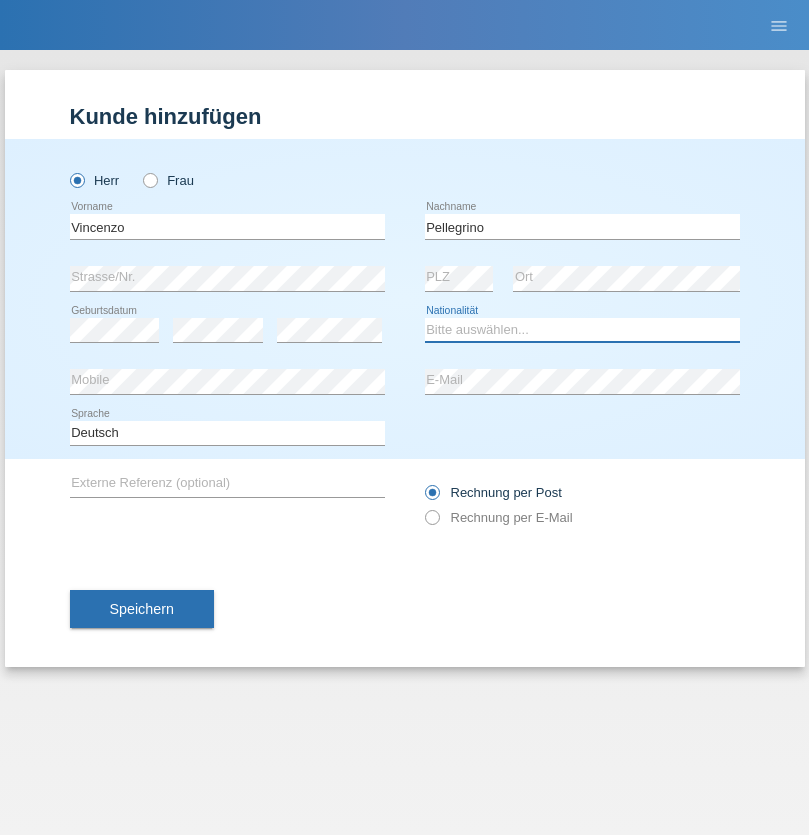 select on "IT" 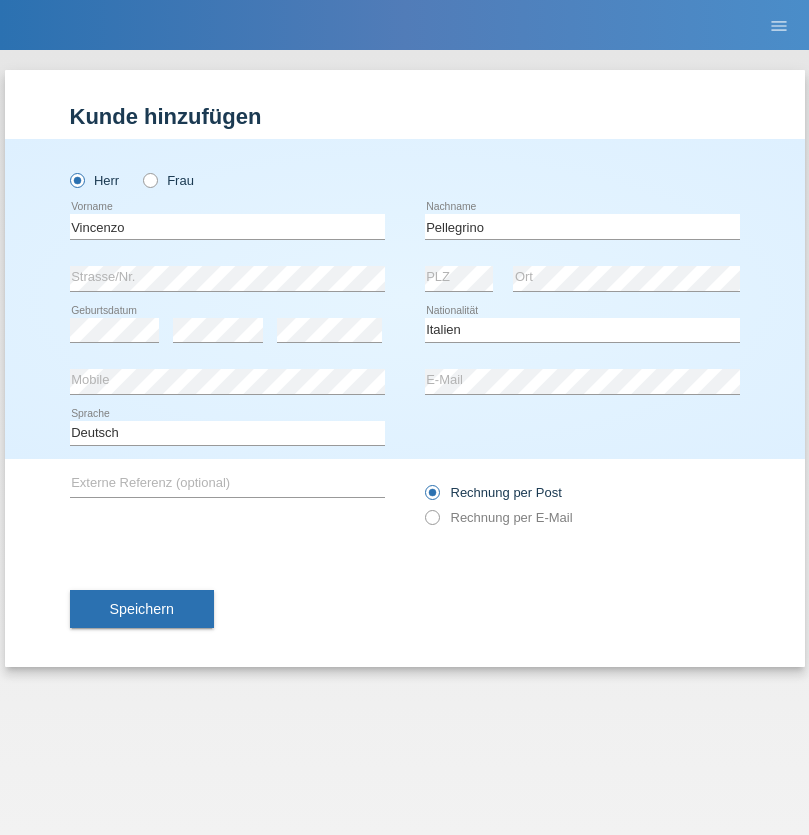 select on "C" 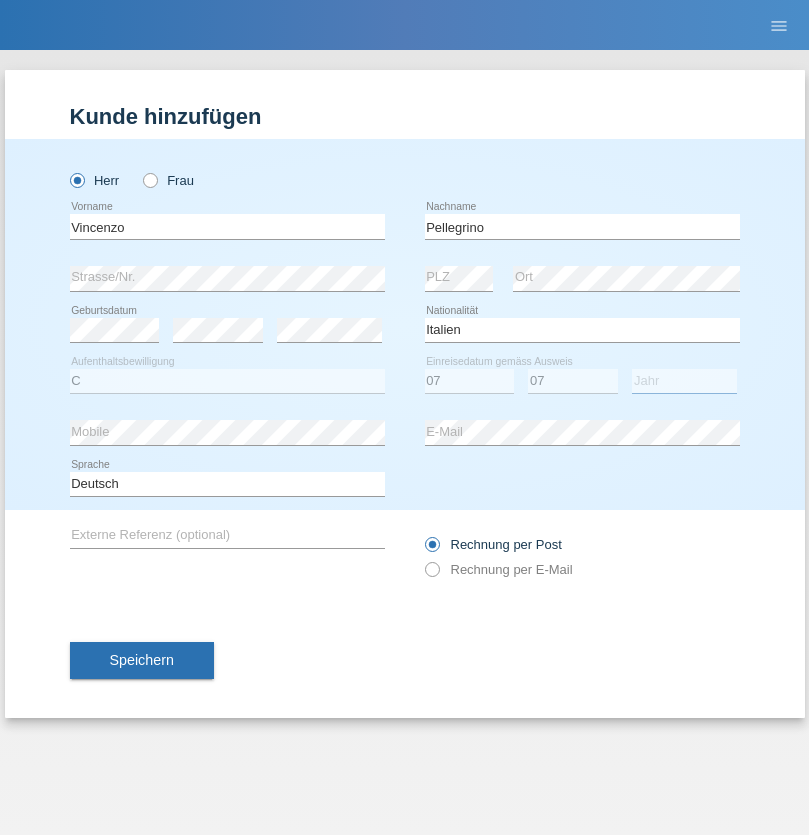 select on "2021" 